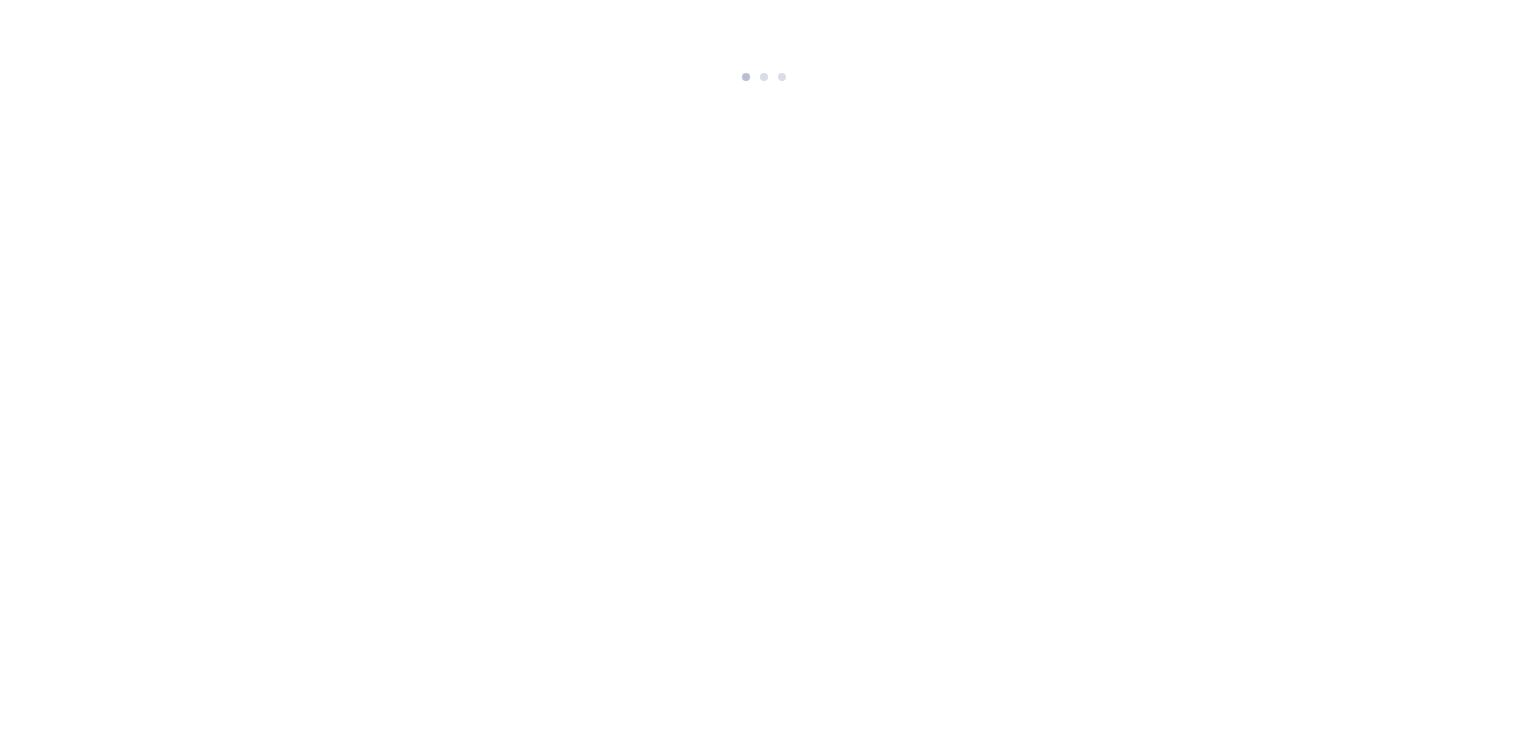 scroll, scrollTop: 0, scrollLeft: 0, axis: both 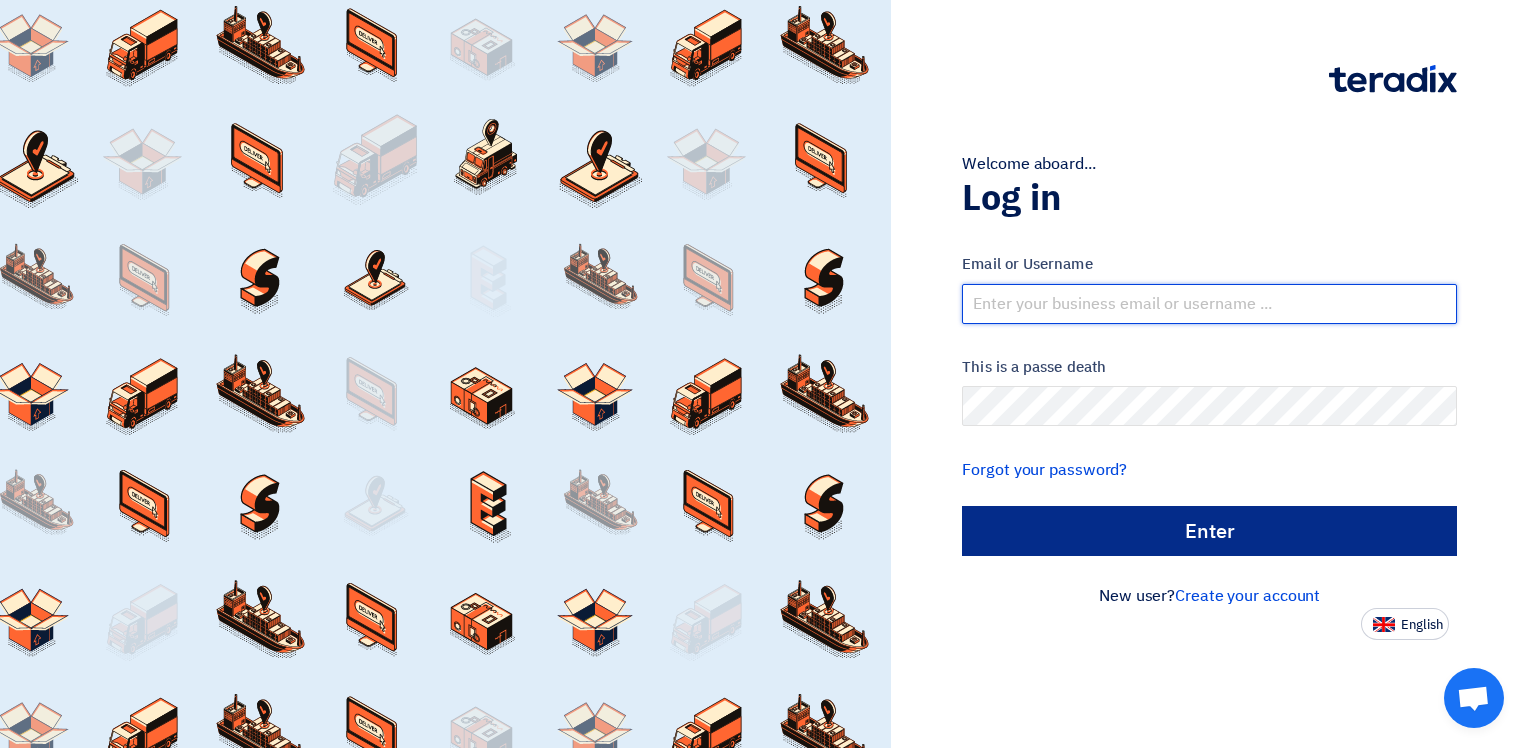 type on "[EMAIL_ADDRESS][DOMAIN_NAME]" 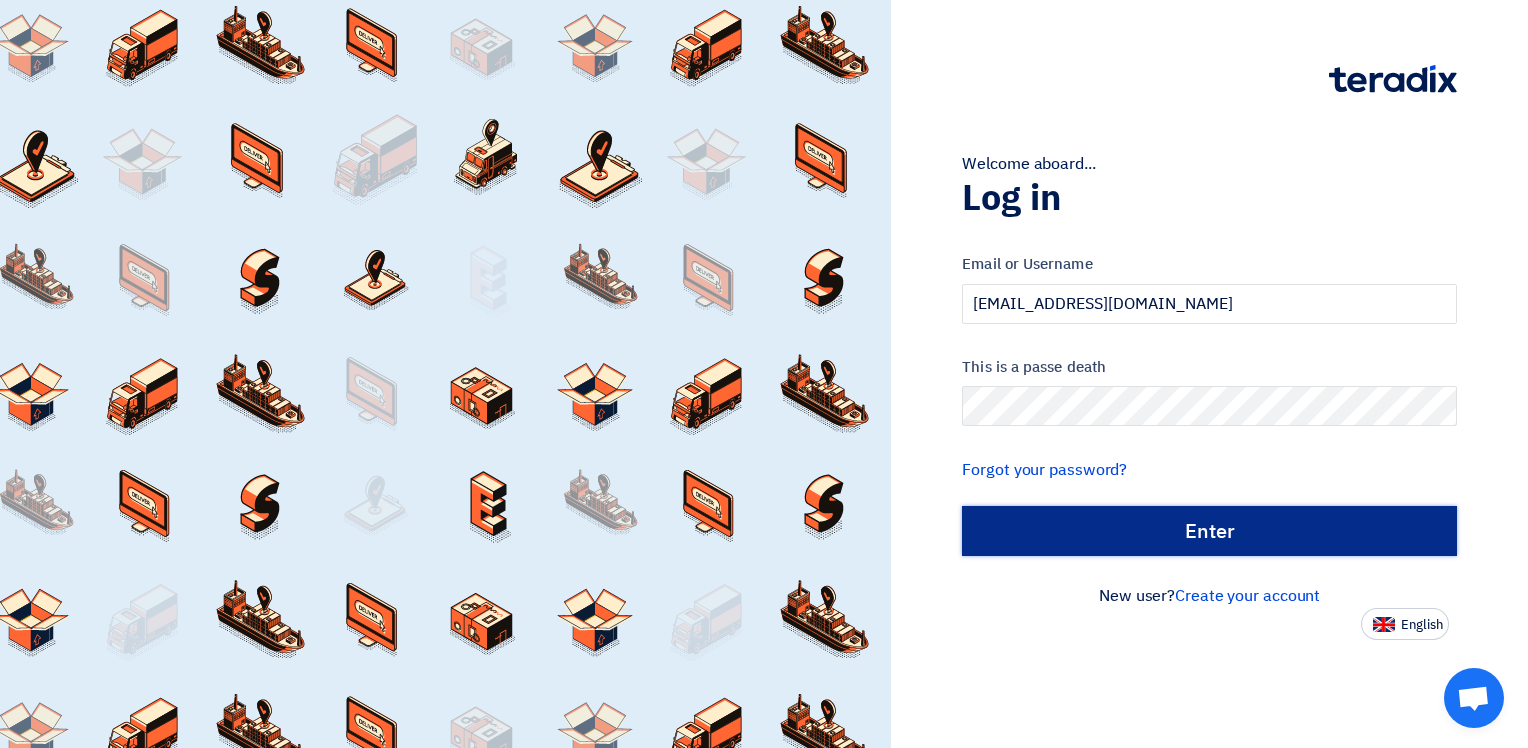 click on "الدخول" 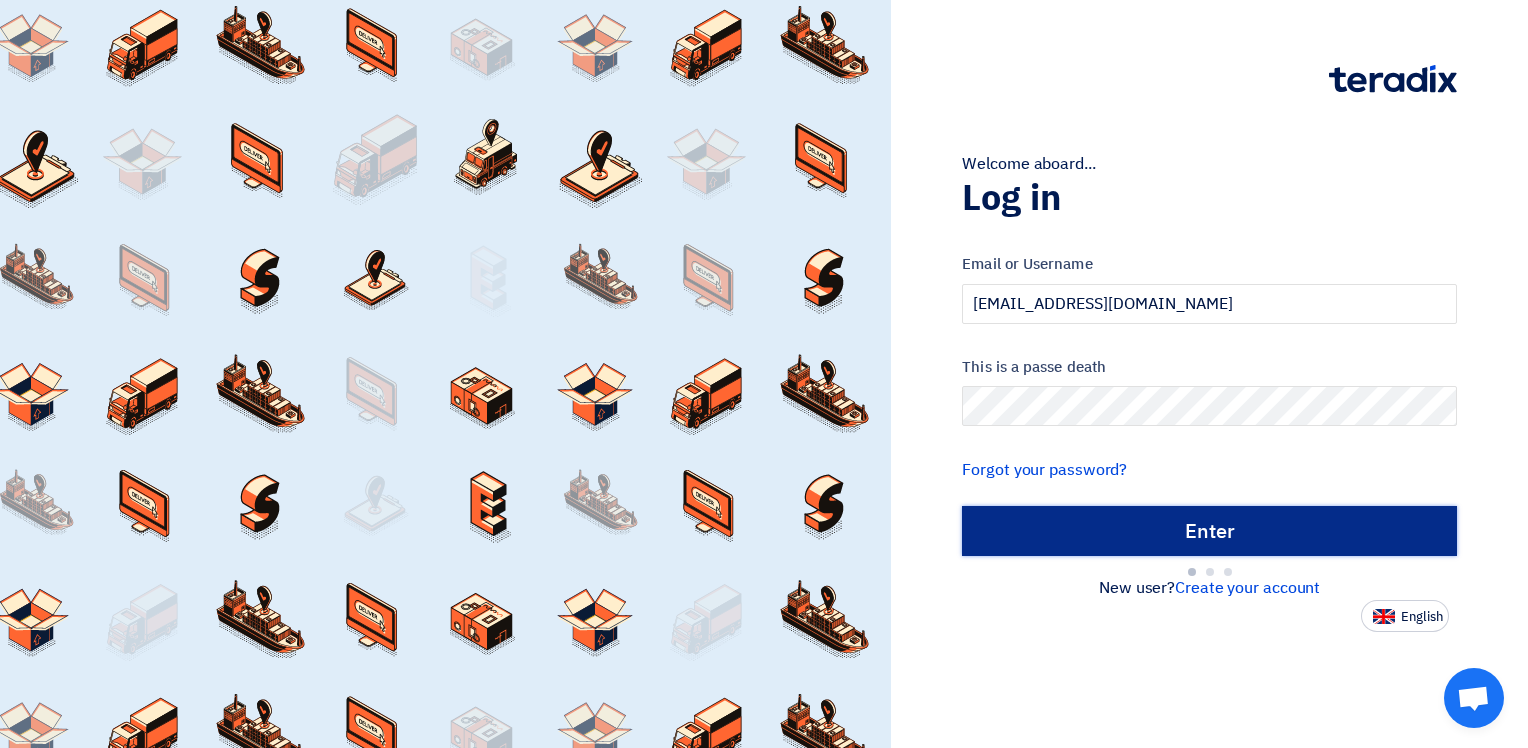 type on "Sign in" 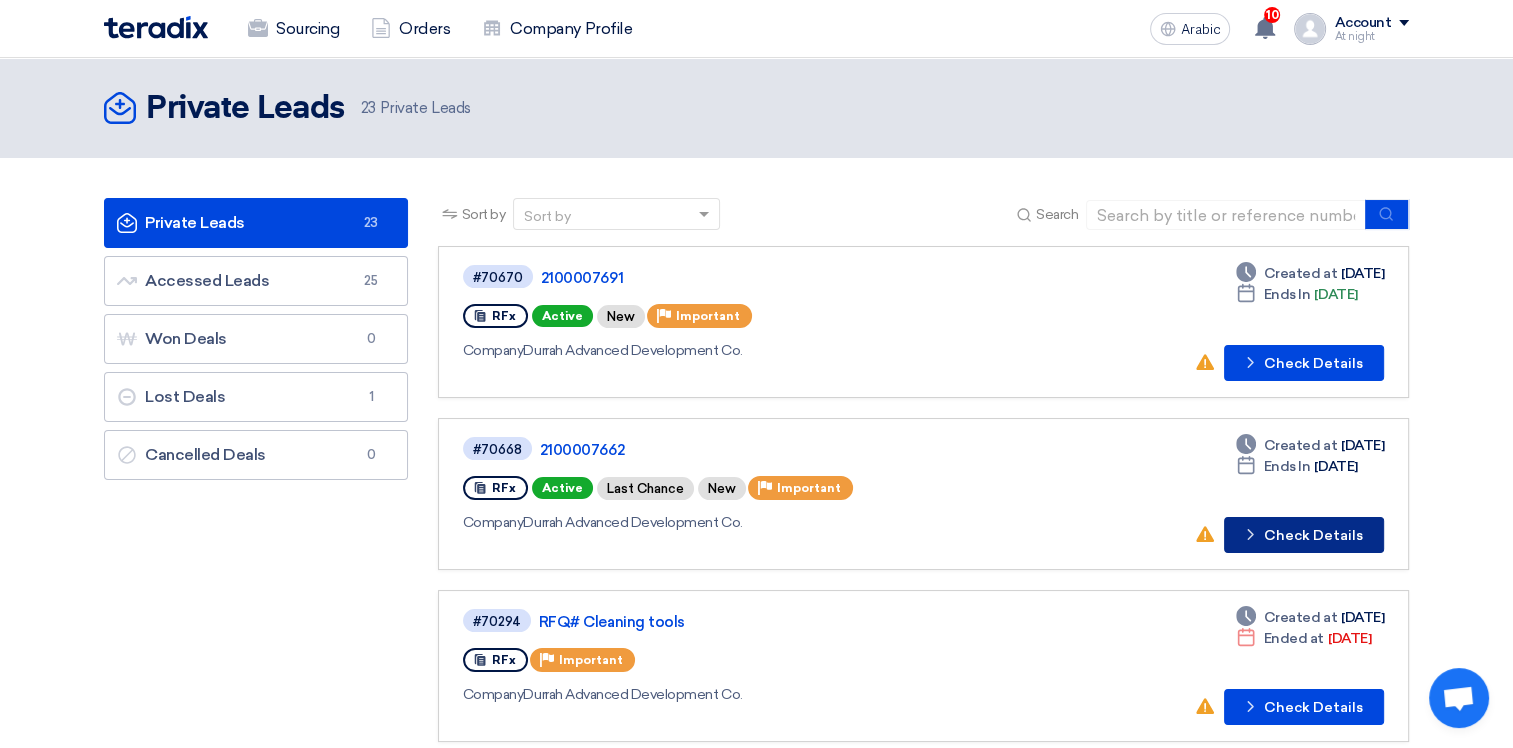 click on "Check Details" 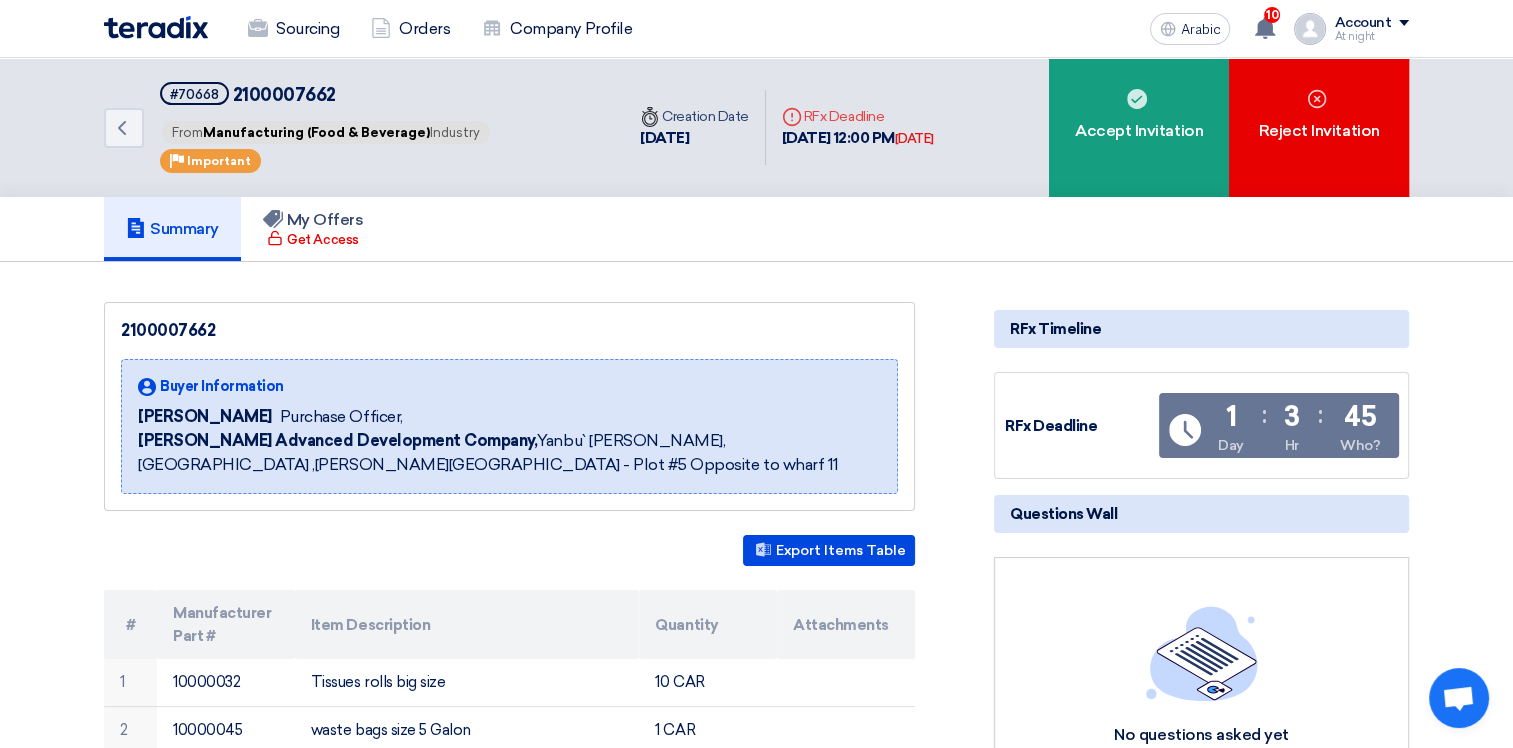 drag, startPoint x: 1122, startPoint y: 127, endPoint x: 569, endPoint y: 532, distance: 685.4444 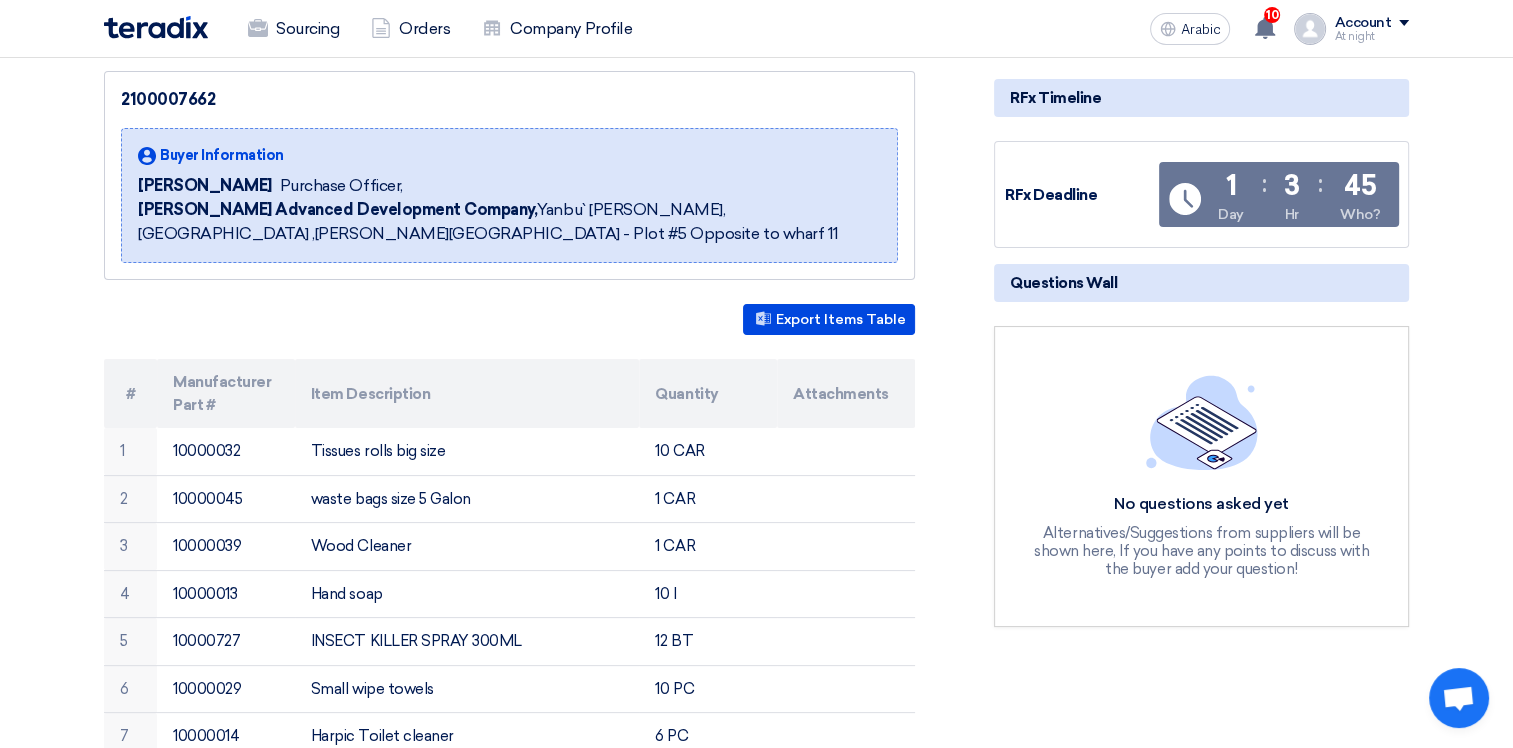 scroll, scrollTop: 400, scrollLeft: 0, axis: vertical 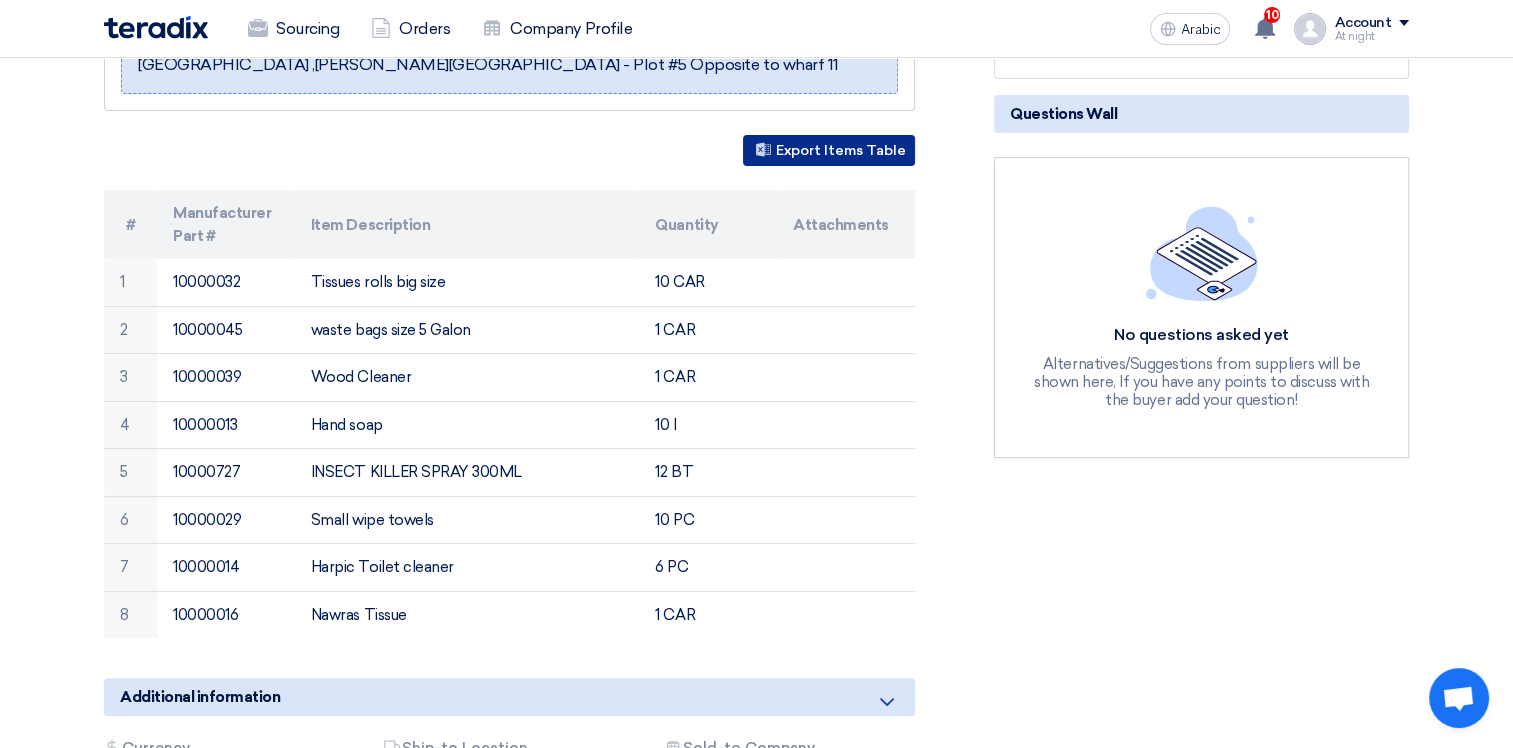 click on "Export Items Table" 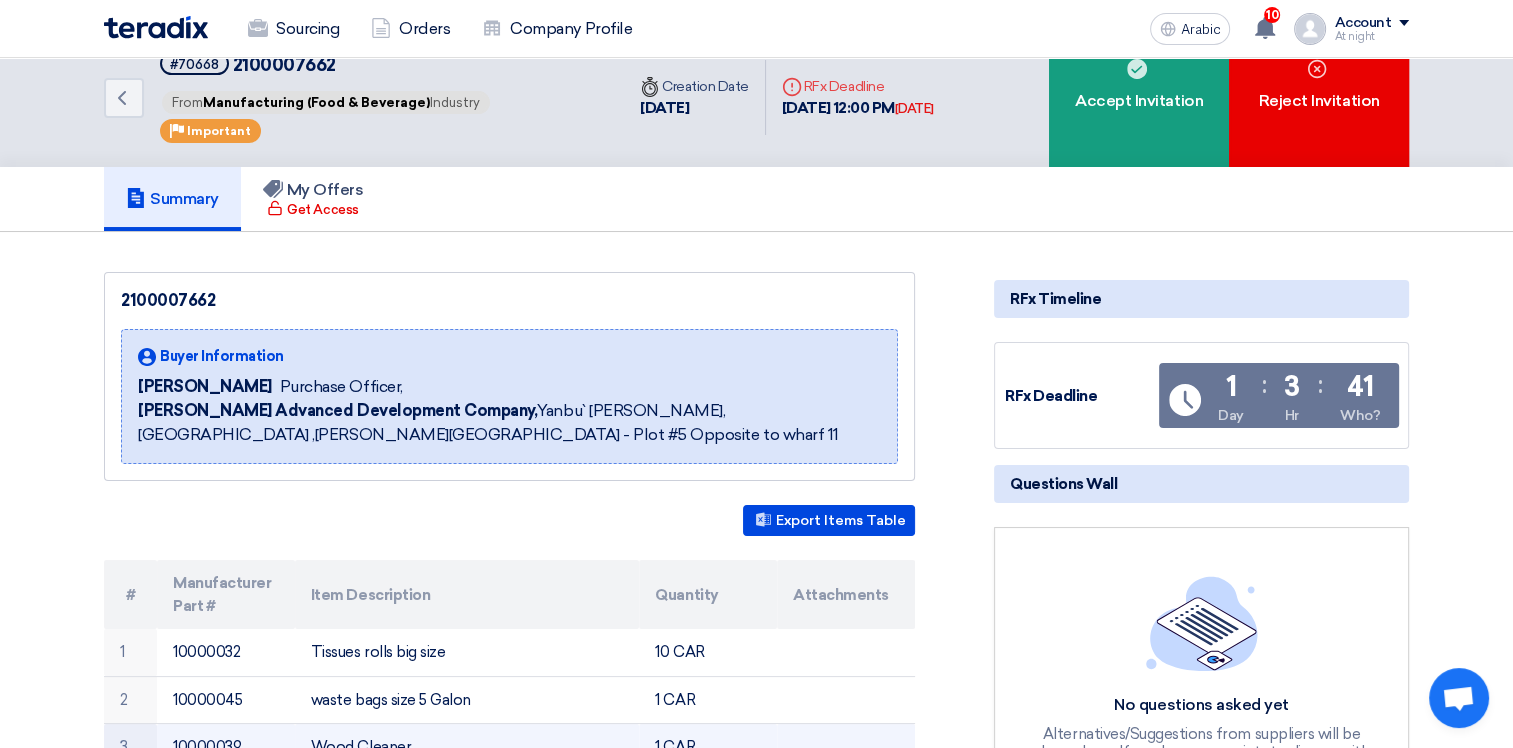 scroll, scrollTop: 0, scrollLeft: 0, axis: both 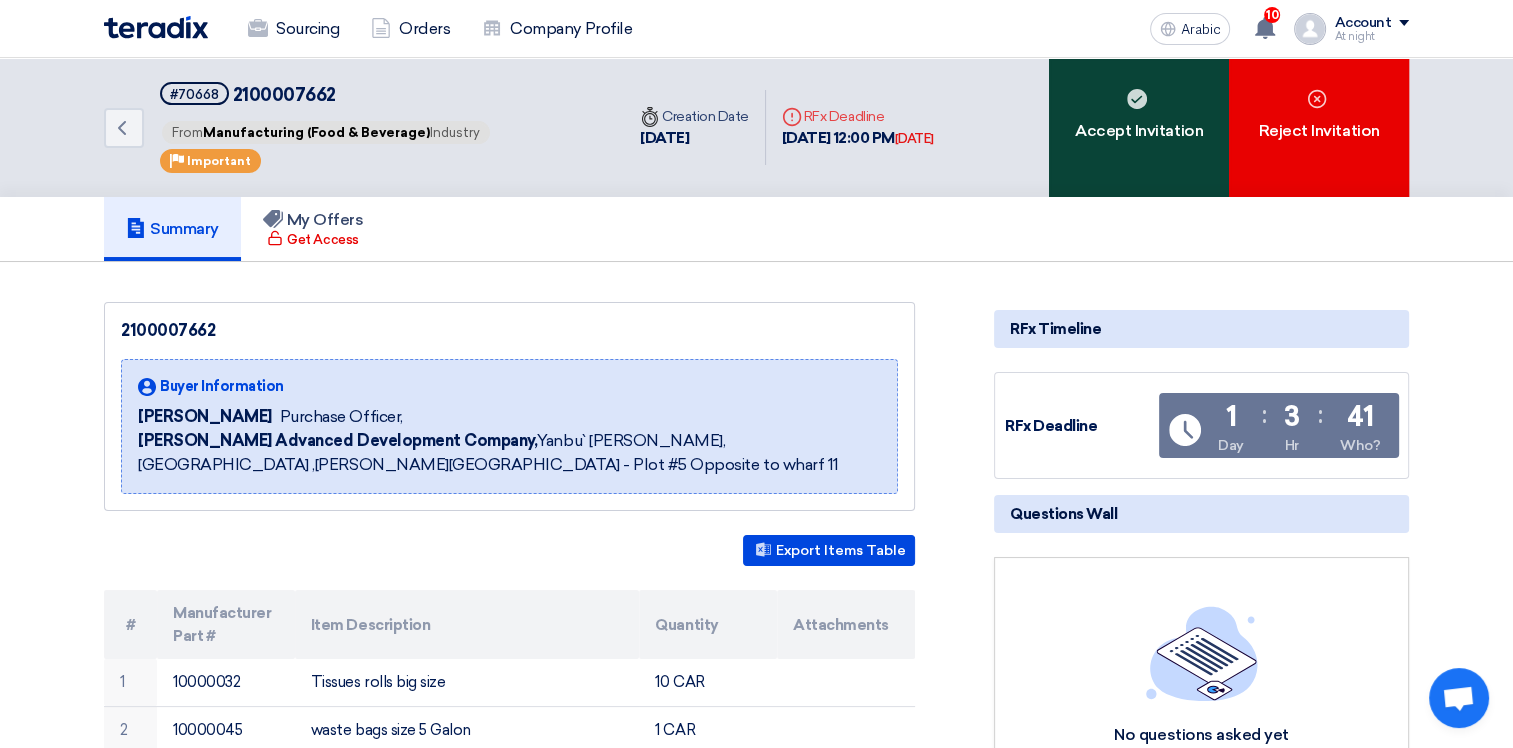 click on "Accept Invitation" 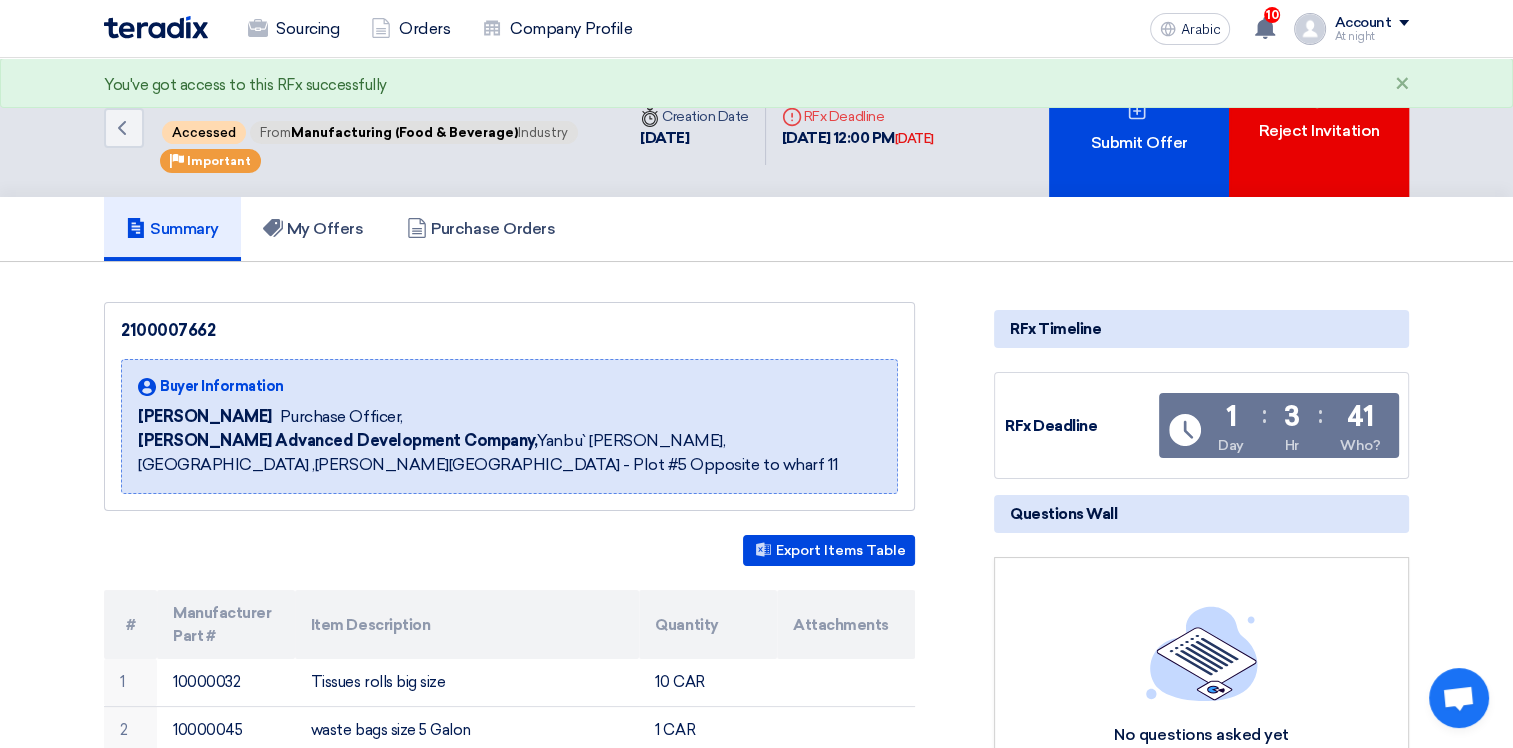 click on "Submit Offer" 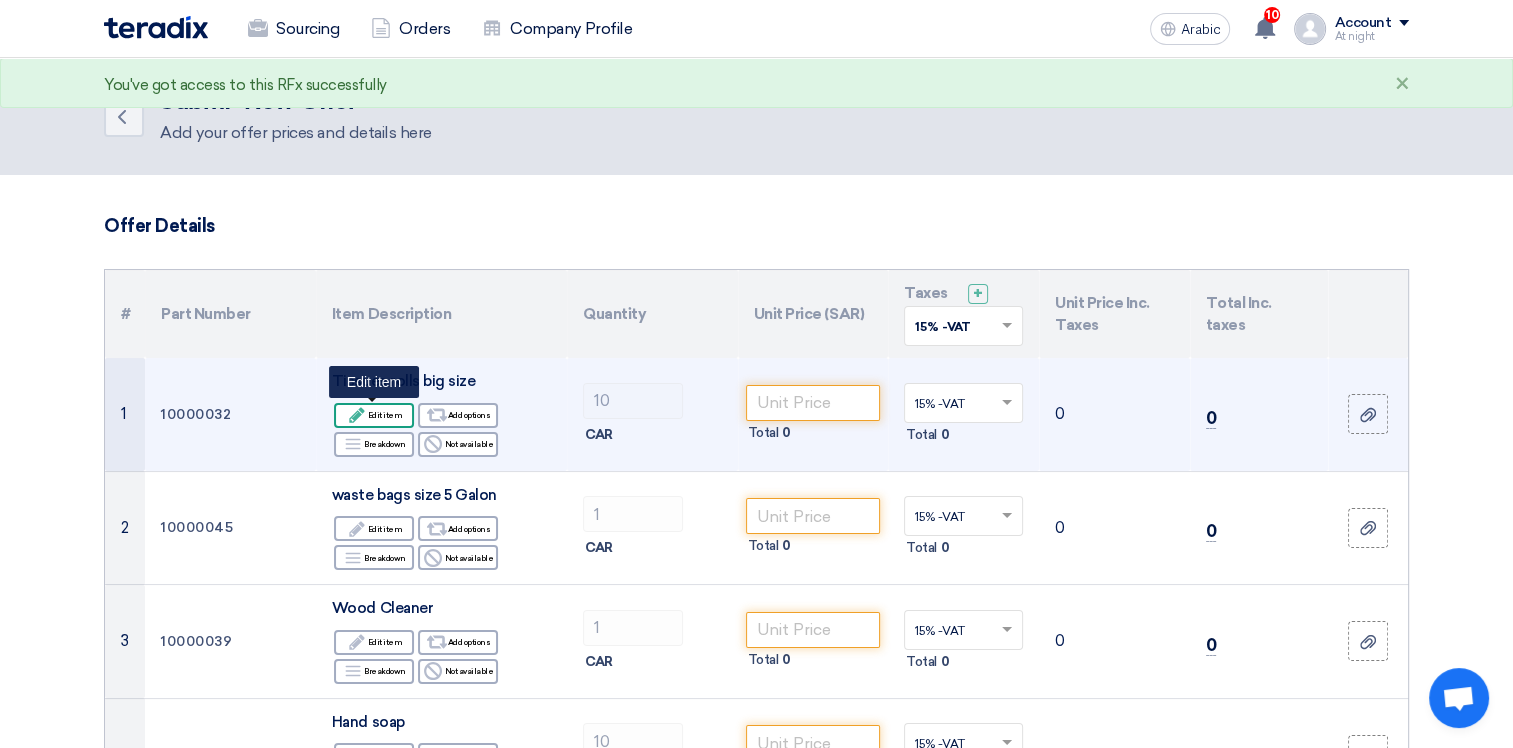 click on "Edit item" 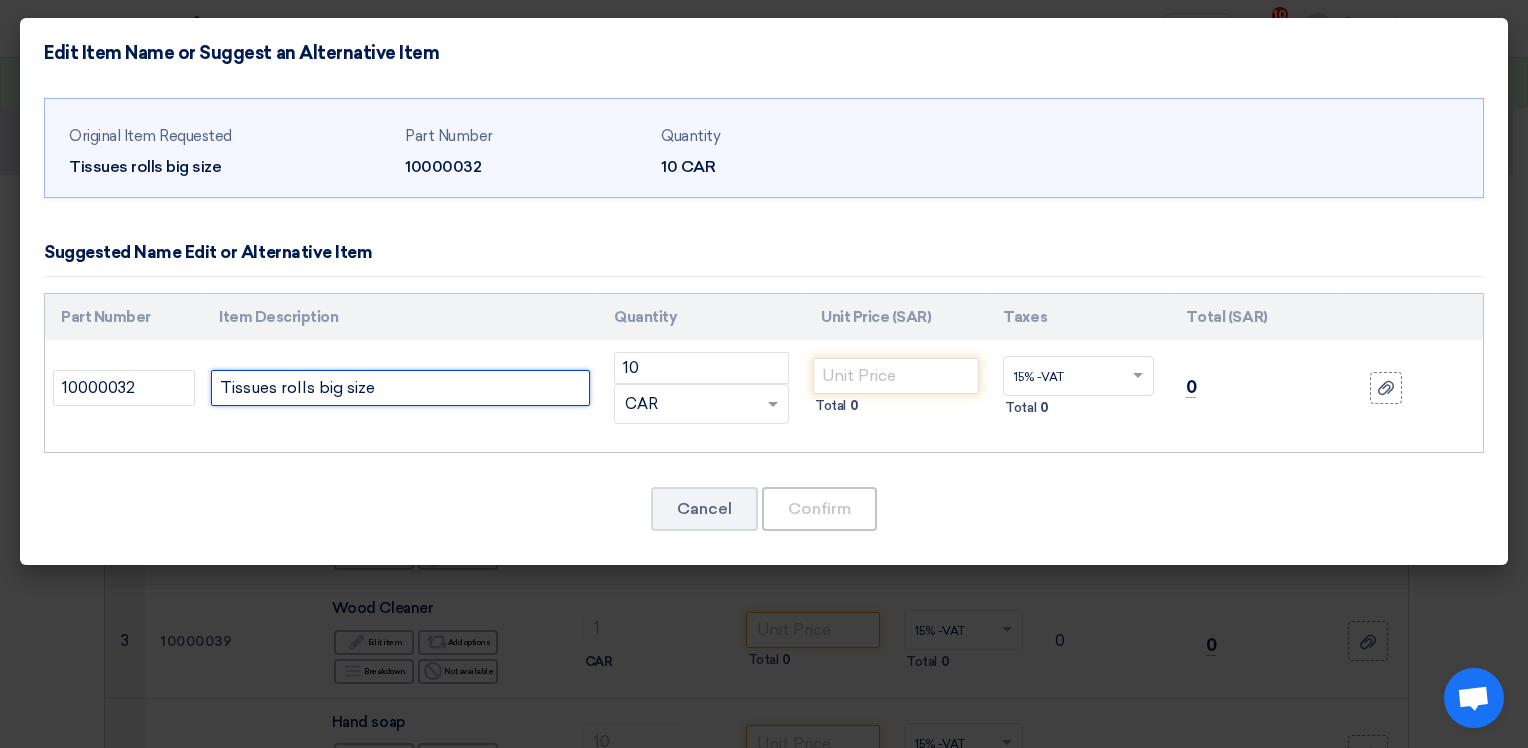 click on "Tissues rolls big size" 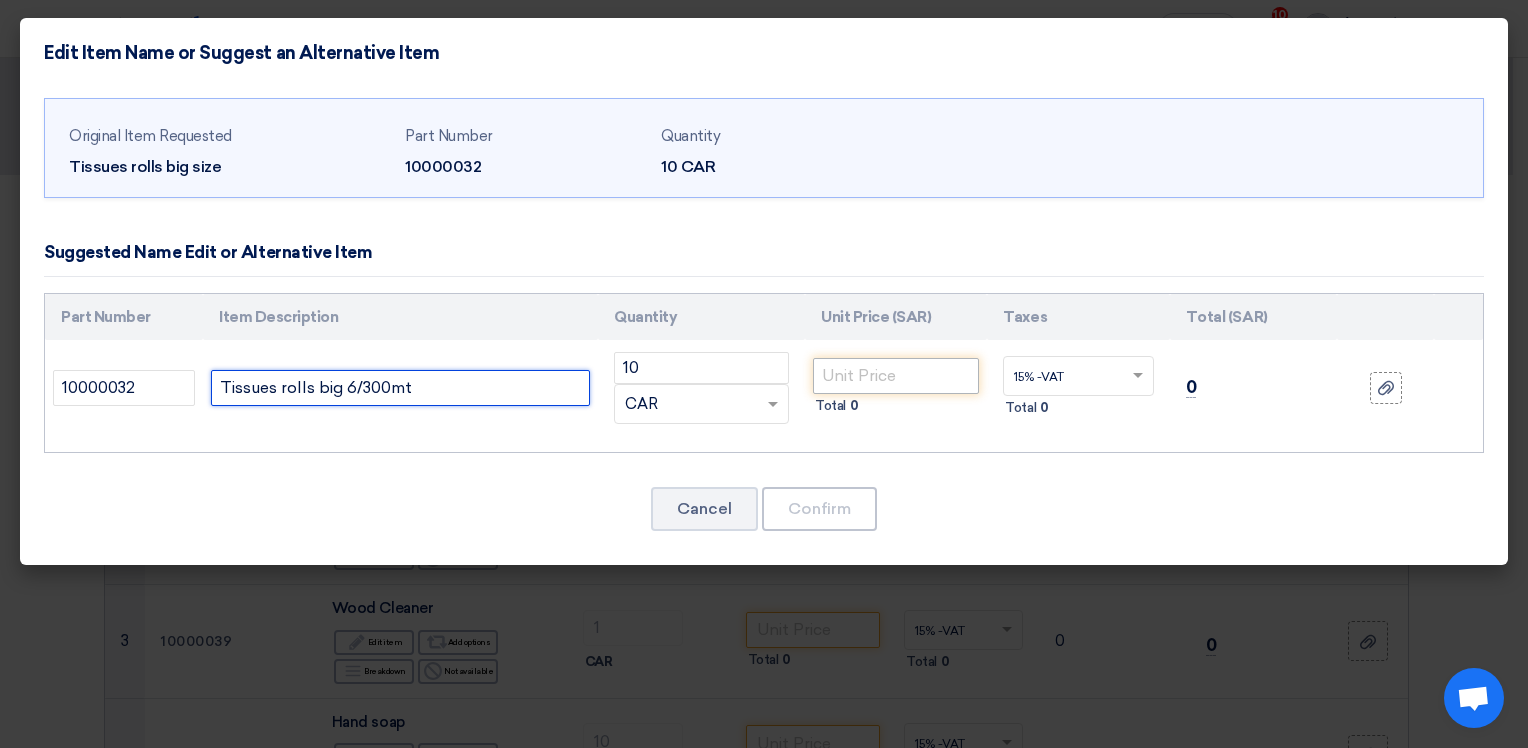 type on "Tissues rolls big 6/300mt" 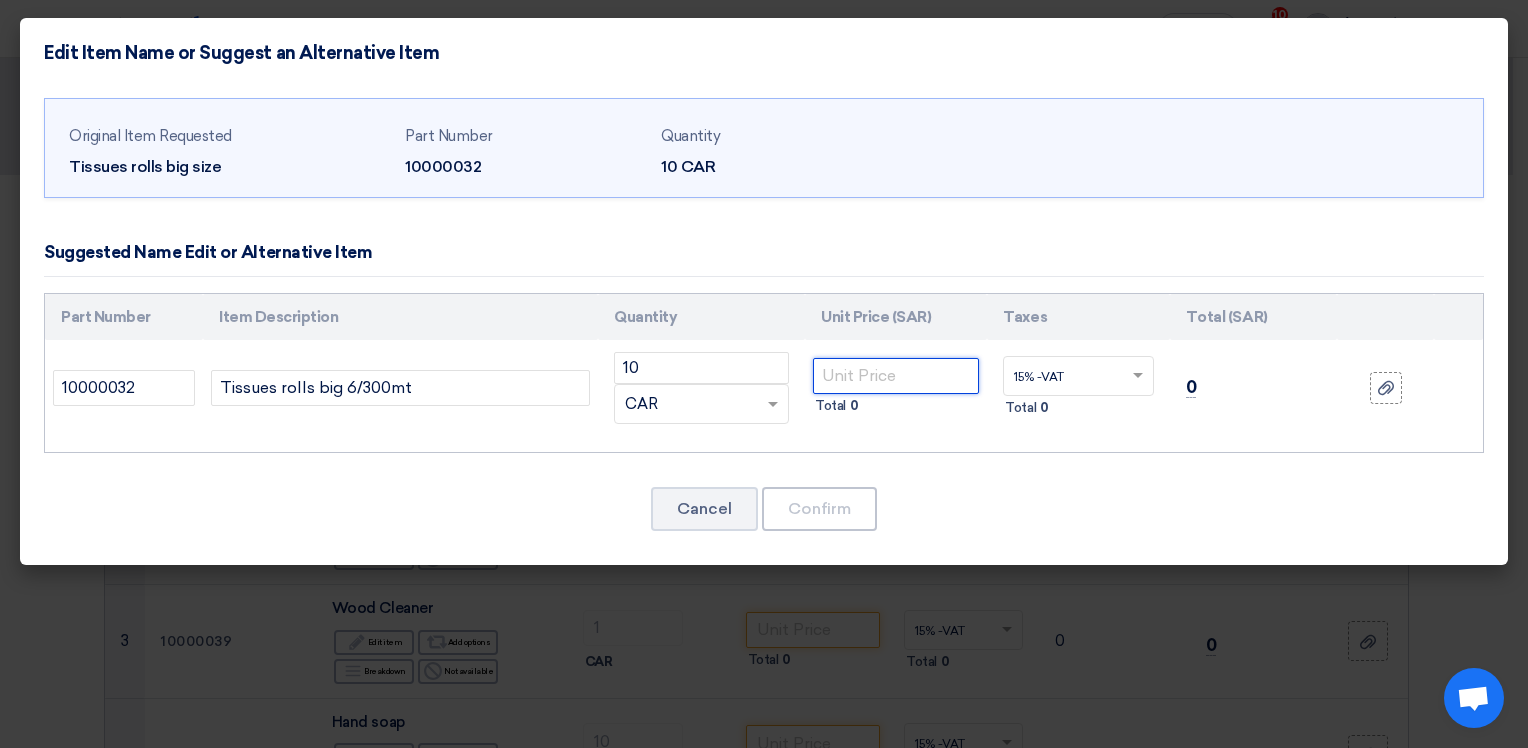click 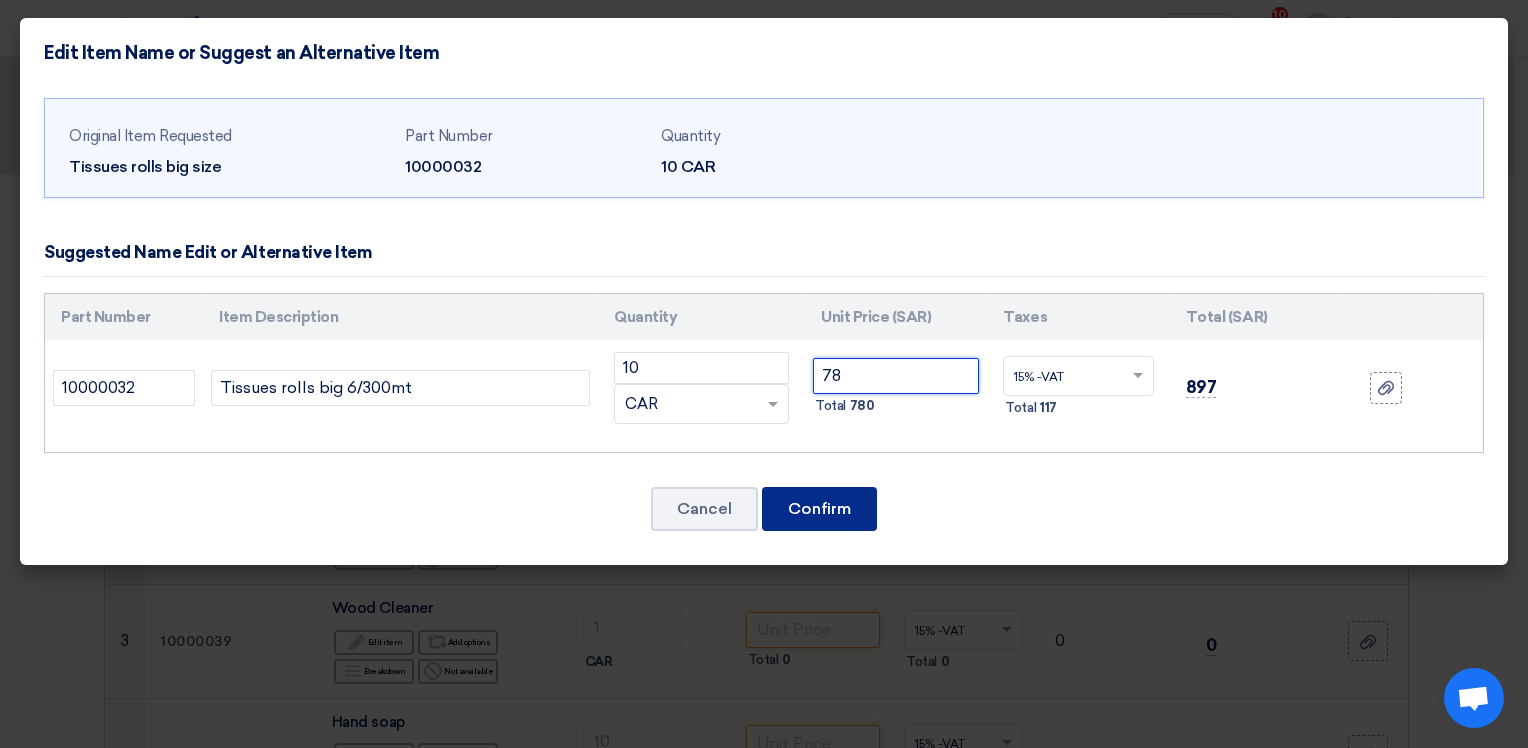 type on "78" 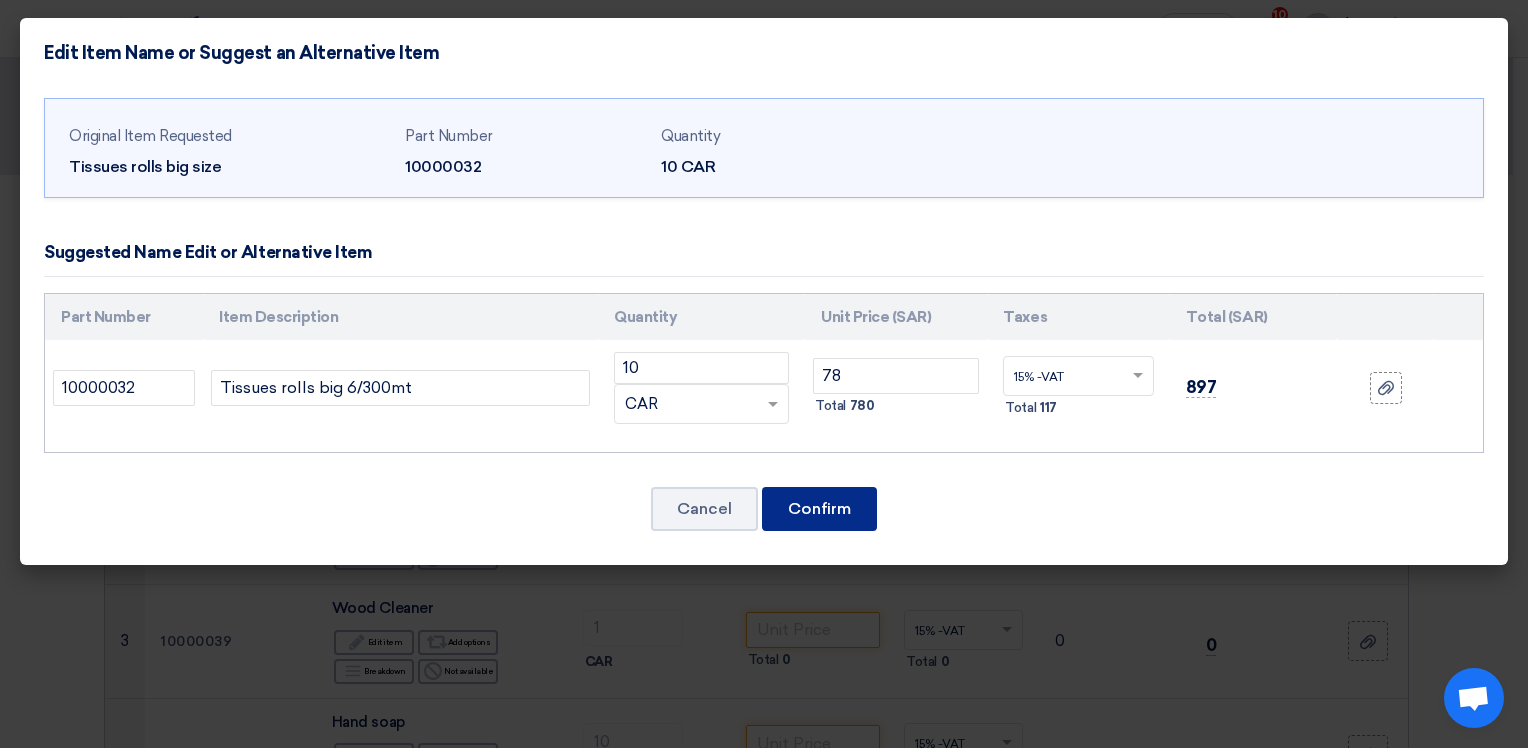 click on "Confirm" 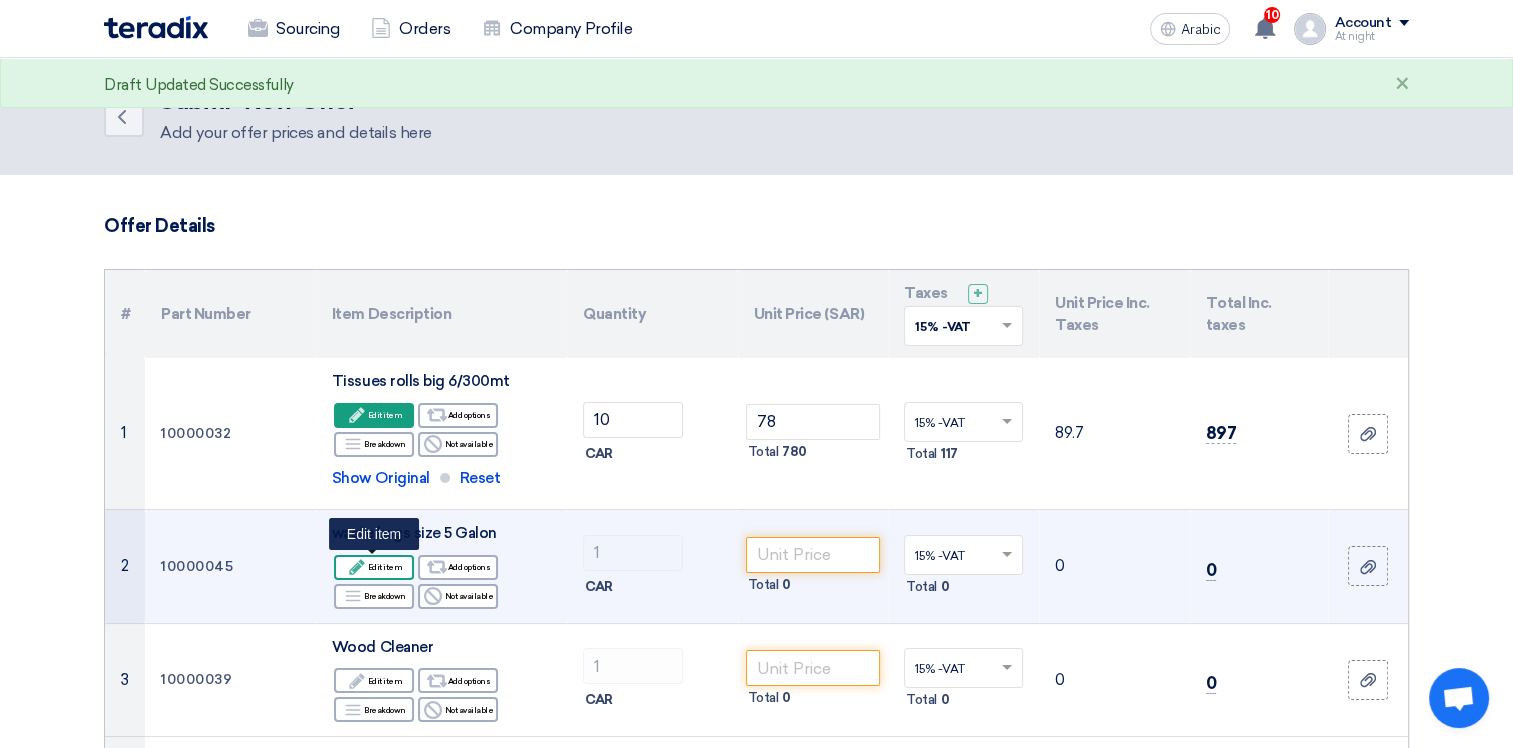 click on "Edit item" 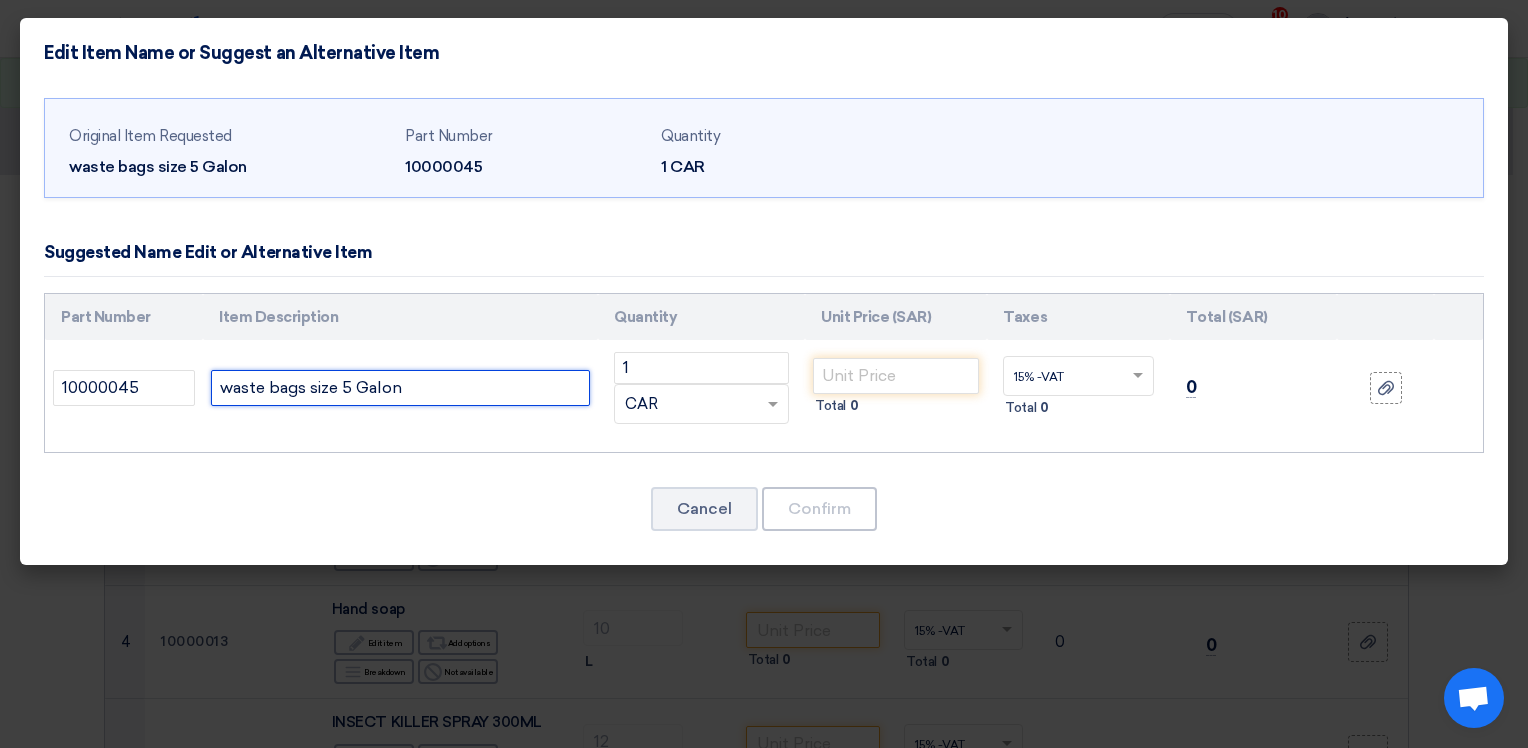 click on "waste bags size 5 Galon" 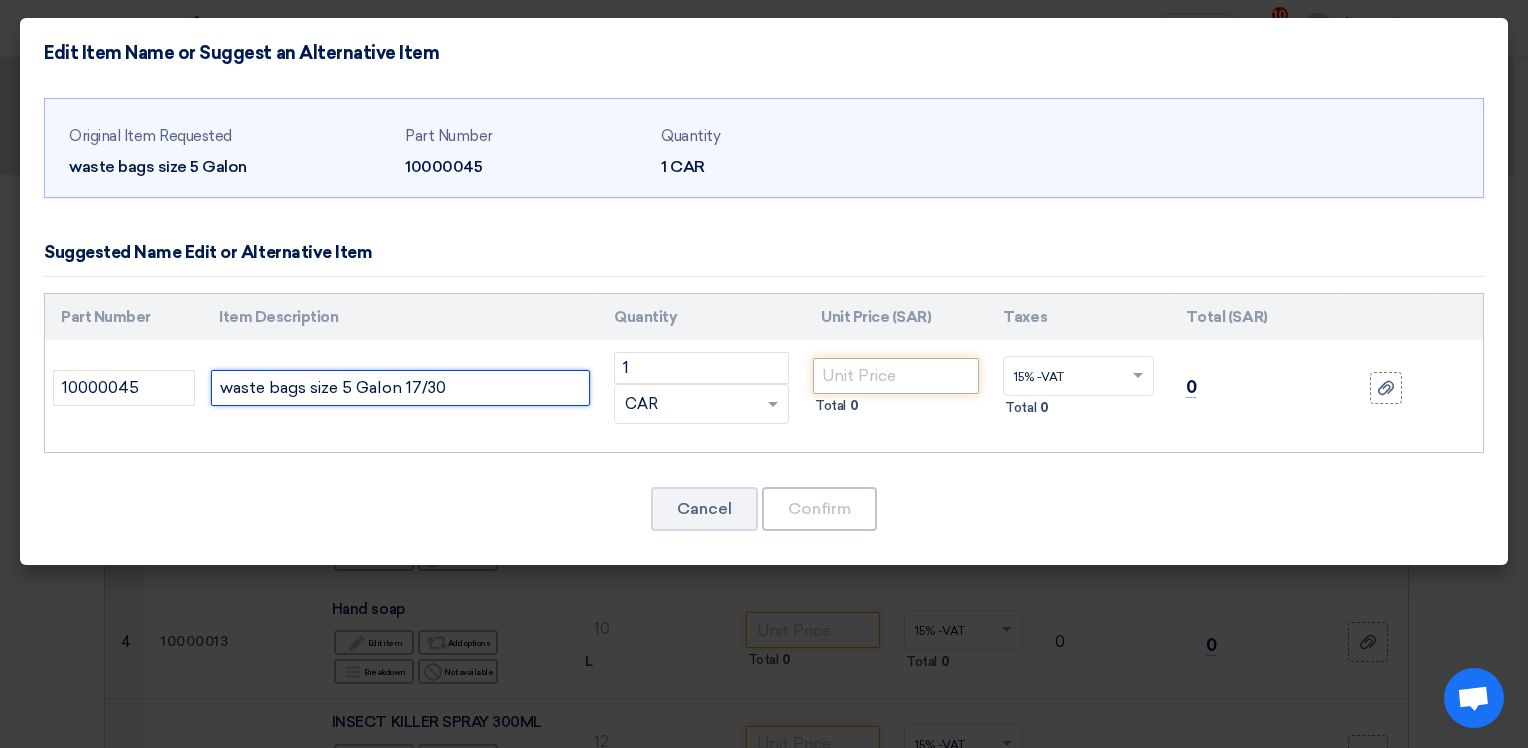 type on "waste bags size 5 Galon 17/30" 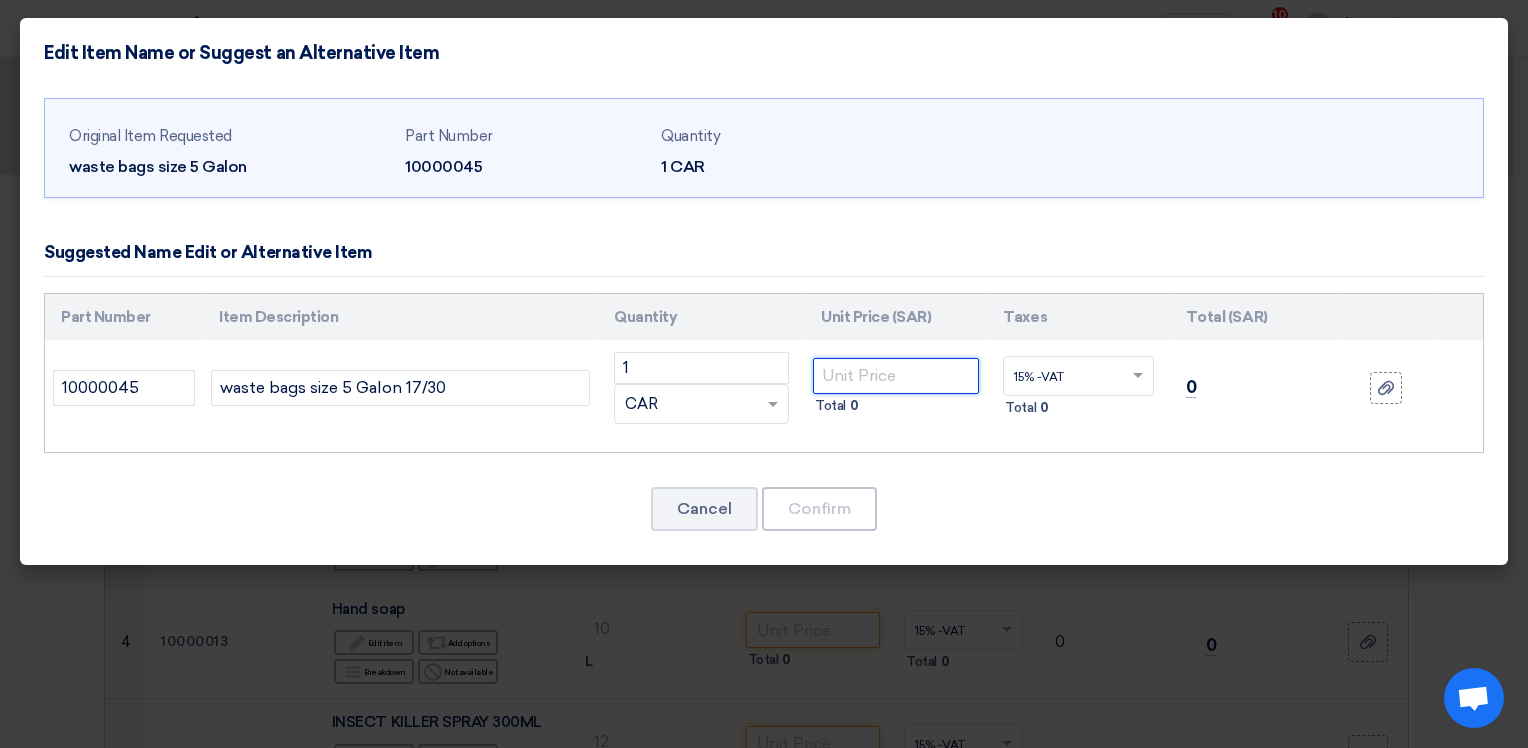 click 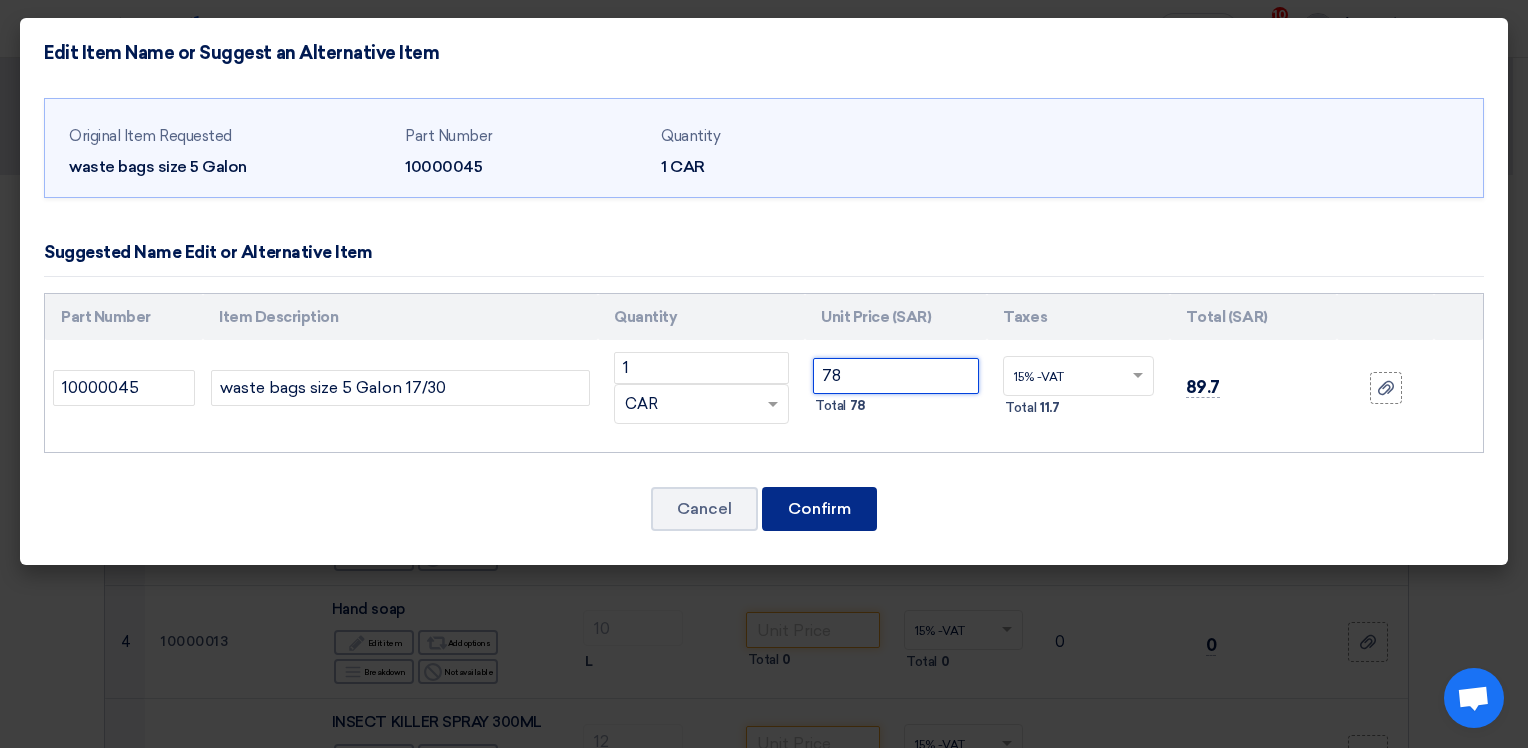 type on "78" 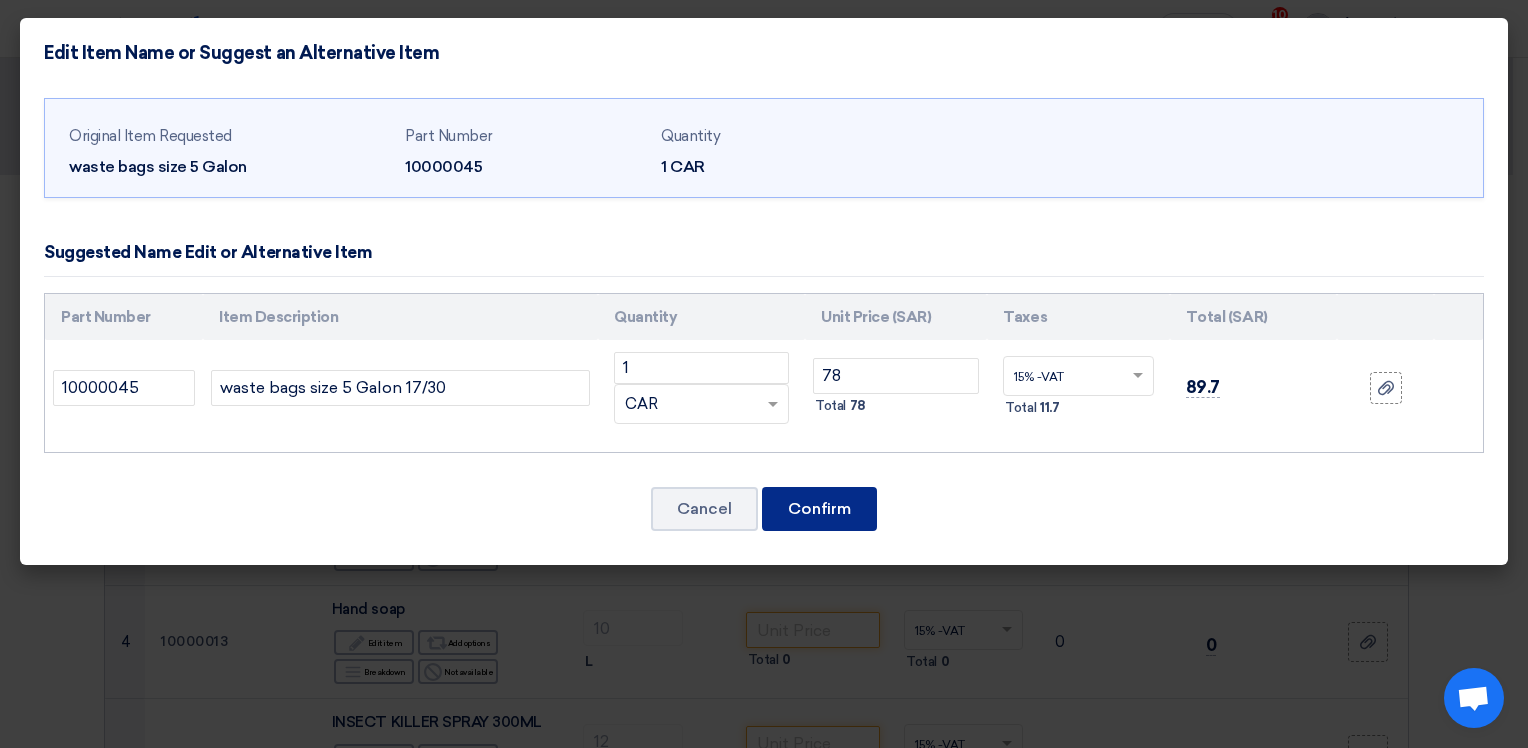 click on "Confirm" 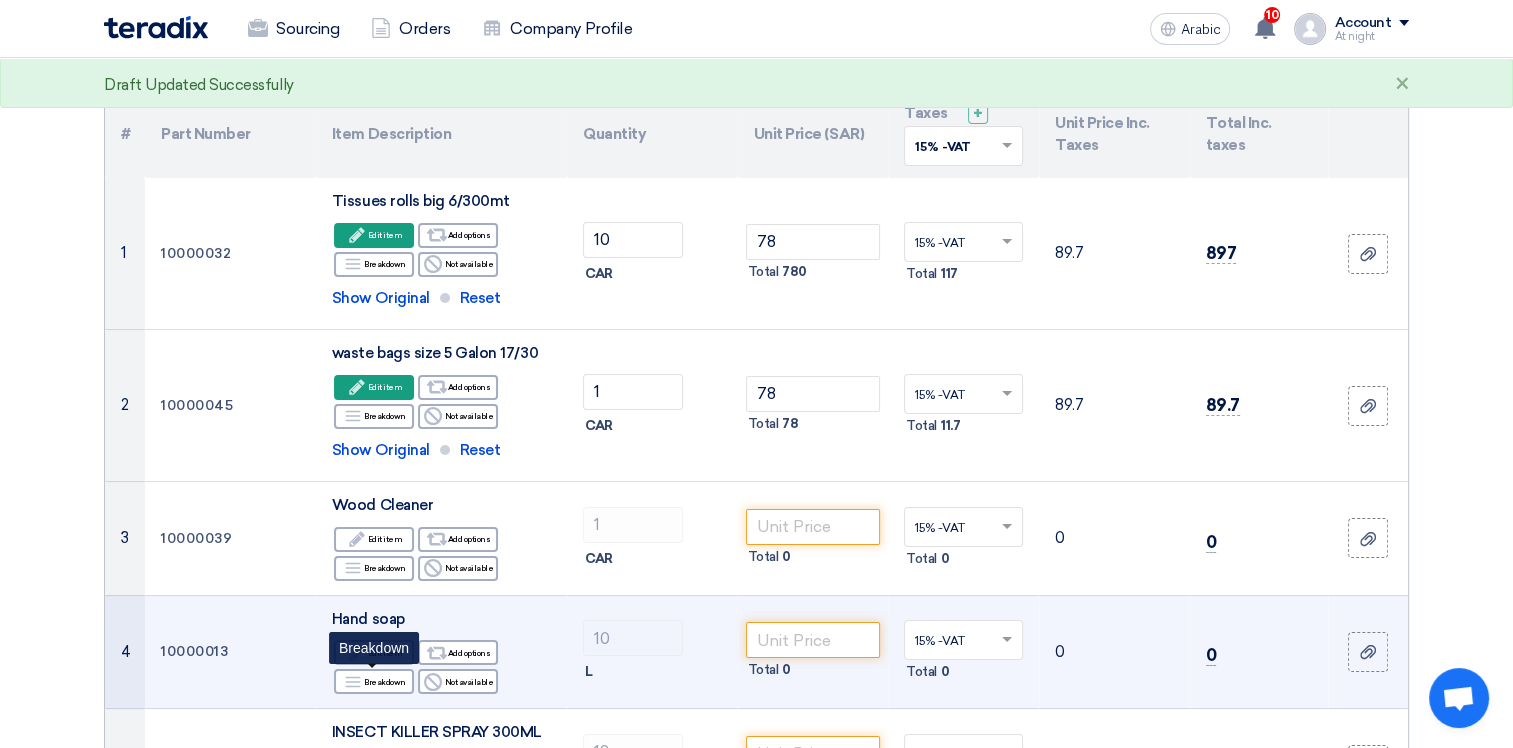 scroll, scrollTop: 200, scrollLeft: 0, axis: vertical 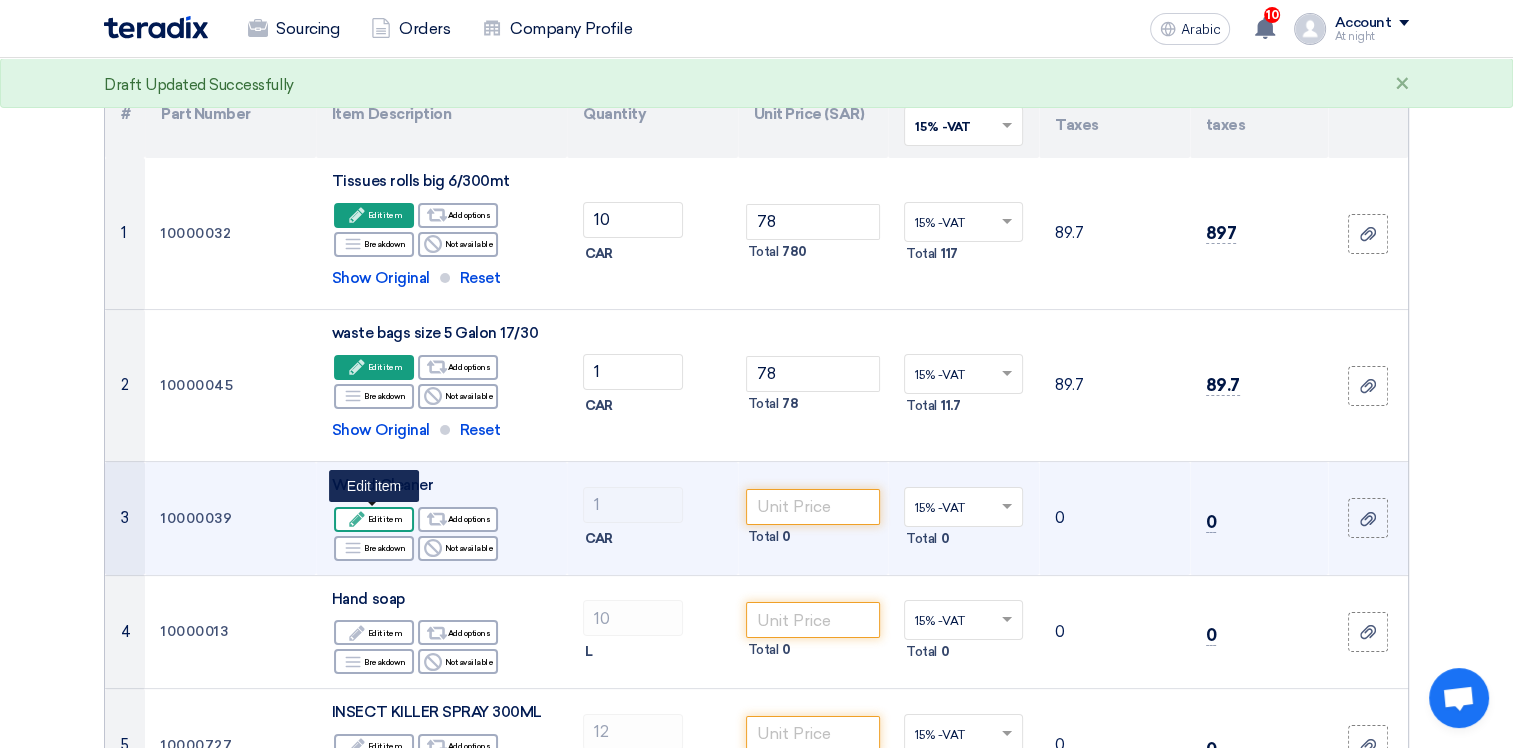 click on "Edit item" 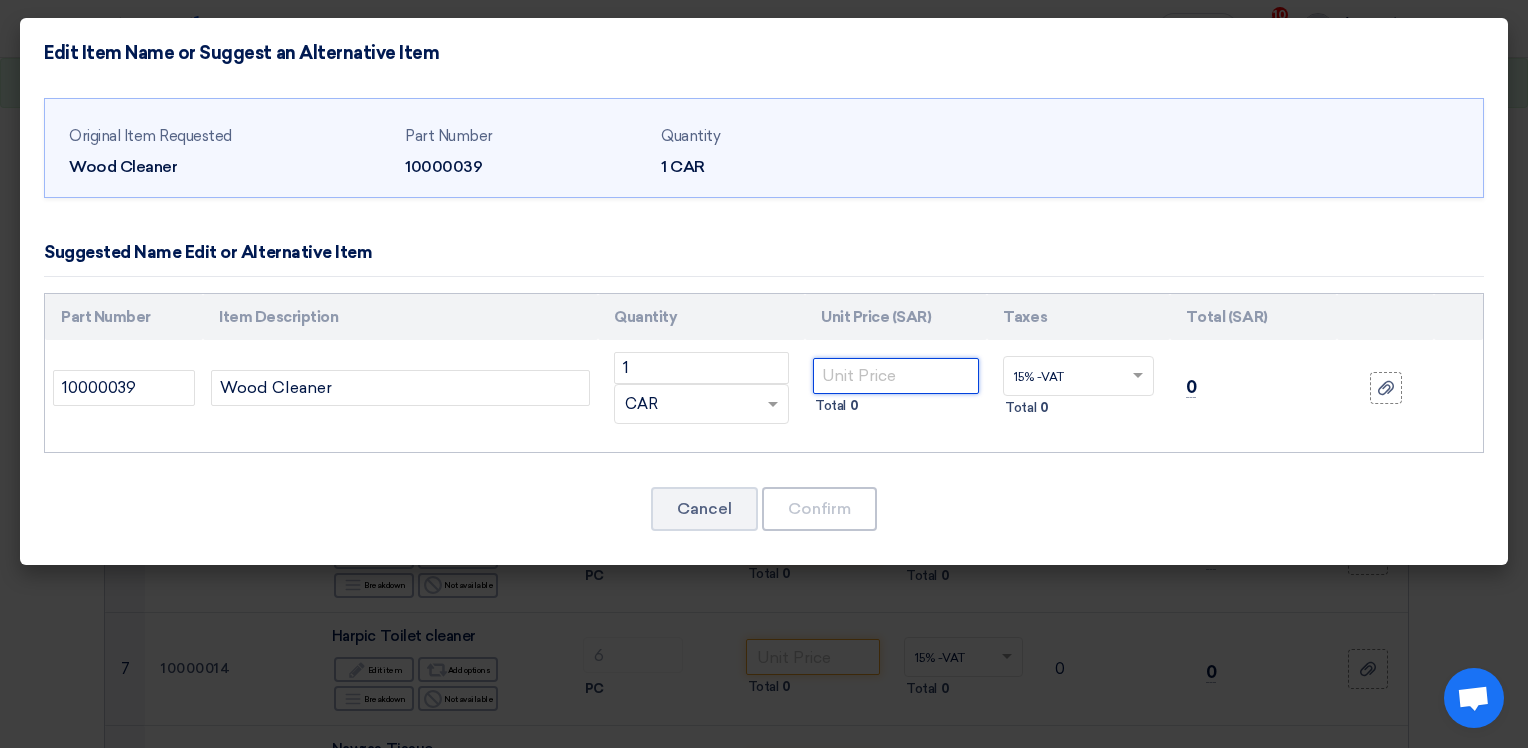 click 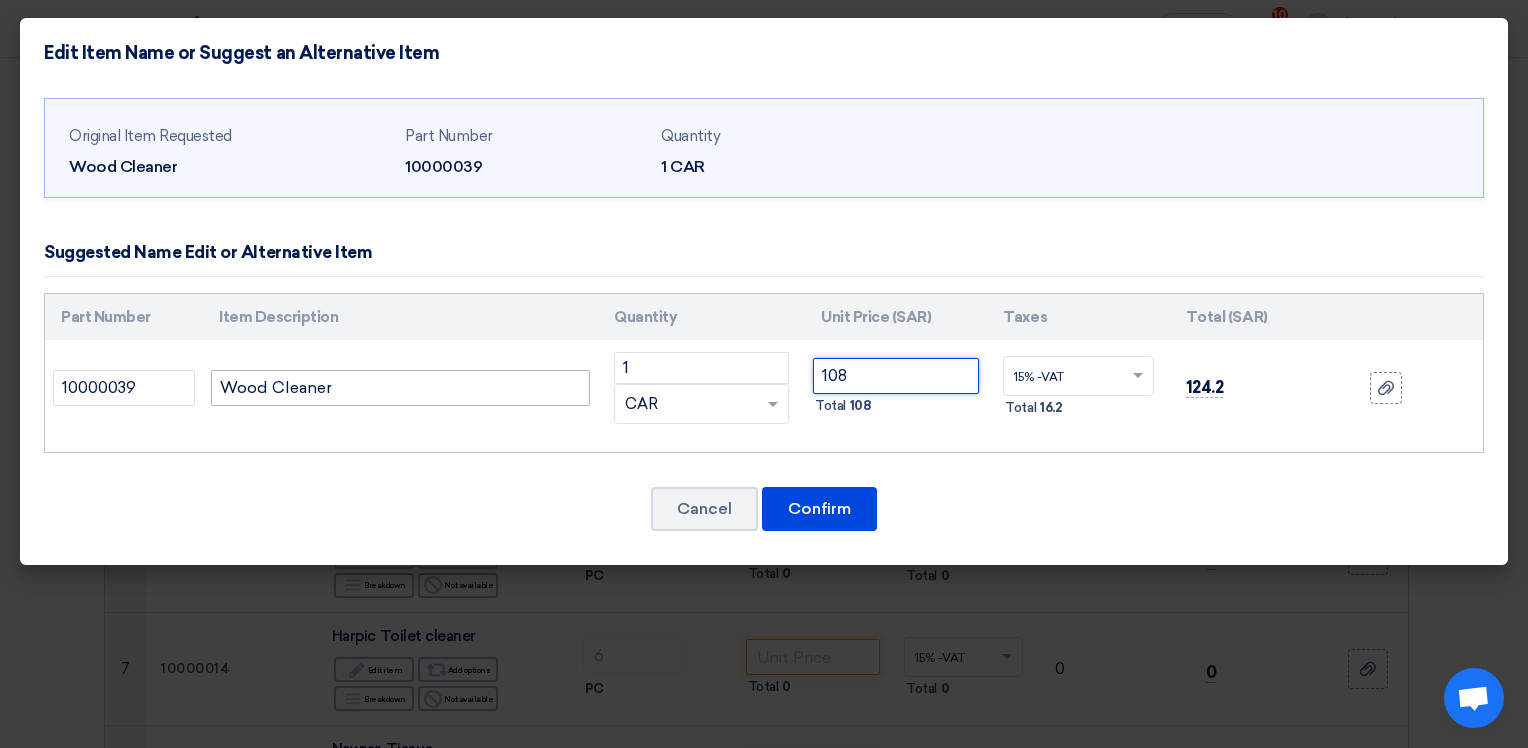 type on "108" 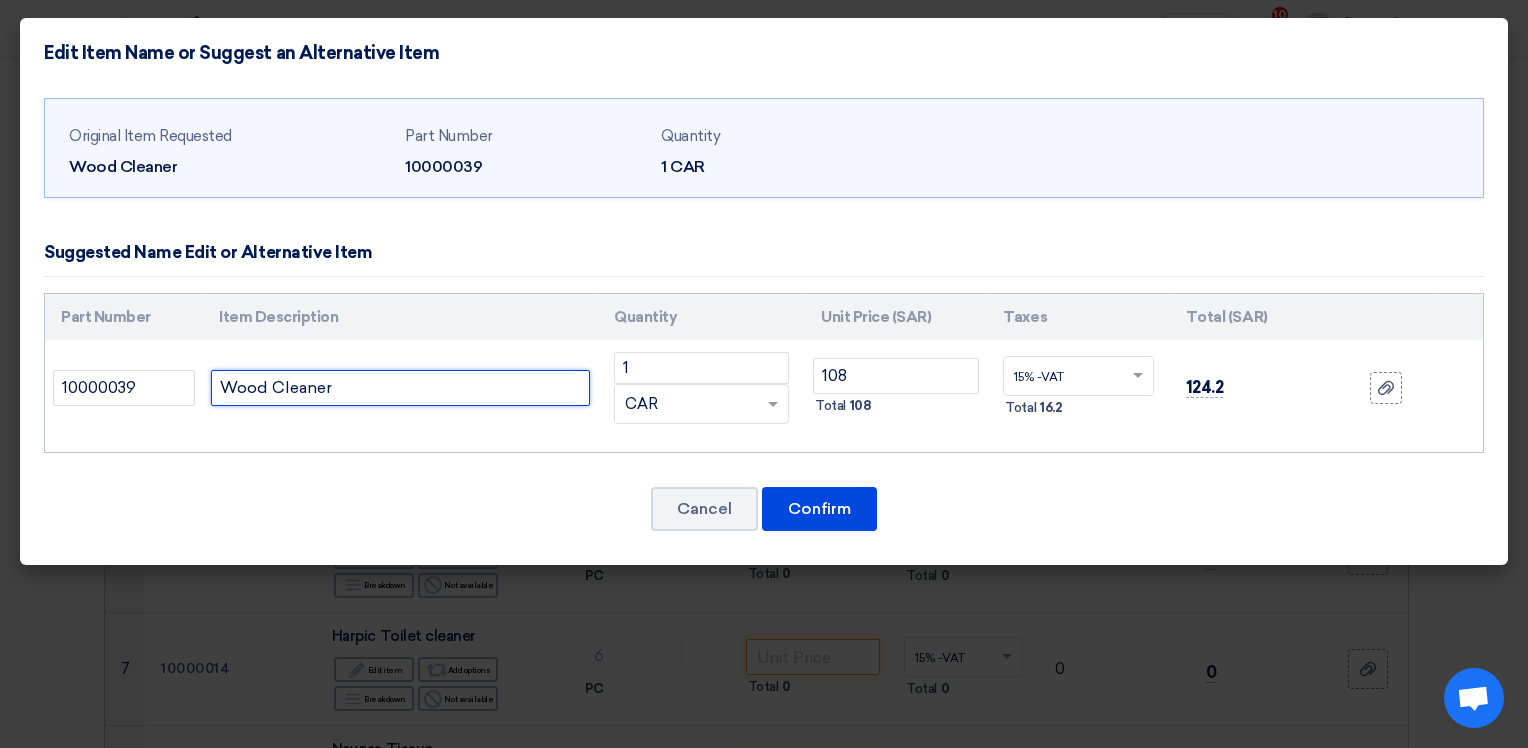 click on "Wood Cleaner" 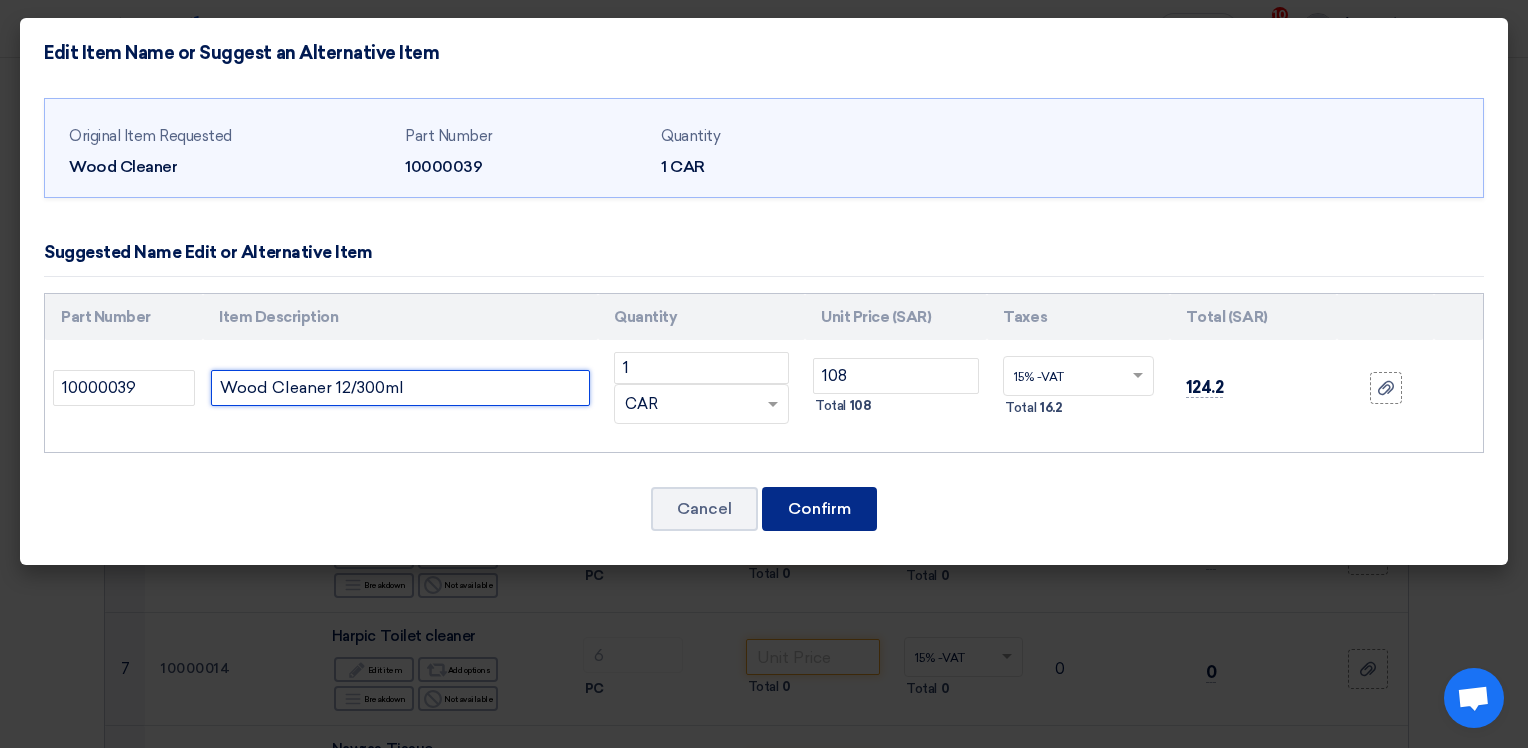 type on "Wood Cleaner 12/300ml" 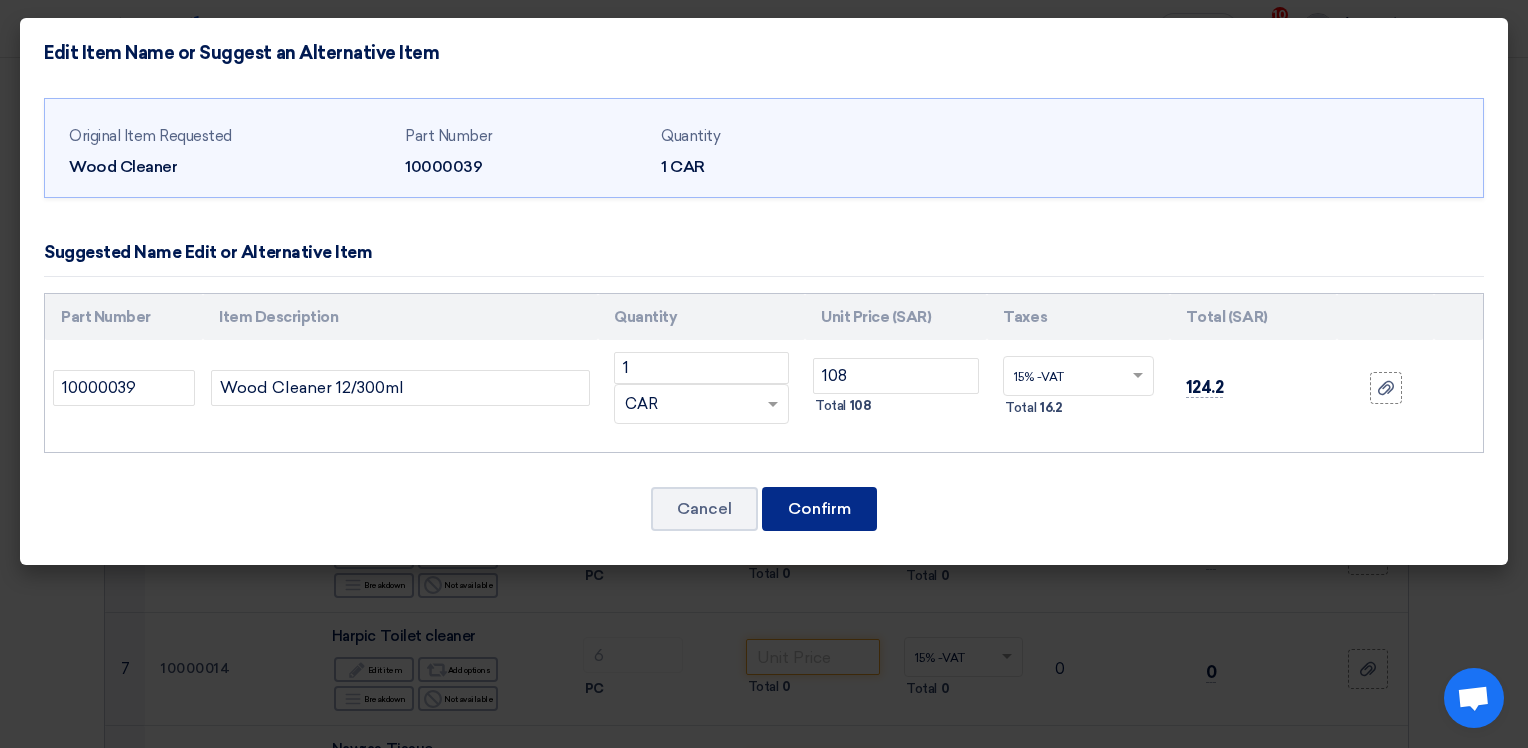 click on "Confirm" 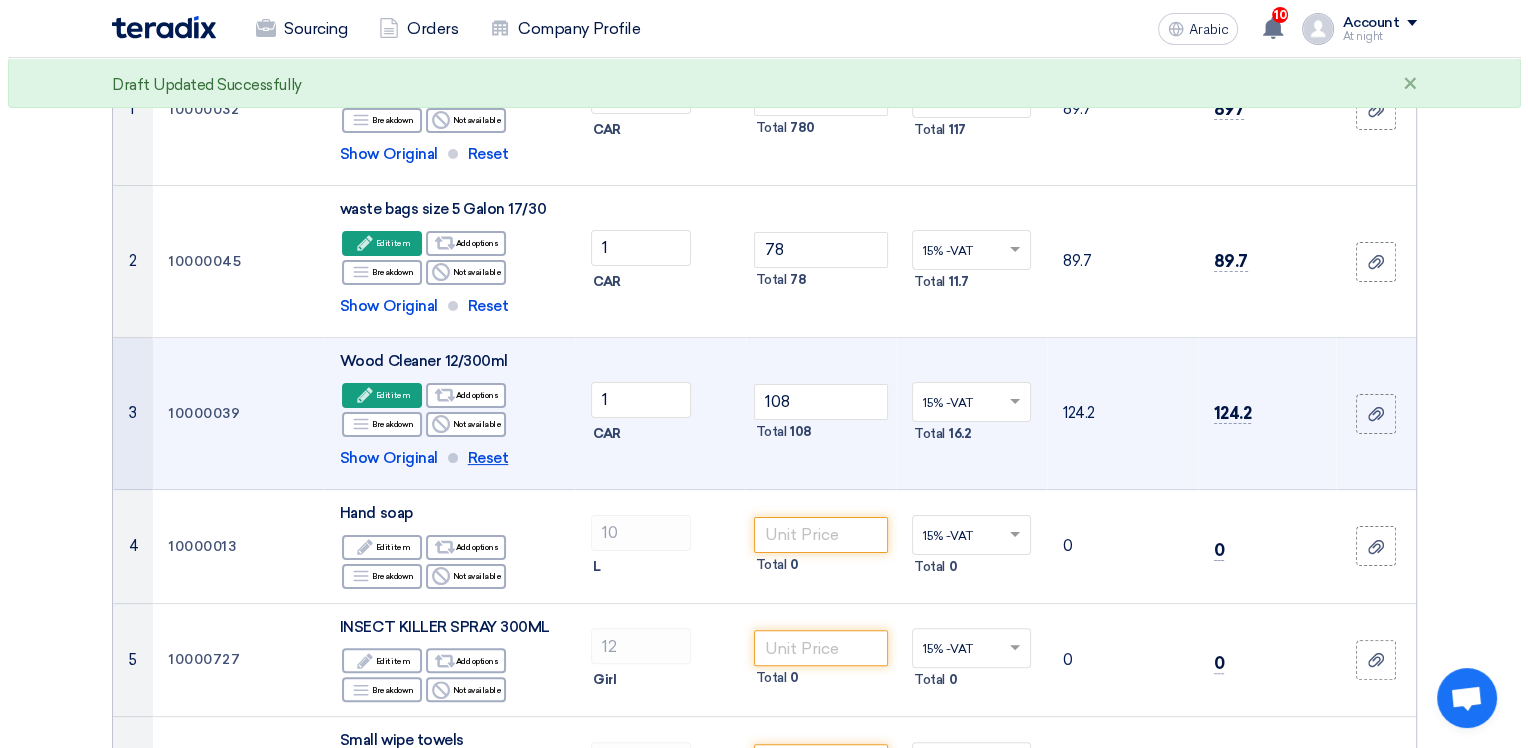 scroll, scrollTop: 500, scrollLeft: 0, axis: vertical 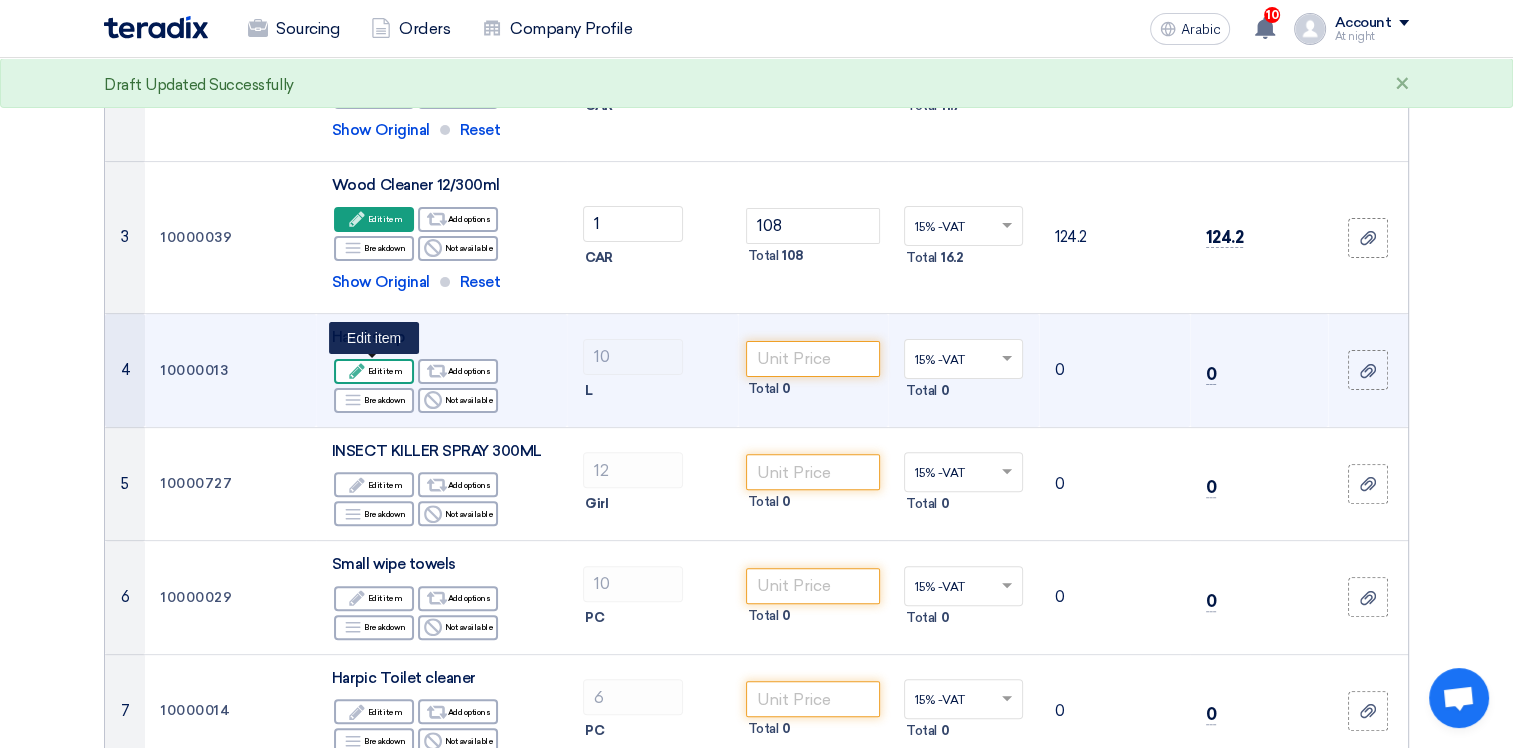 click on "Edit item" 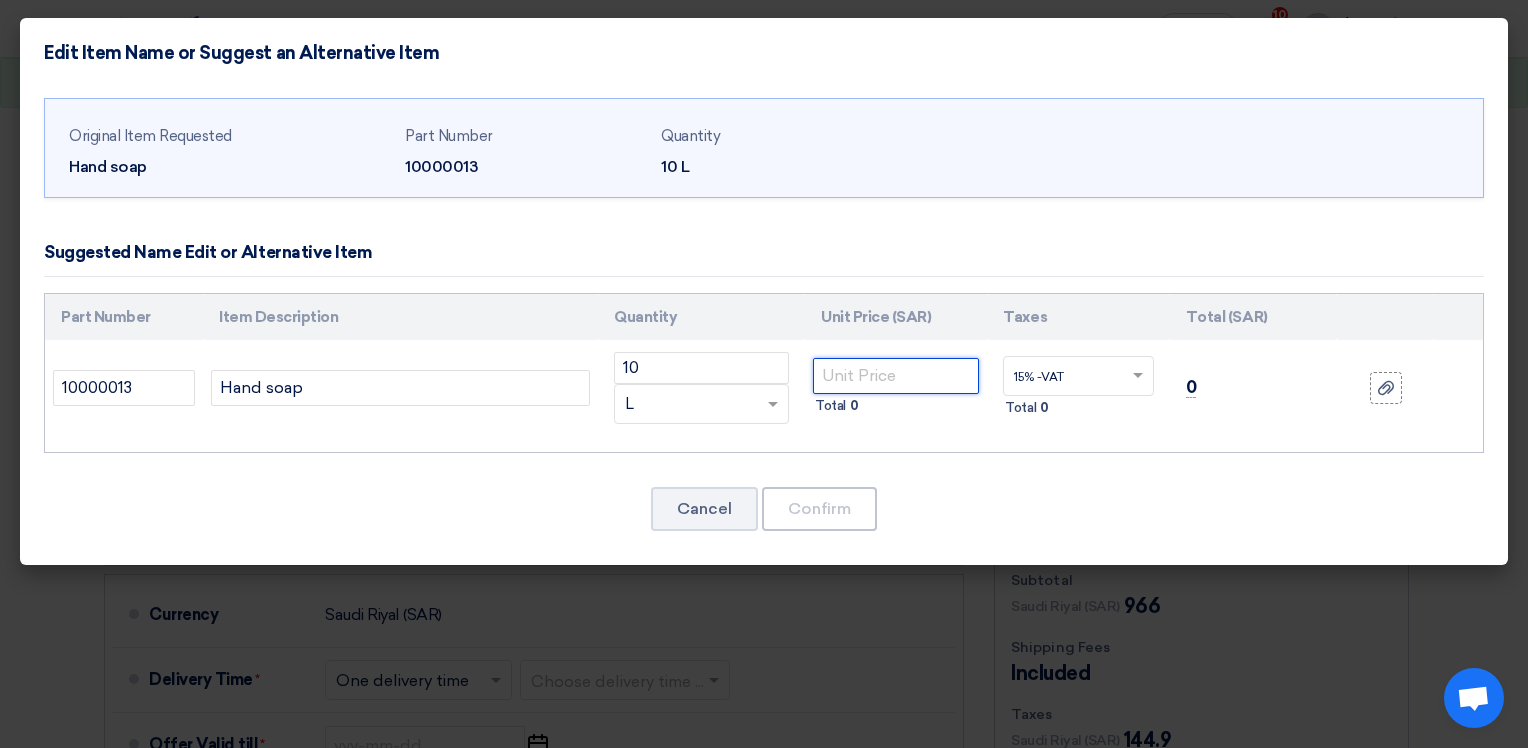 click 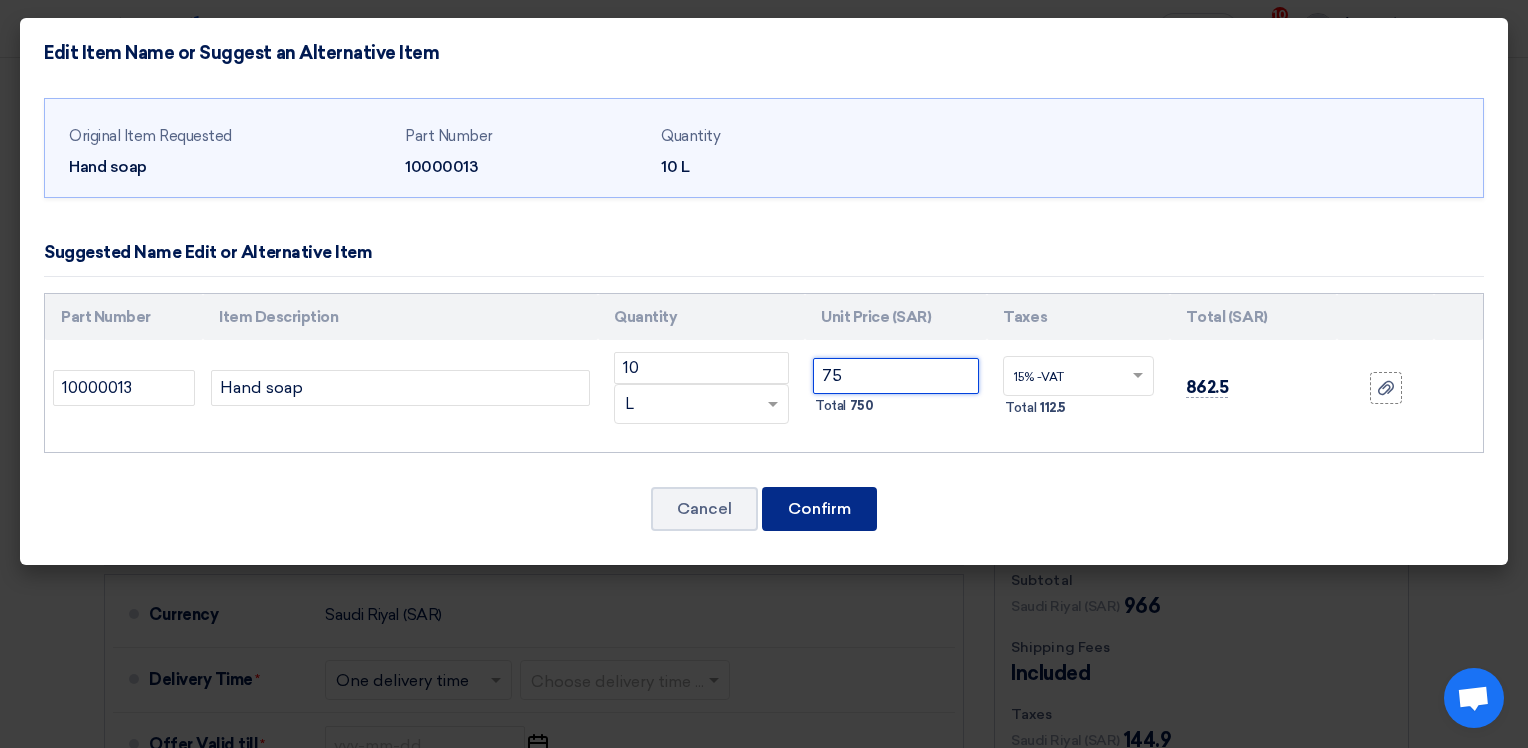 type on "75" 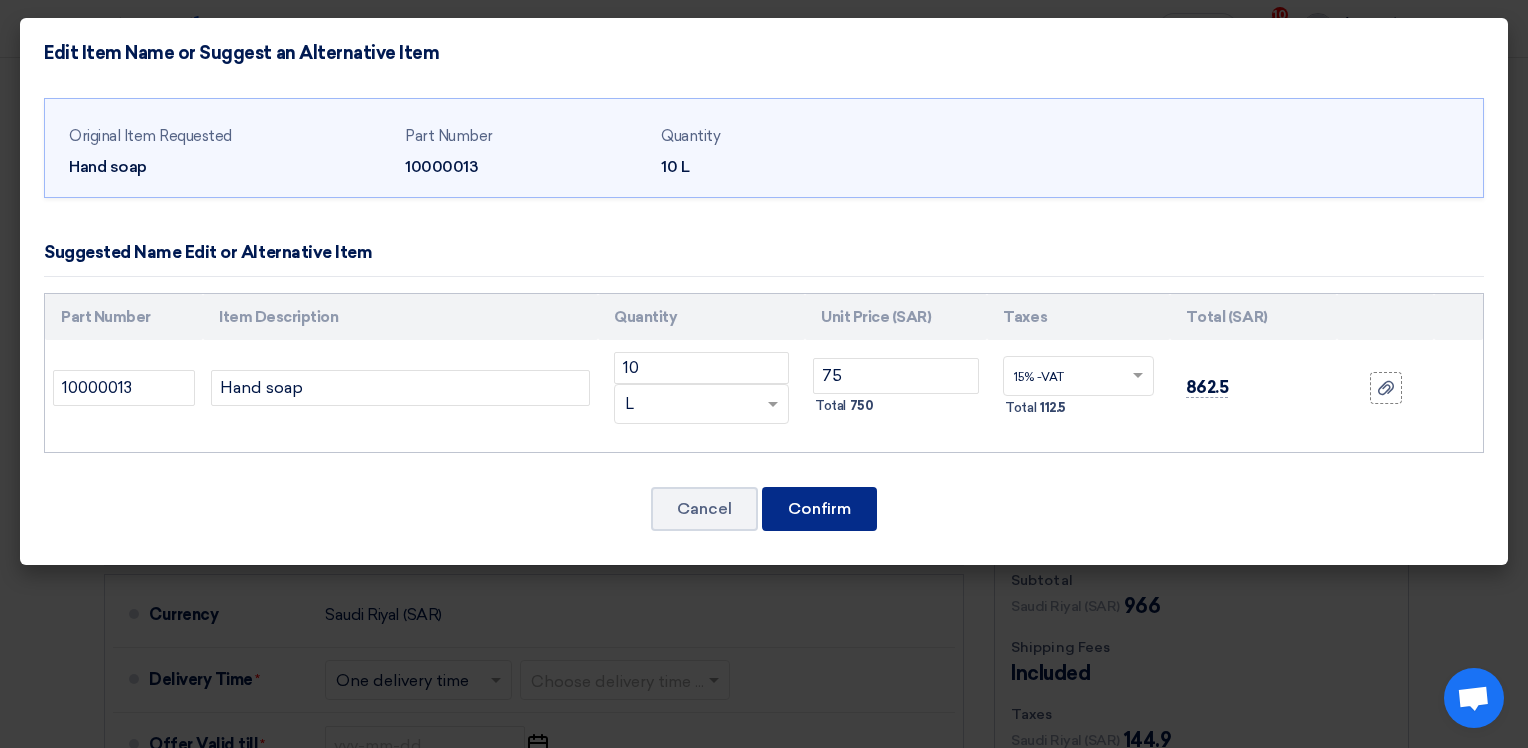 click on "Confirm" 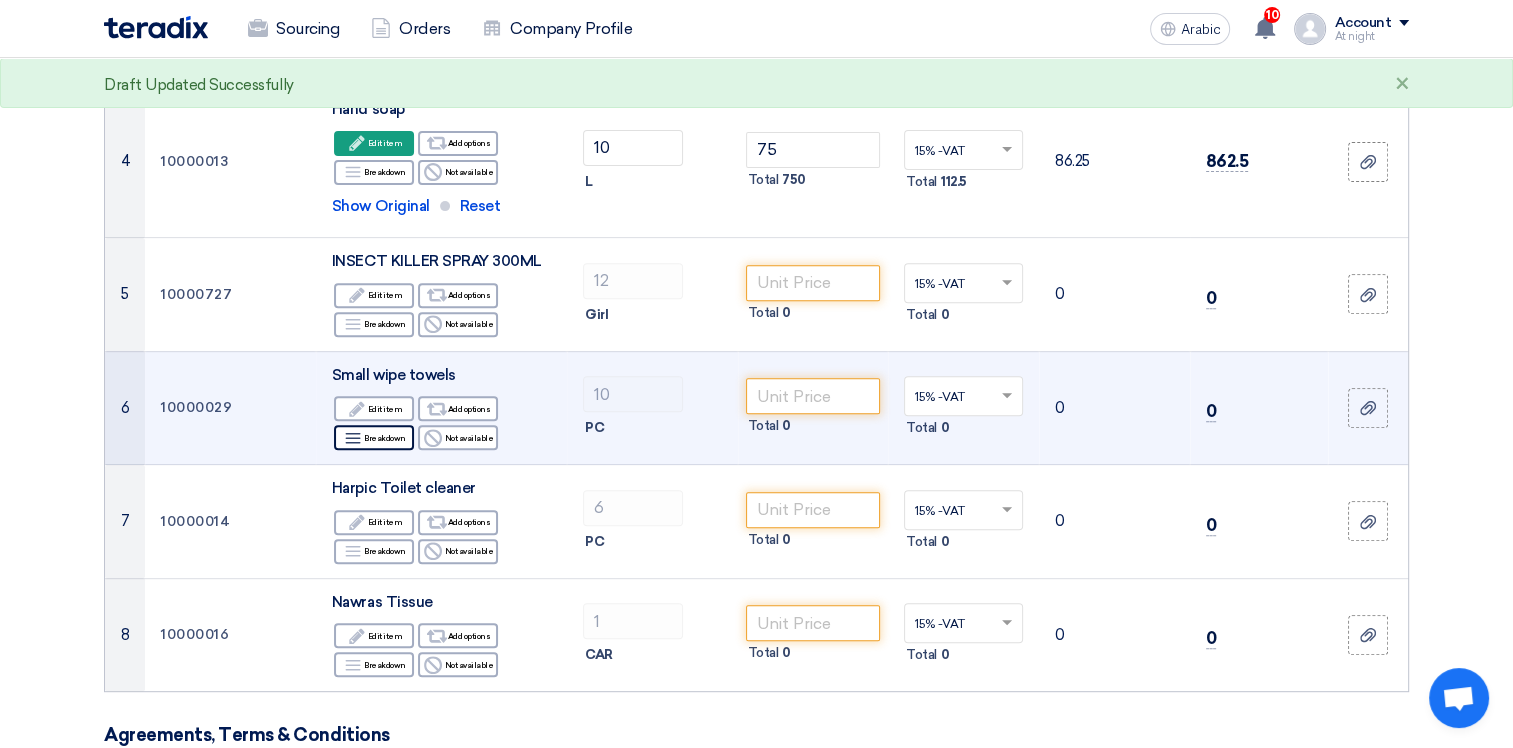 scroll, scrollTop: 693, scrollLeft: 0, axis: vertical 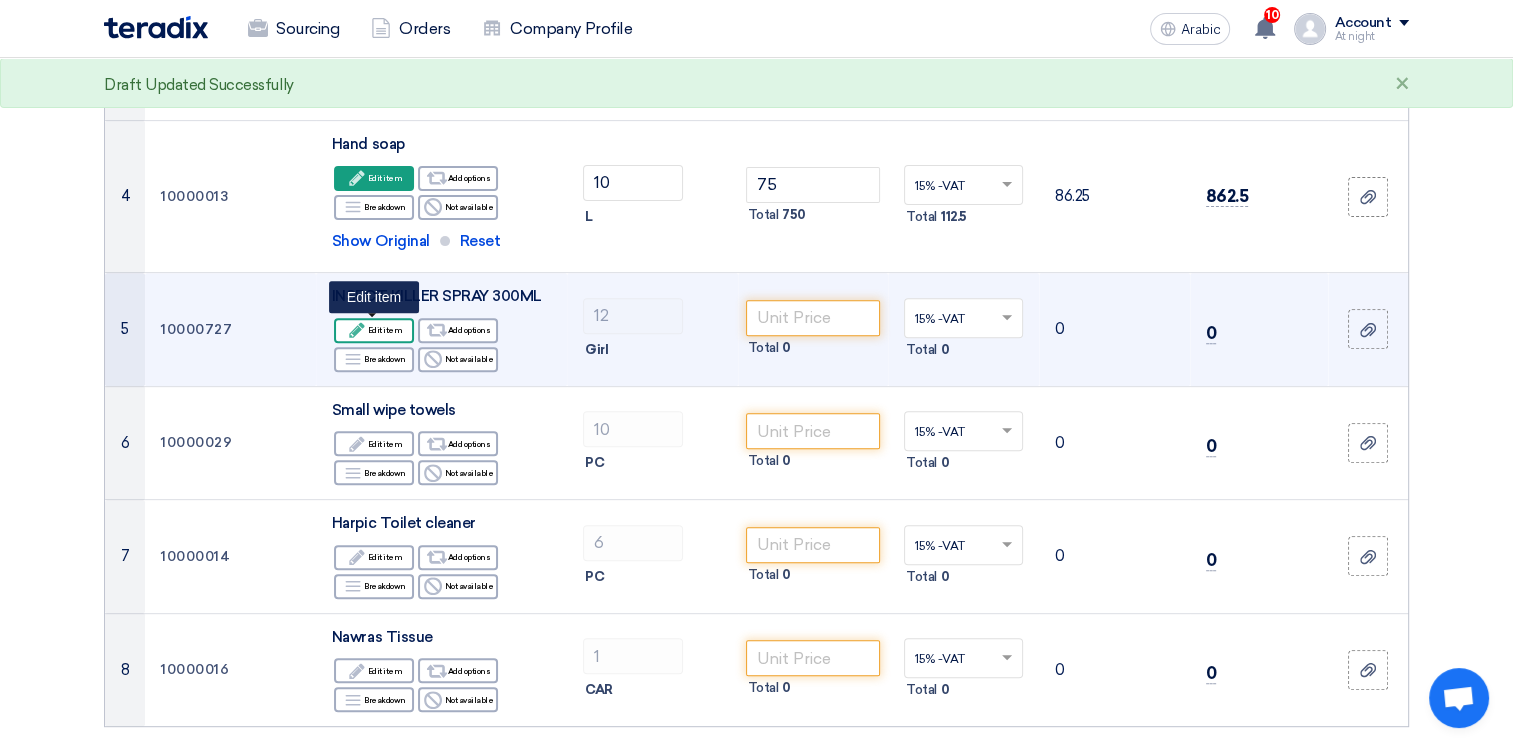 click on "Edit item" 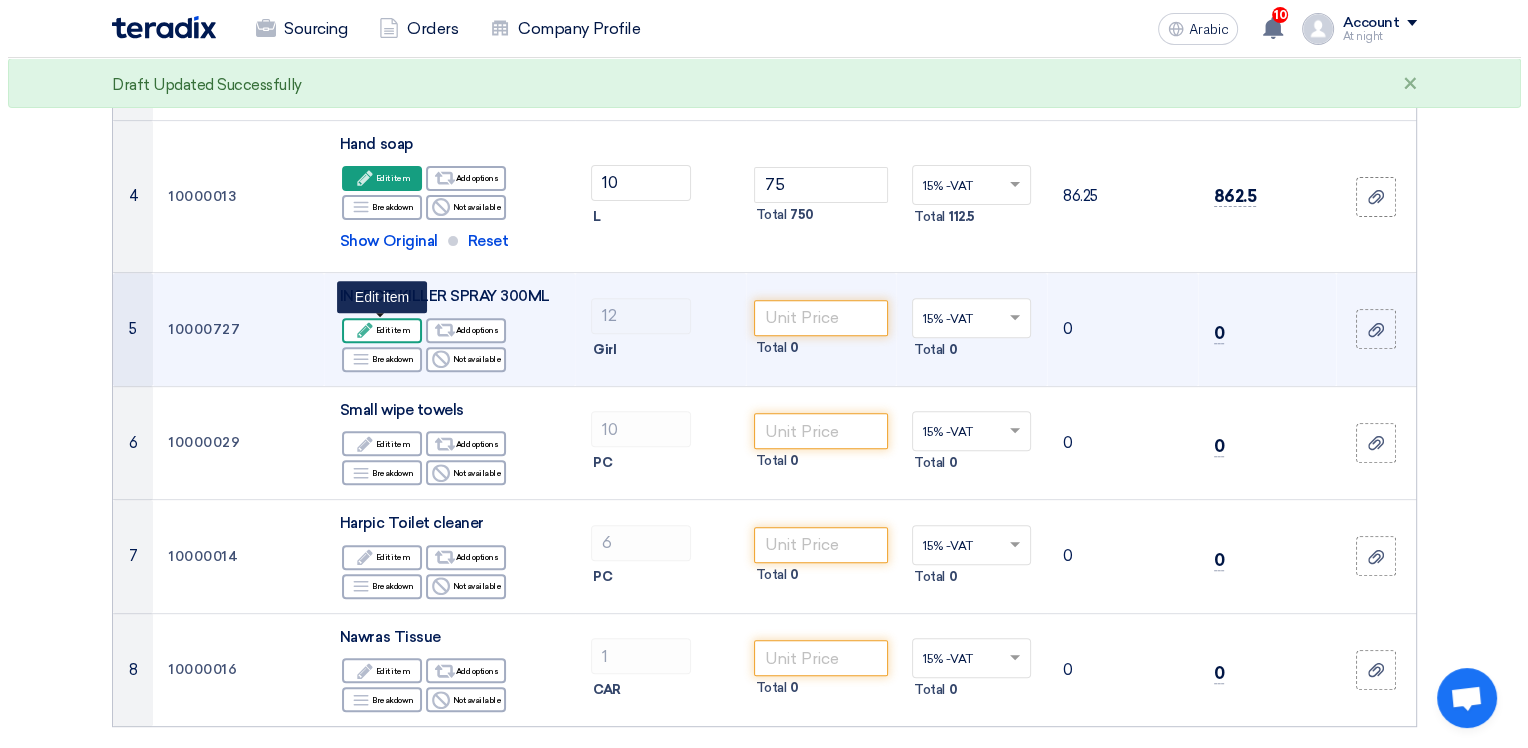scroll, scrollTop: 390, scrollLeft: 0, axis: vertical 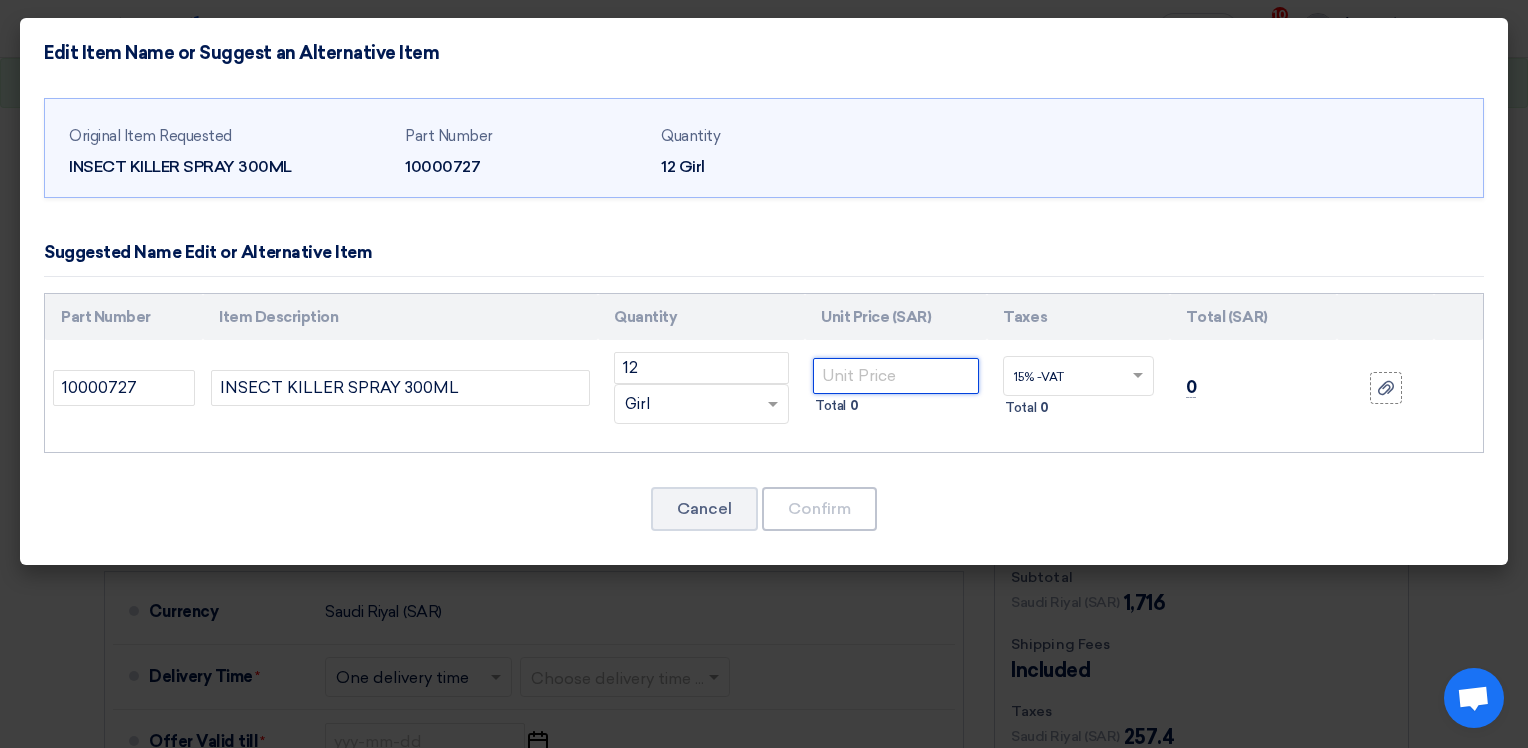 click 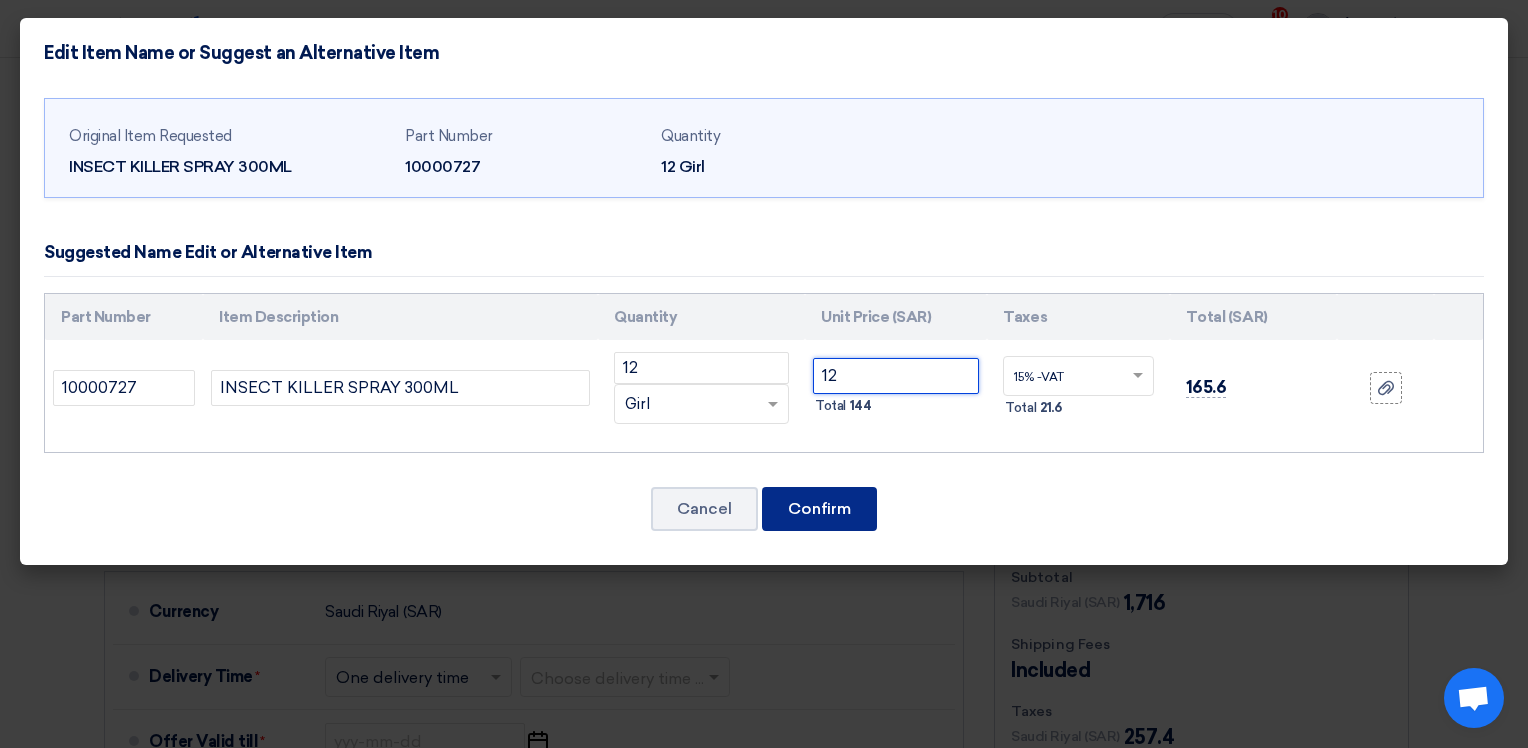 type on "12" 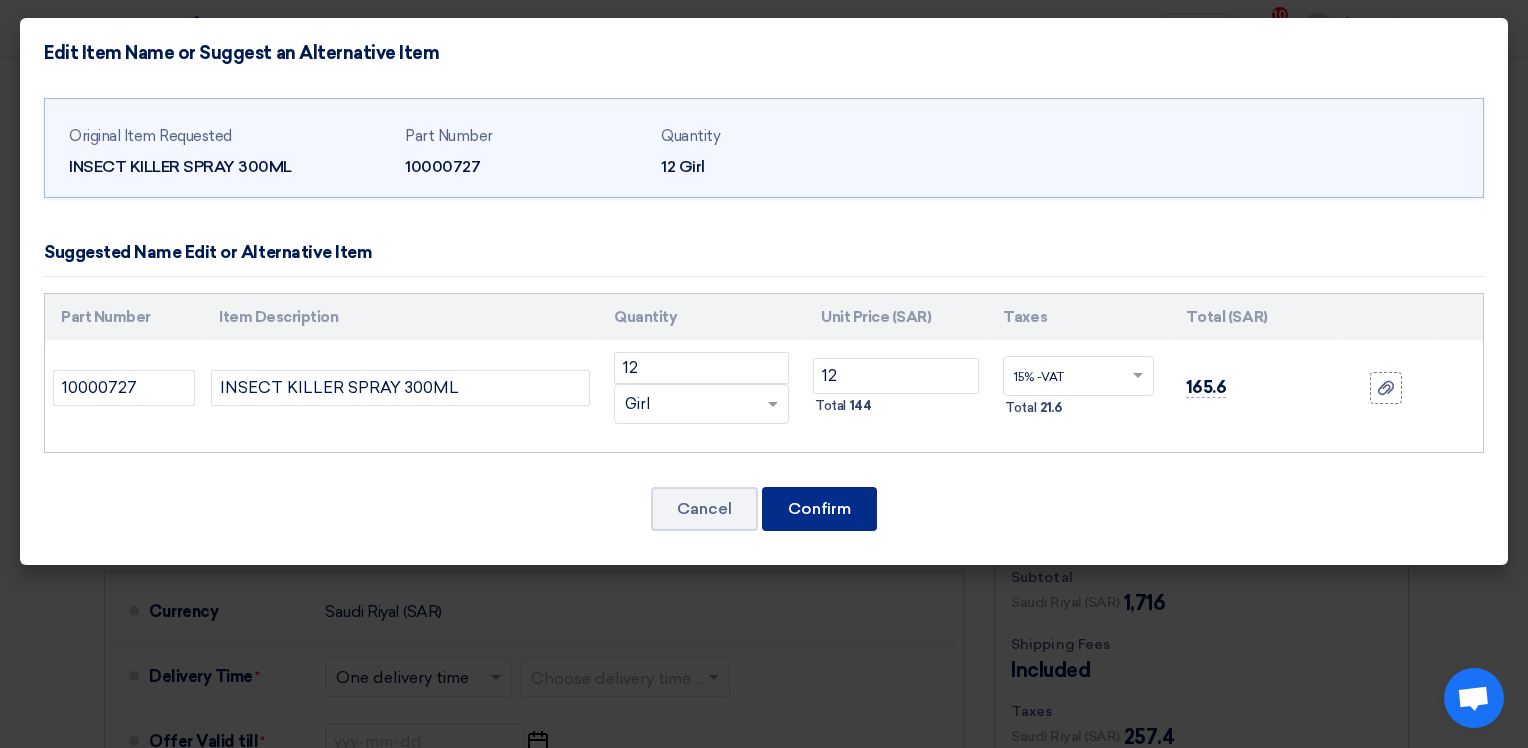 click on "Confirm" 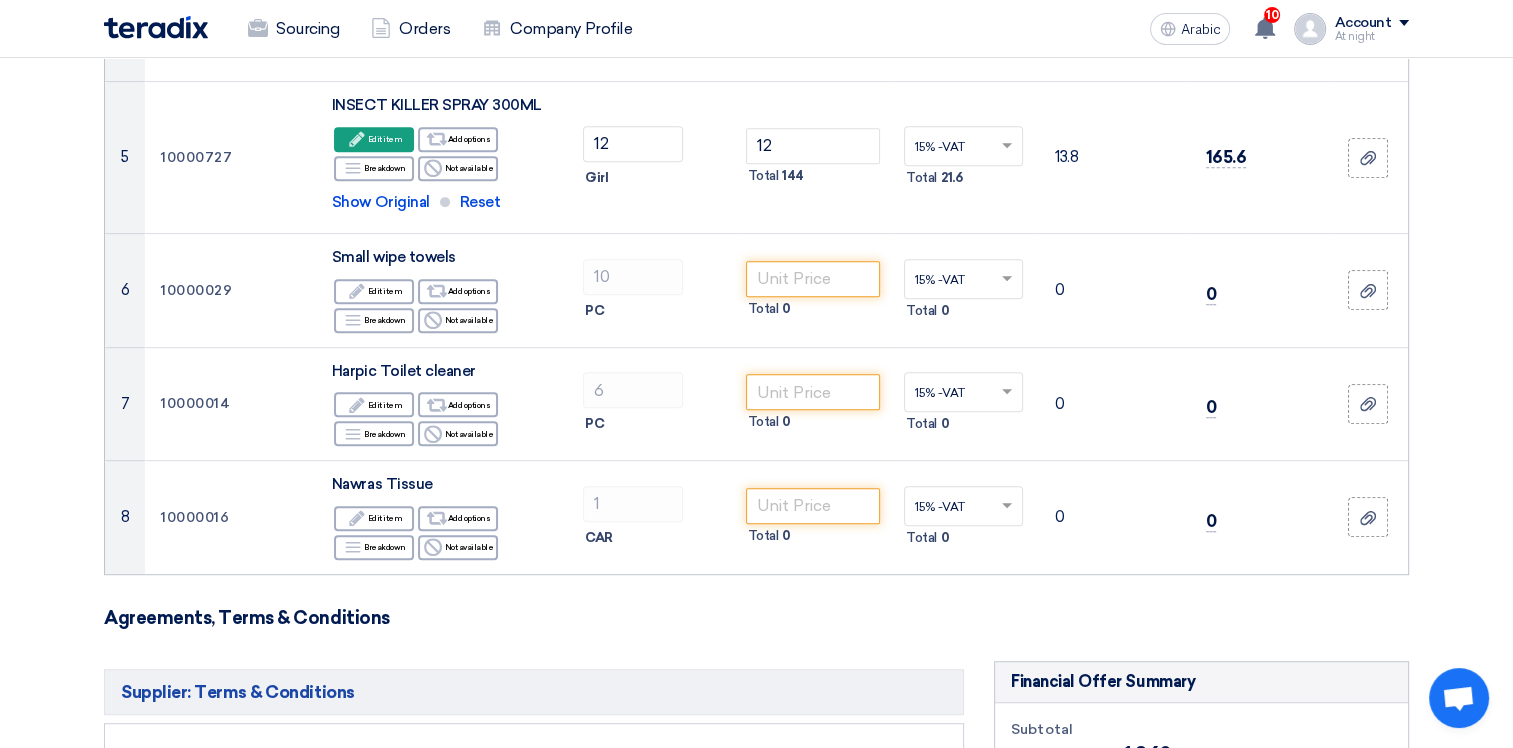 scroll, scrollTop: 797, scrollLeft: 0, axis: vertical 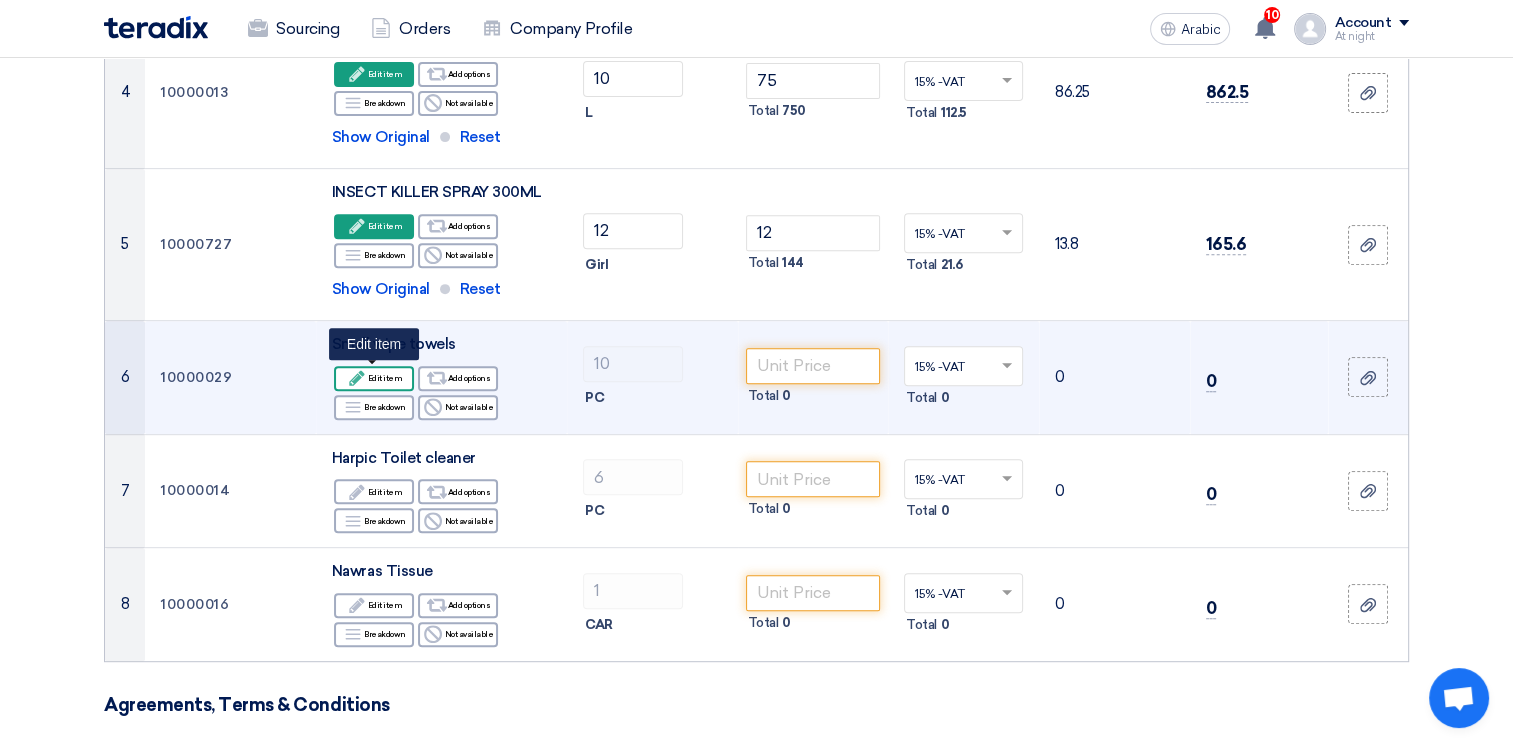 click on "Edit item" 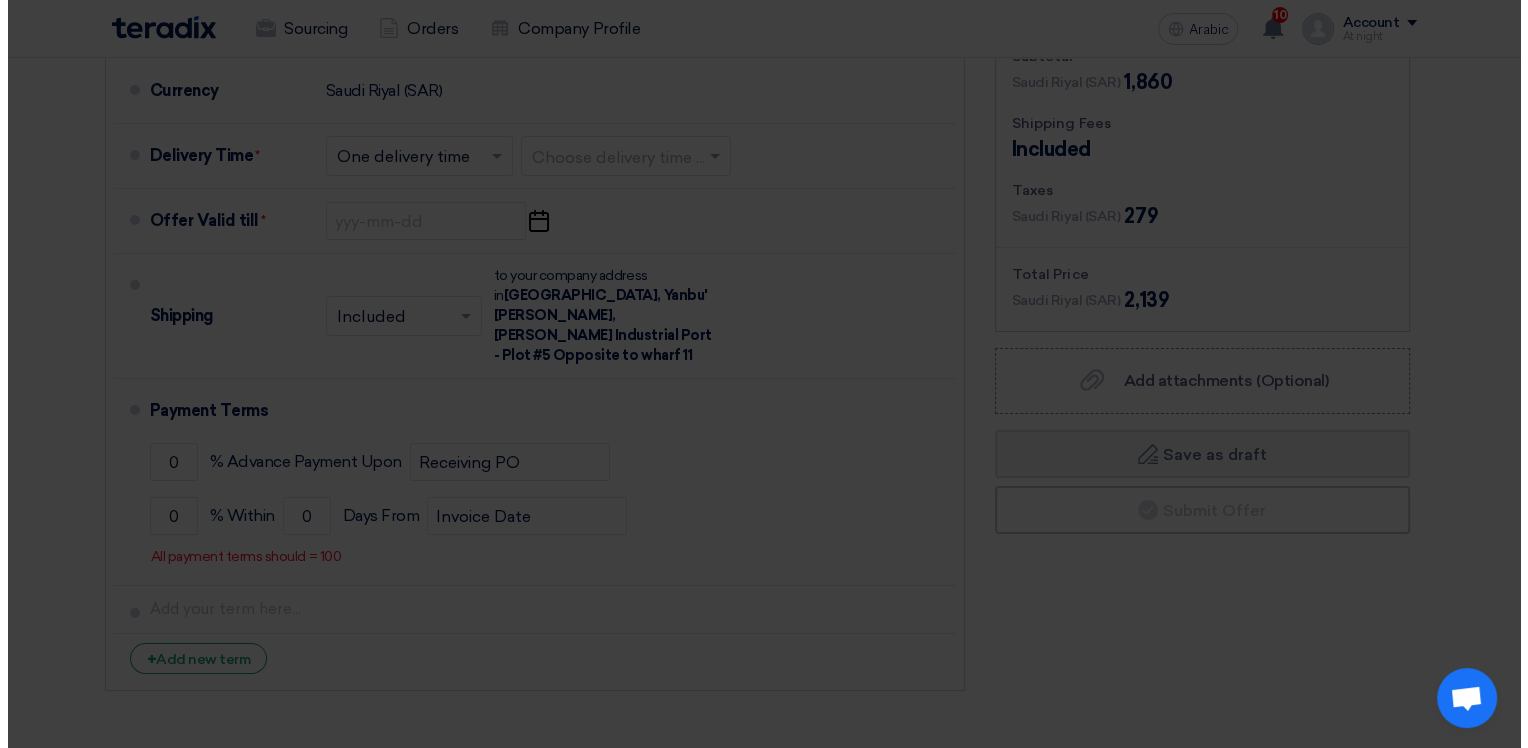 scroll, scrollTop: 494, scrollLeft: 0, axis: vertical 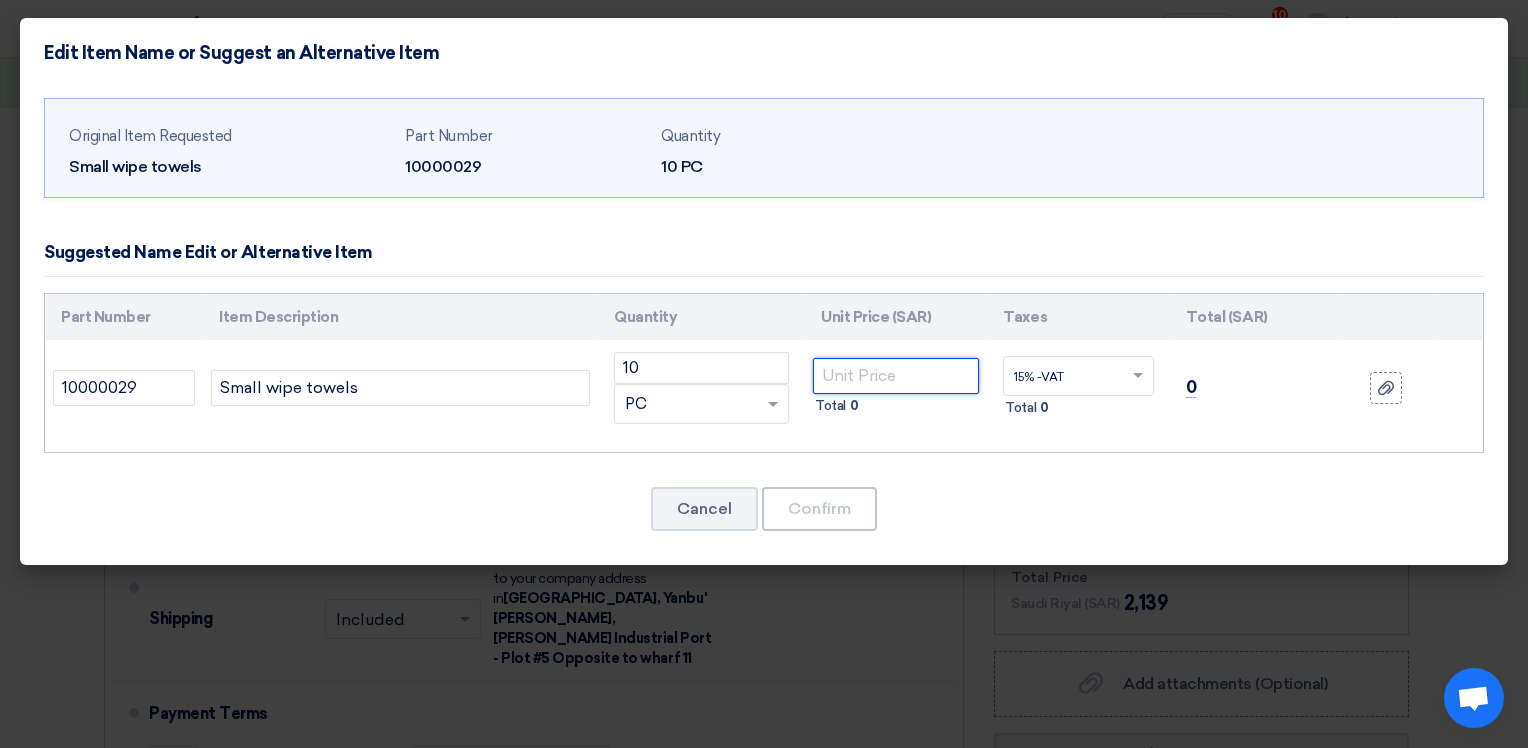 click 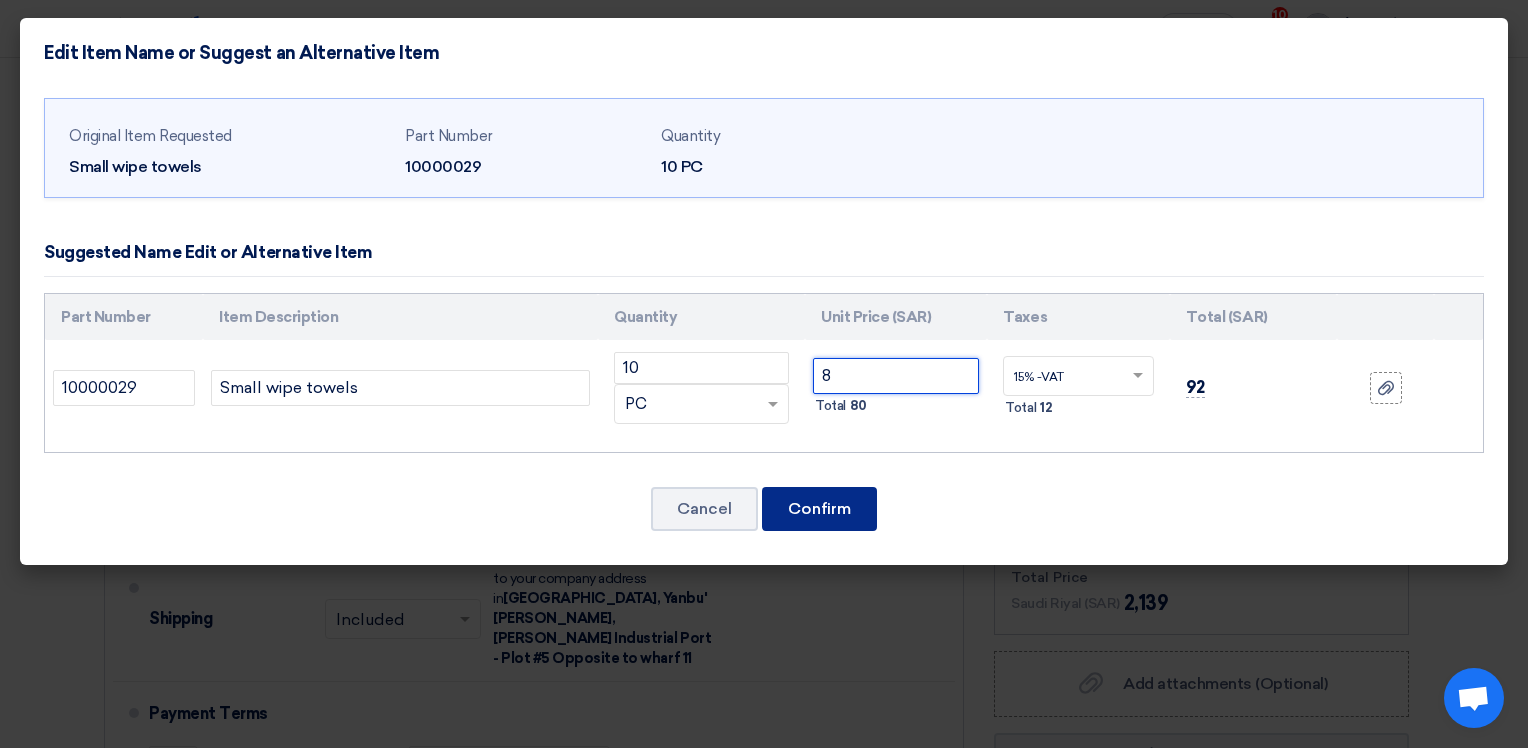 type on "8" 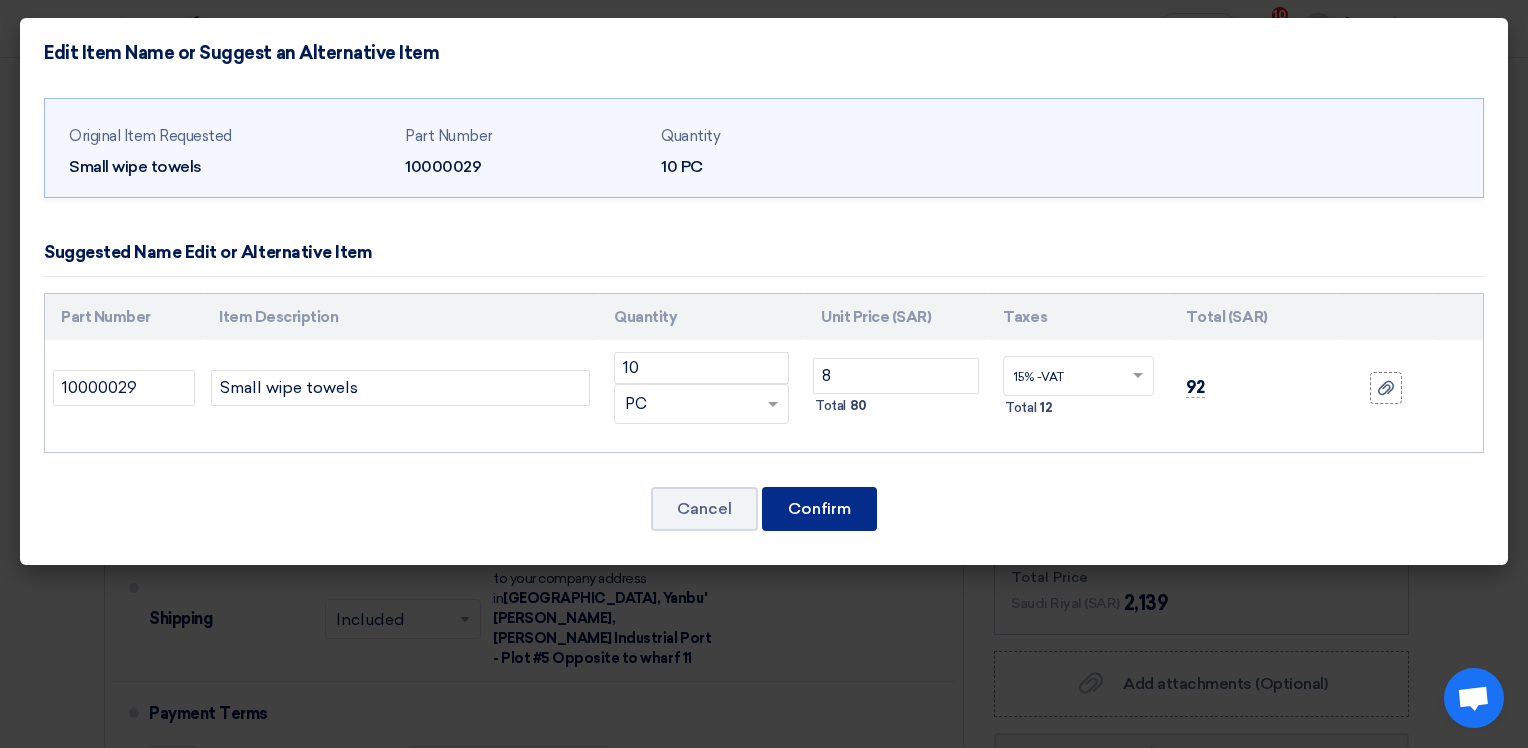 click on "Confirm" 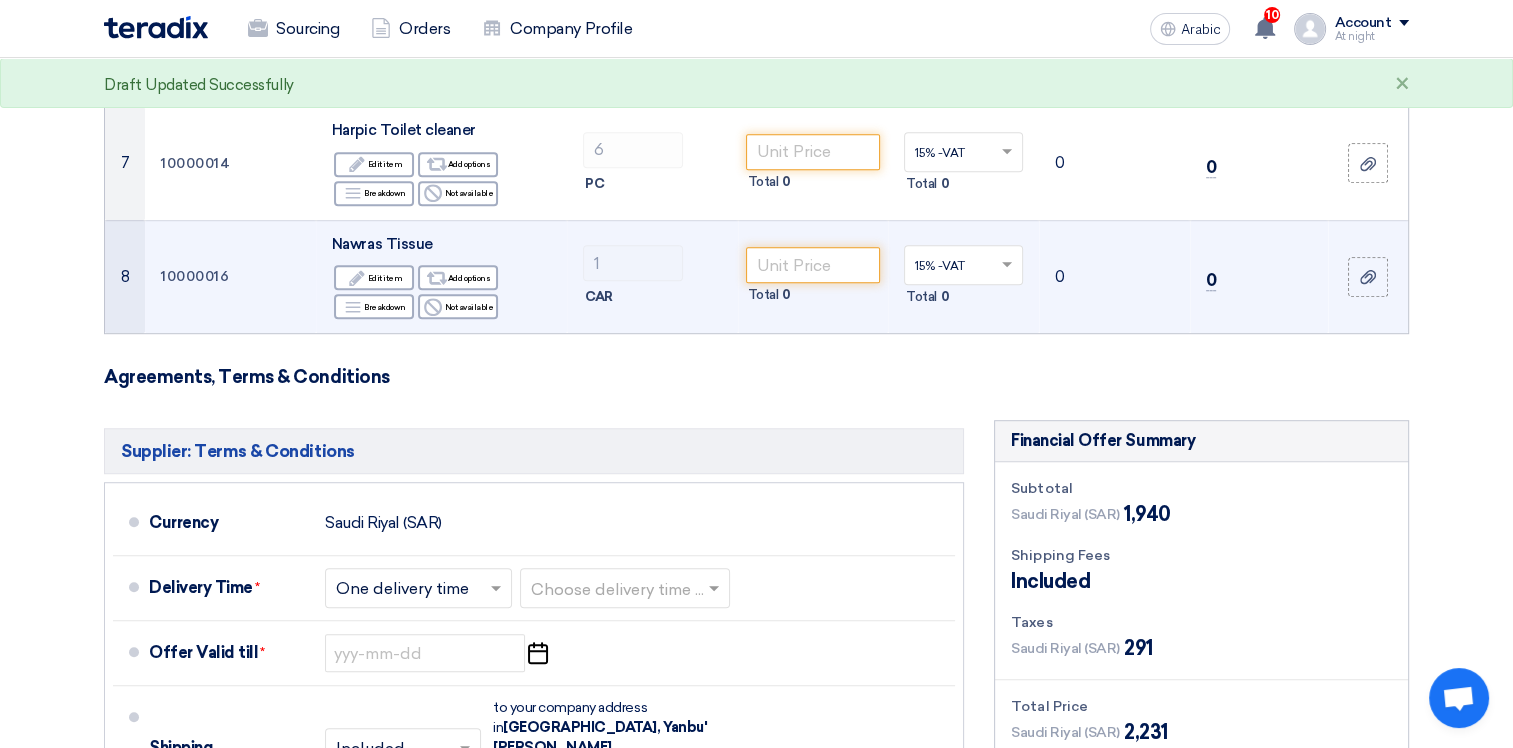 scroll, scrollTop: 991, scrollLeft: 0, axis: vertical 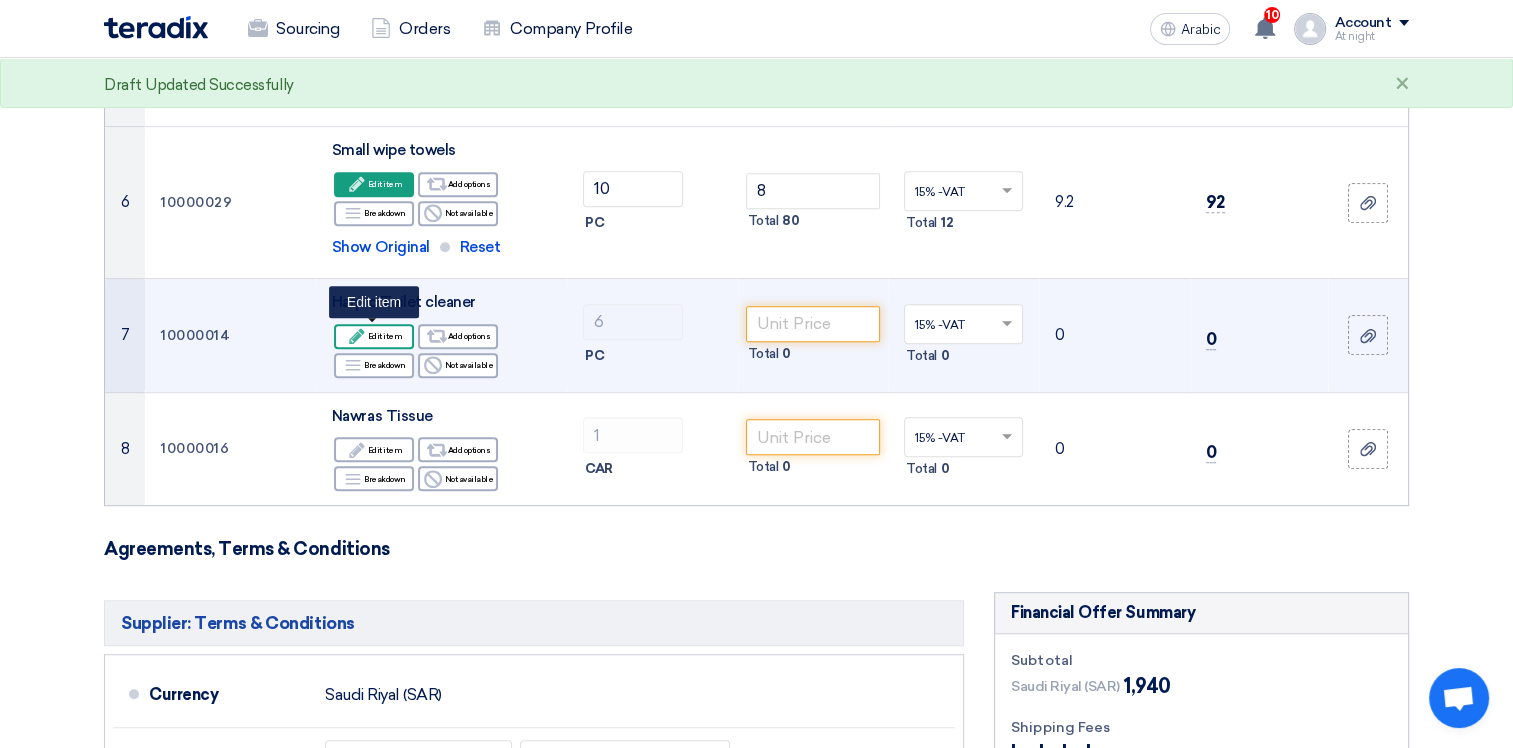 click on "Edit item" 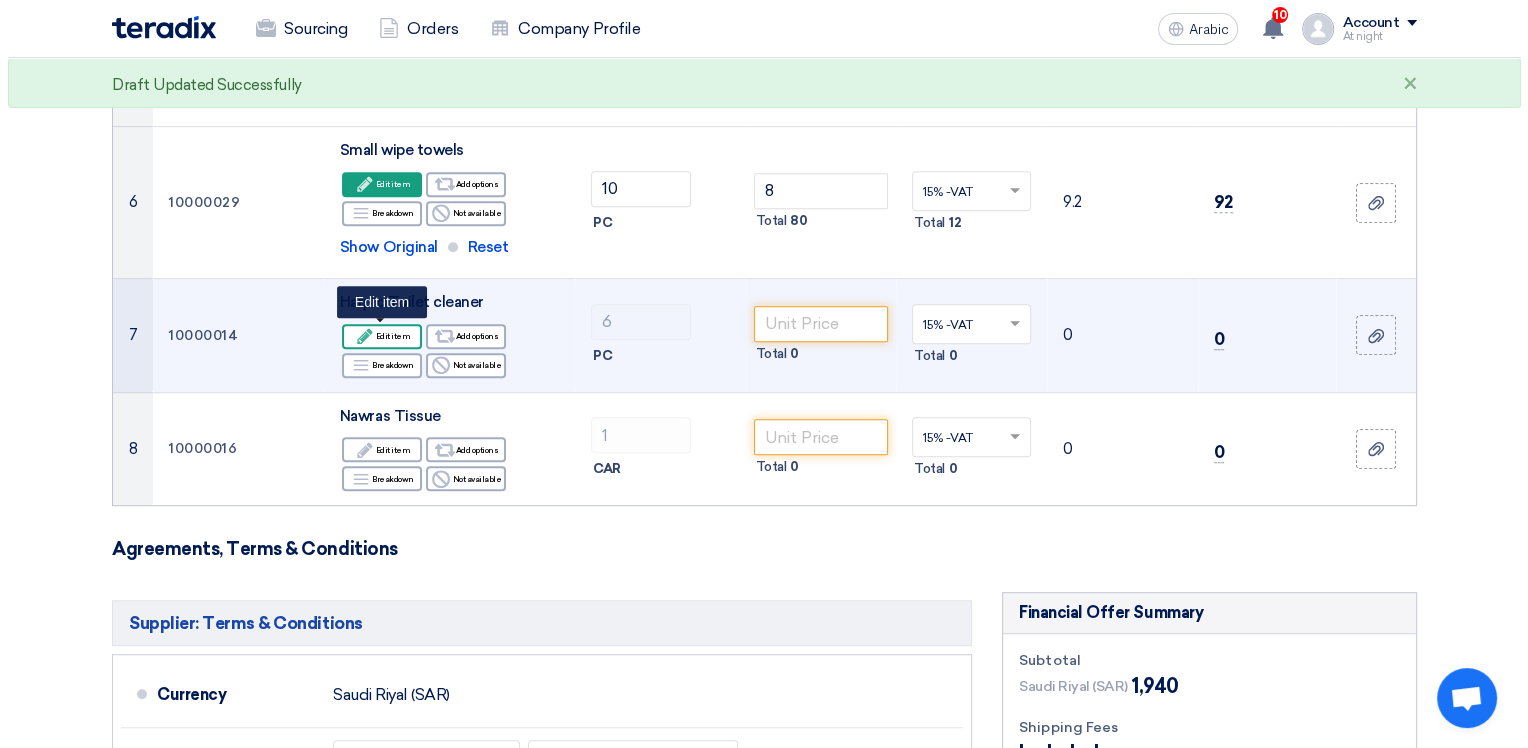 scroll, scrollTop: 384, scrollLeft: 0, axis: vertical 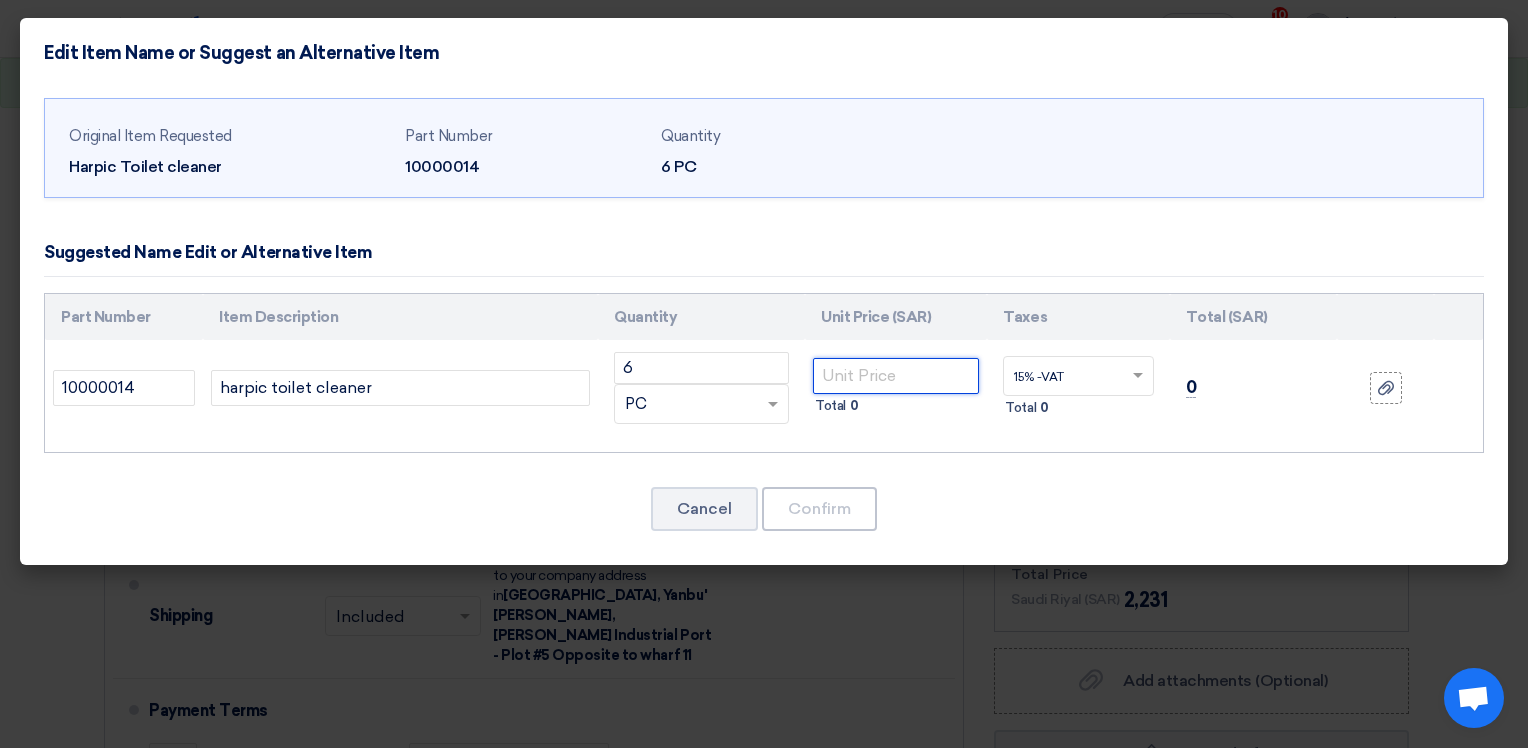 click 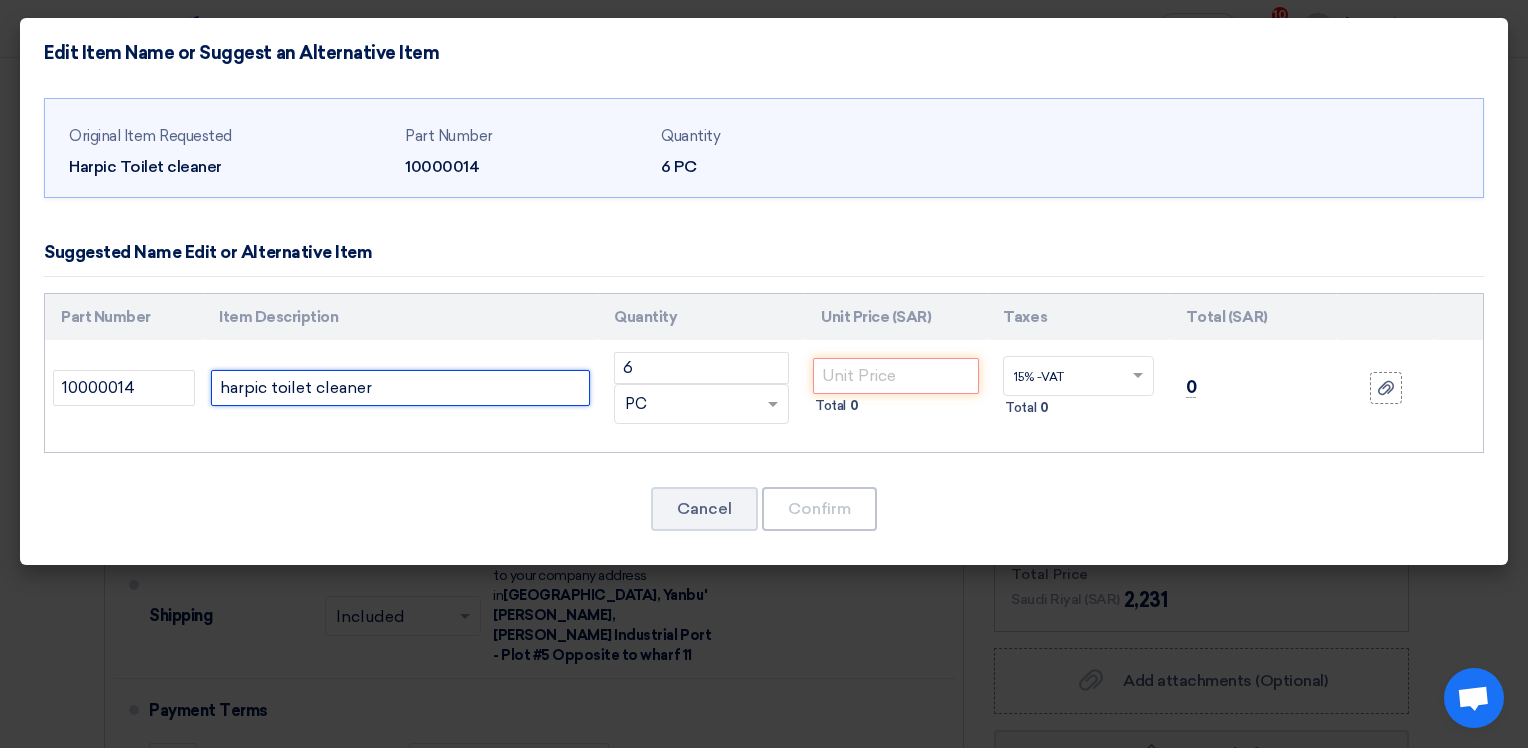 click on "harpic toilet cleaner" 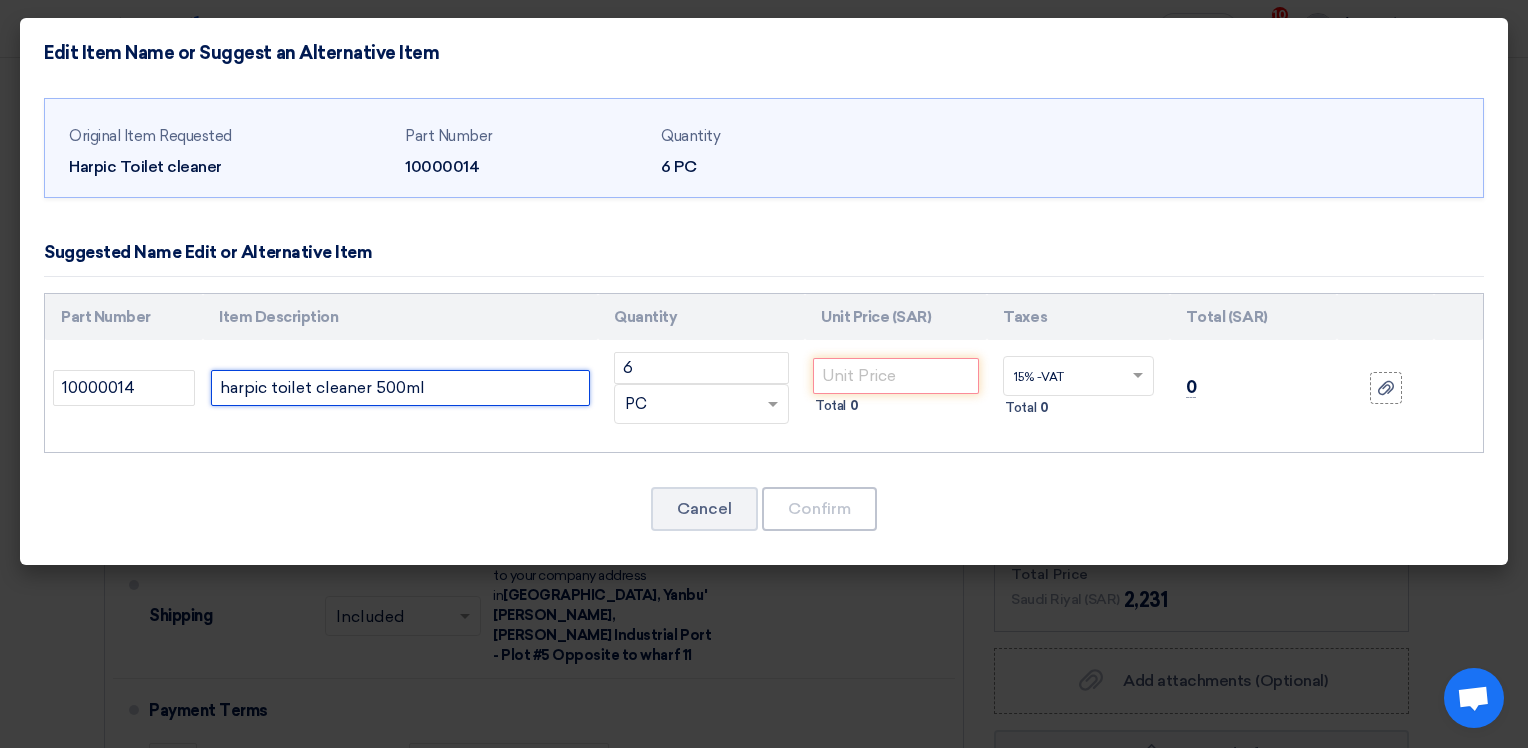 type on "harpic toilet cleaner 500ml" 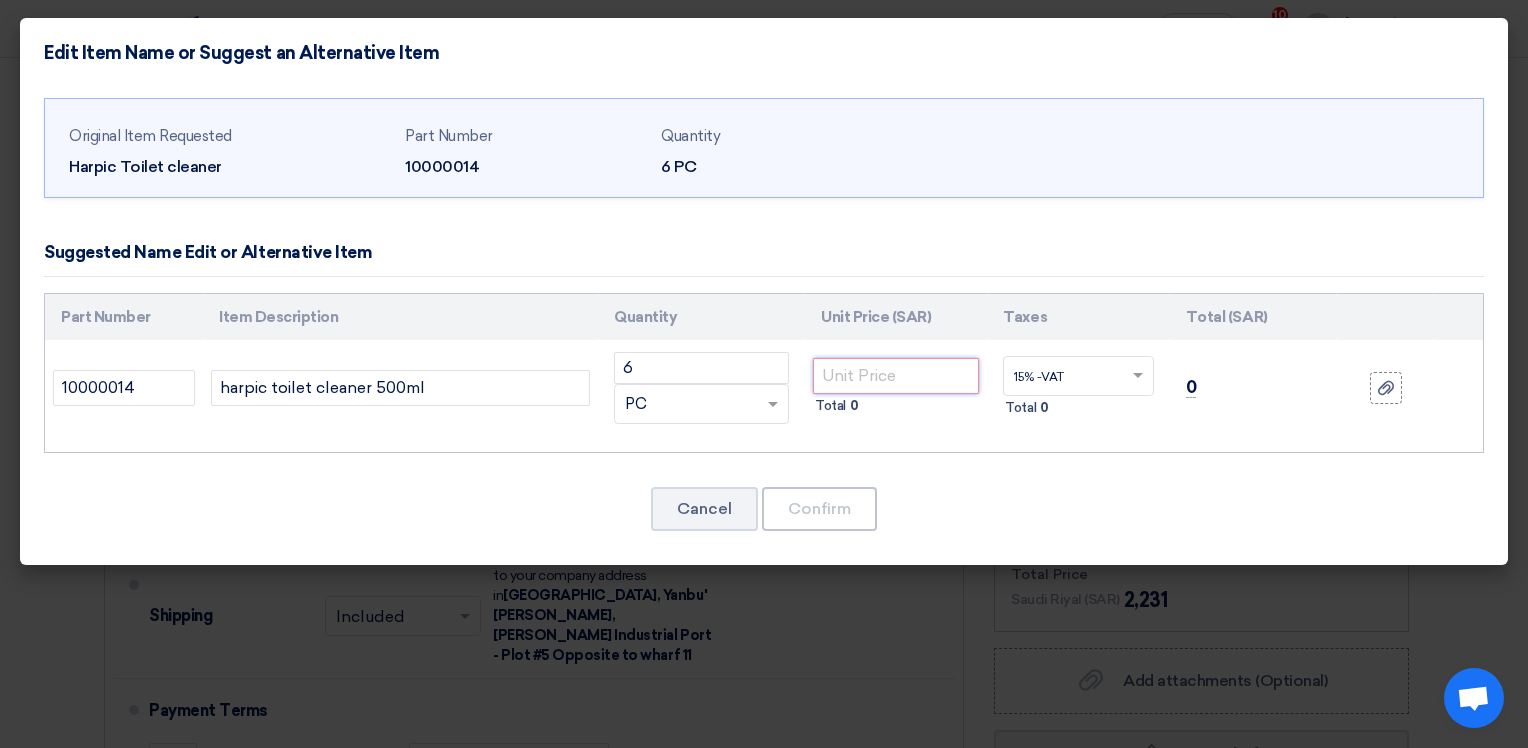 click 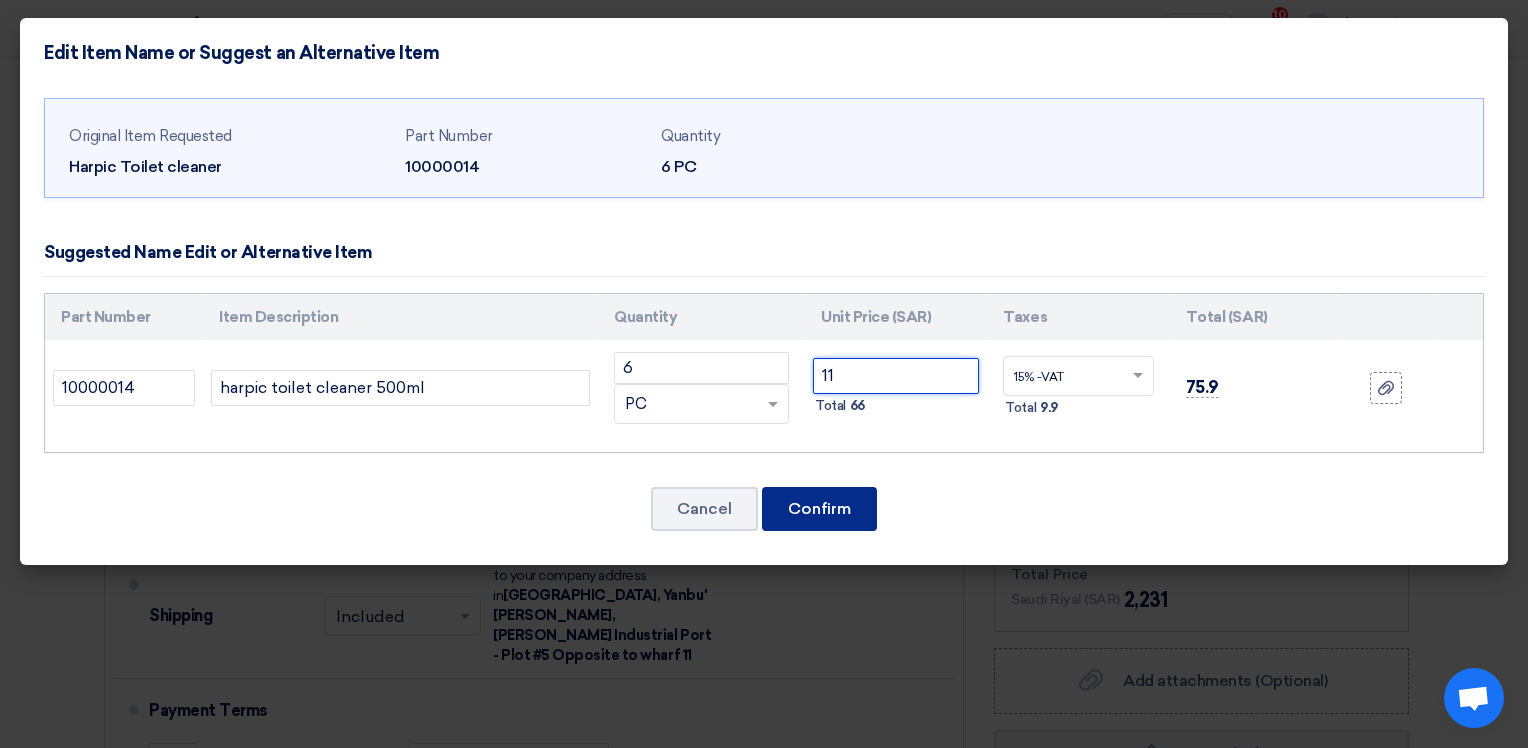 type on "11" 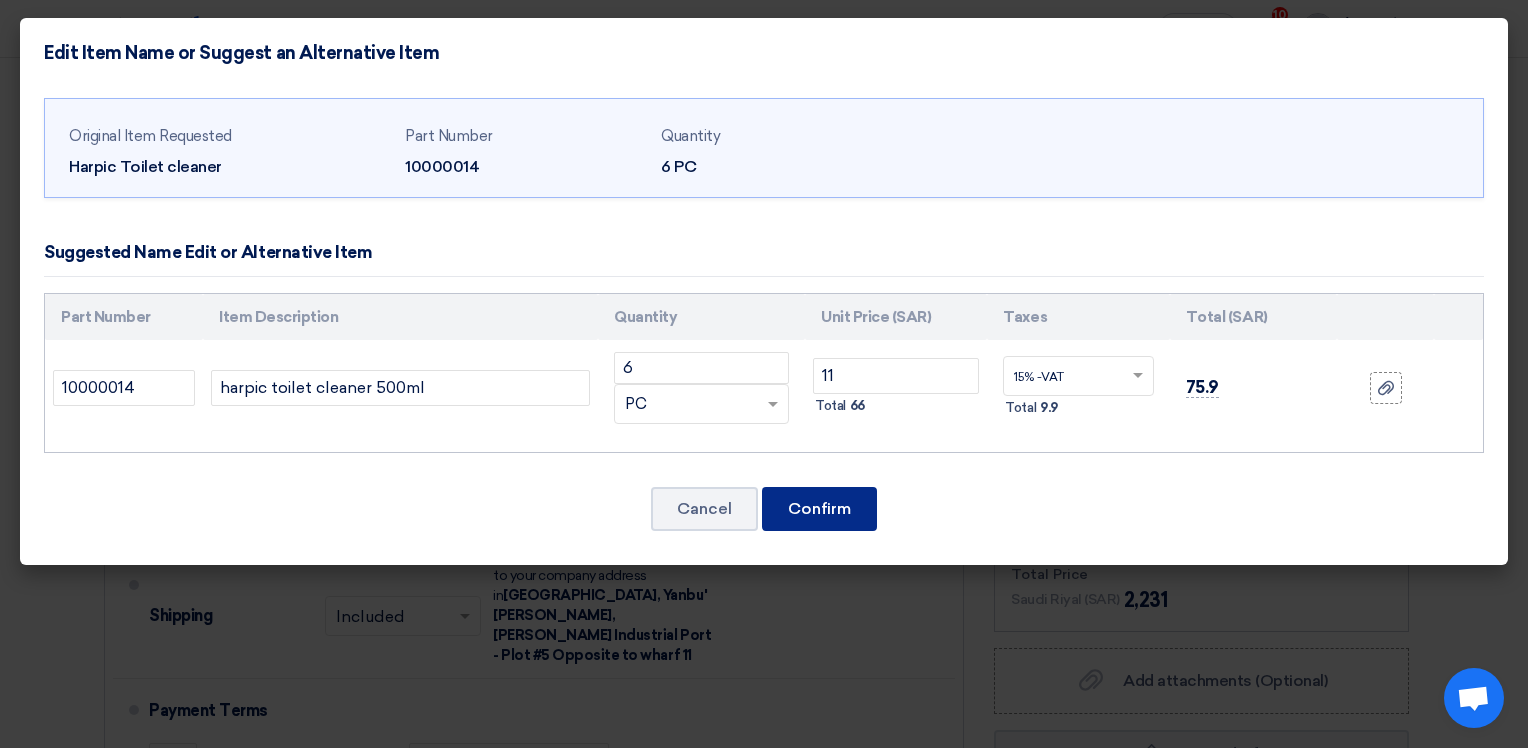 click on "Confirm" 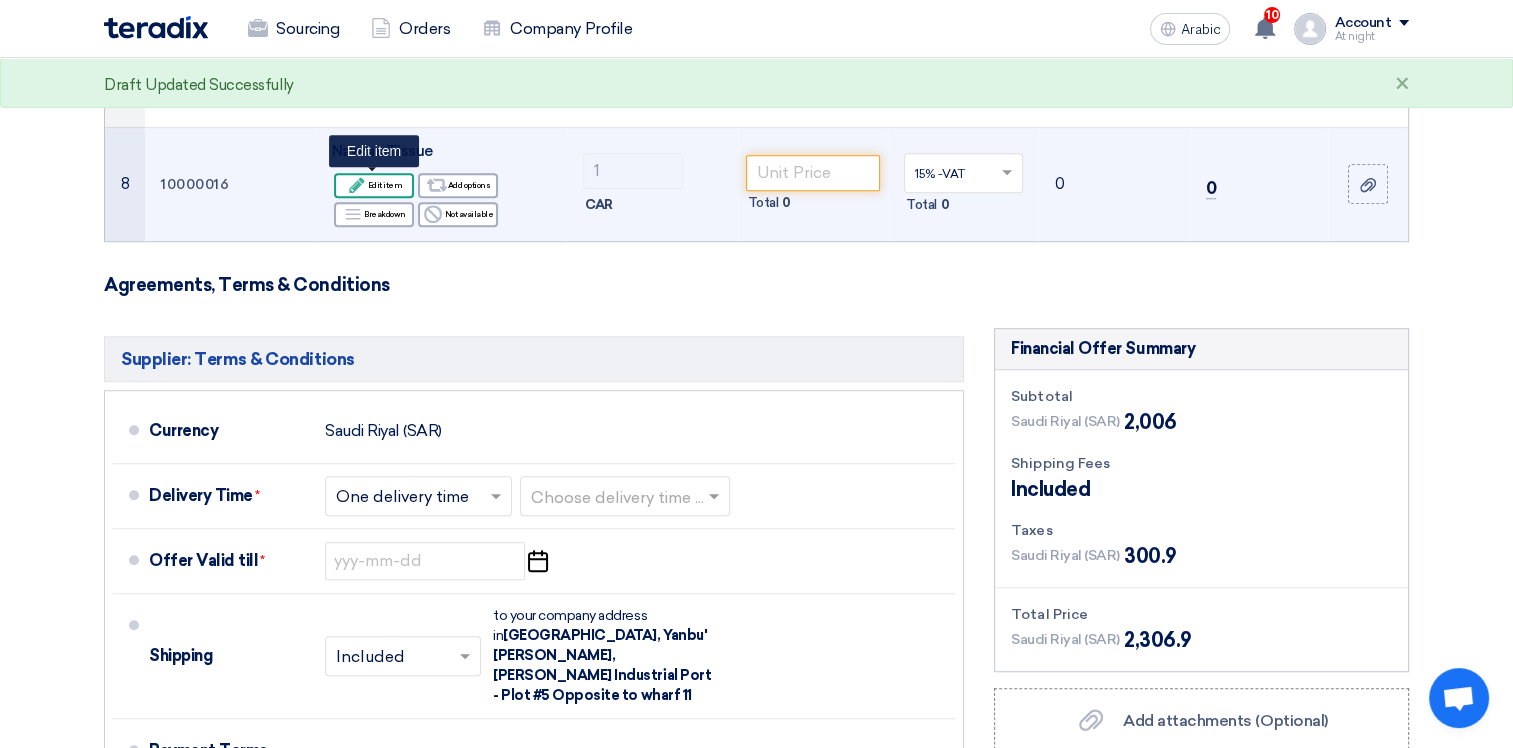 scroll, scrollTop: 1094, scrollLeft: 0, axis: vertical 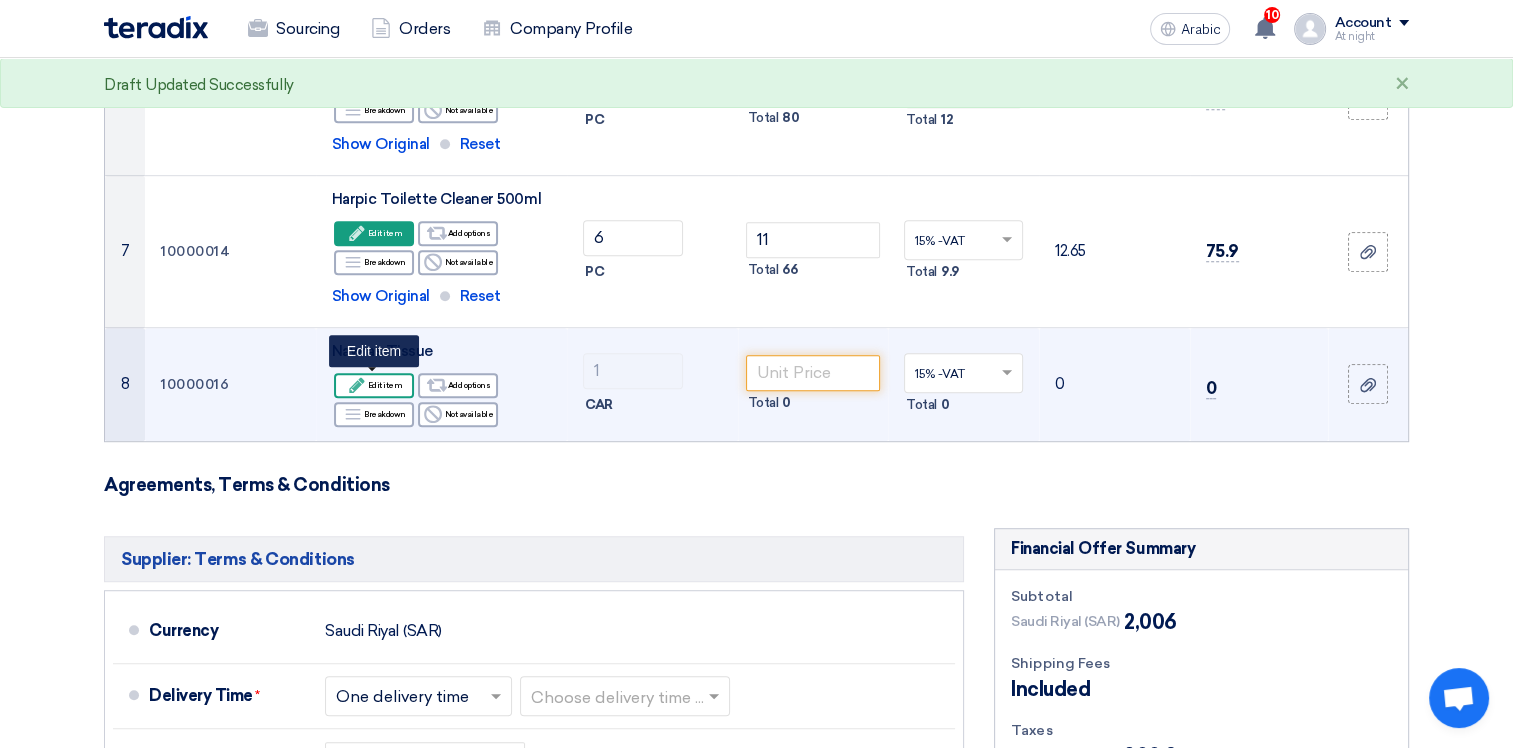 click on "Edit item" 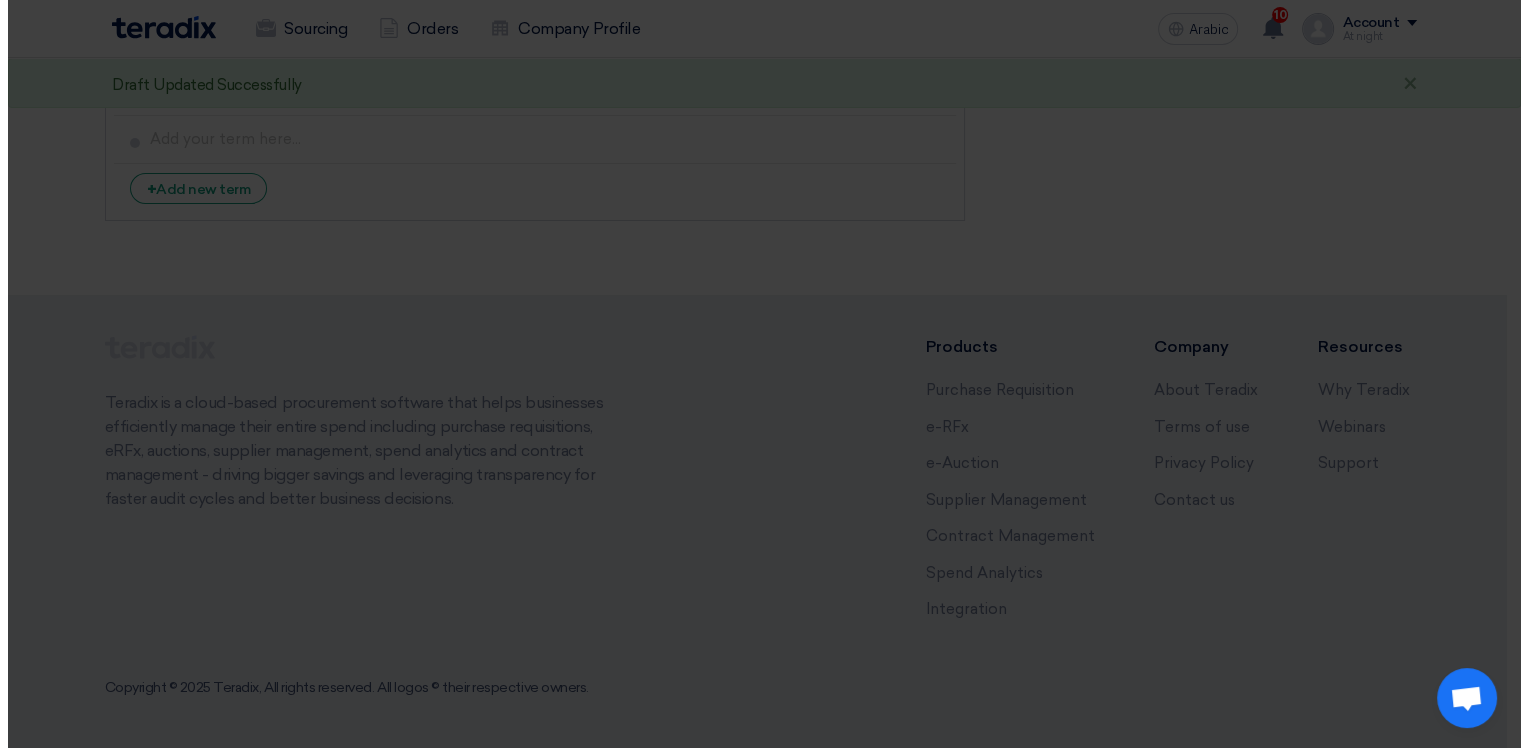 scroll, scrollTop: 487, scrollLeft: 0, axis: vertical 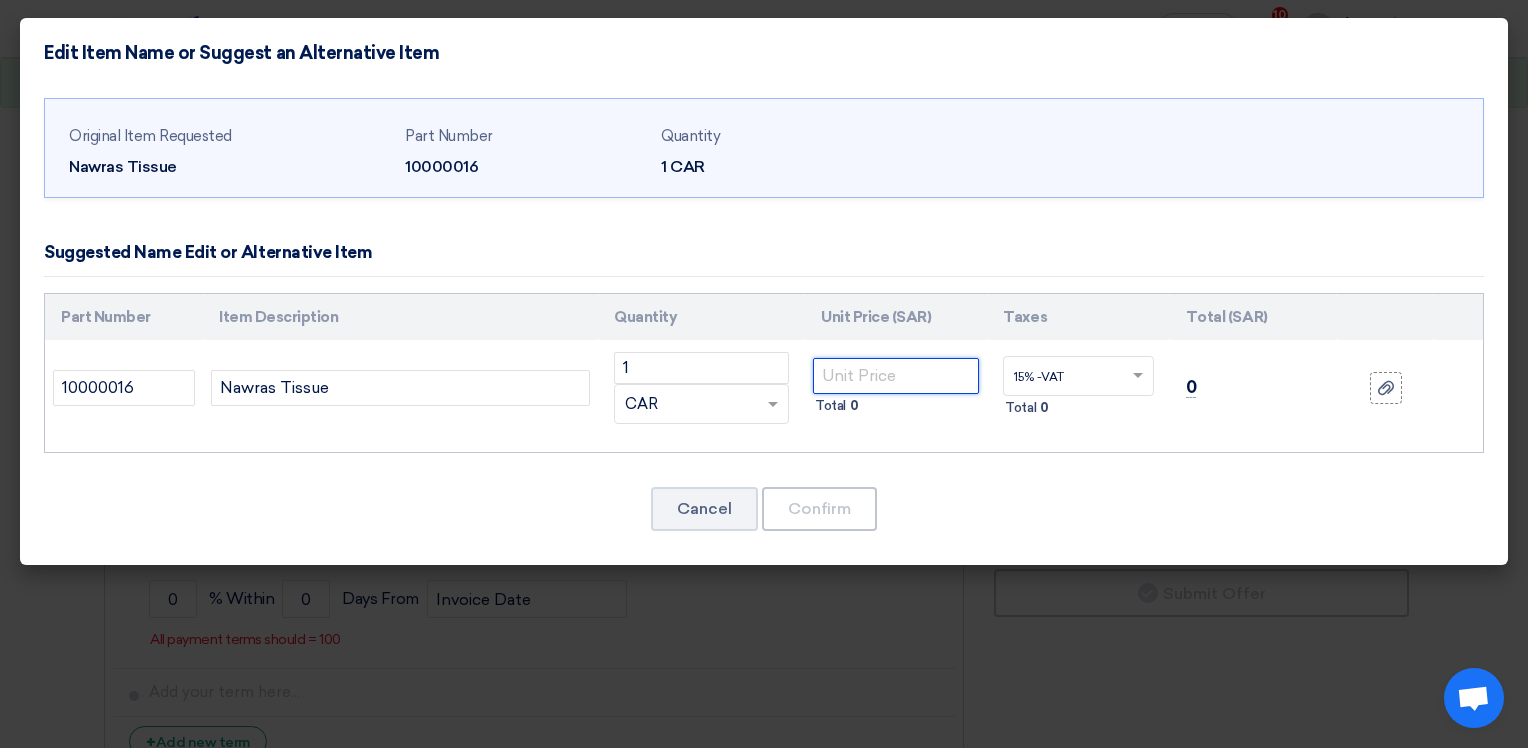 click 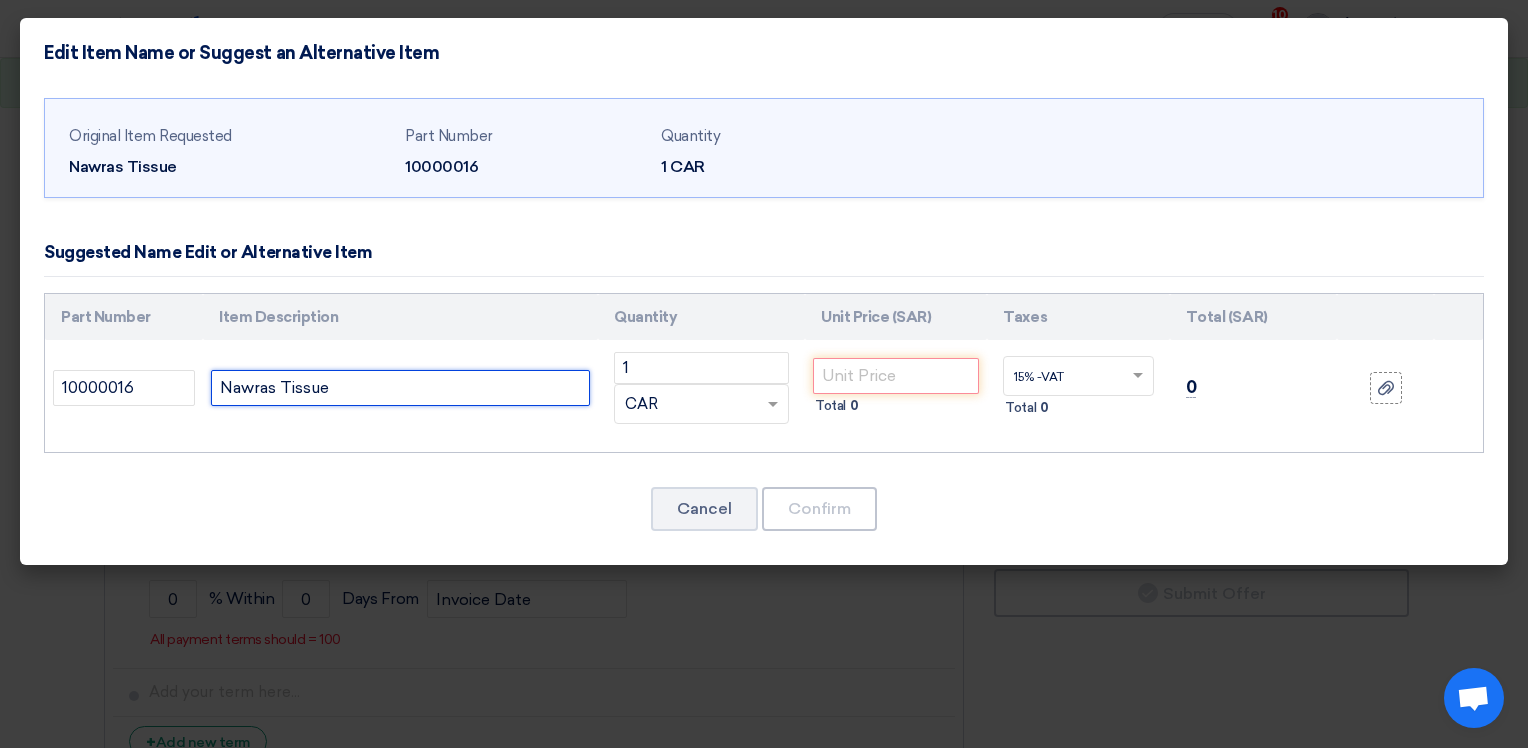 click on "Nawras Tissue" 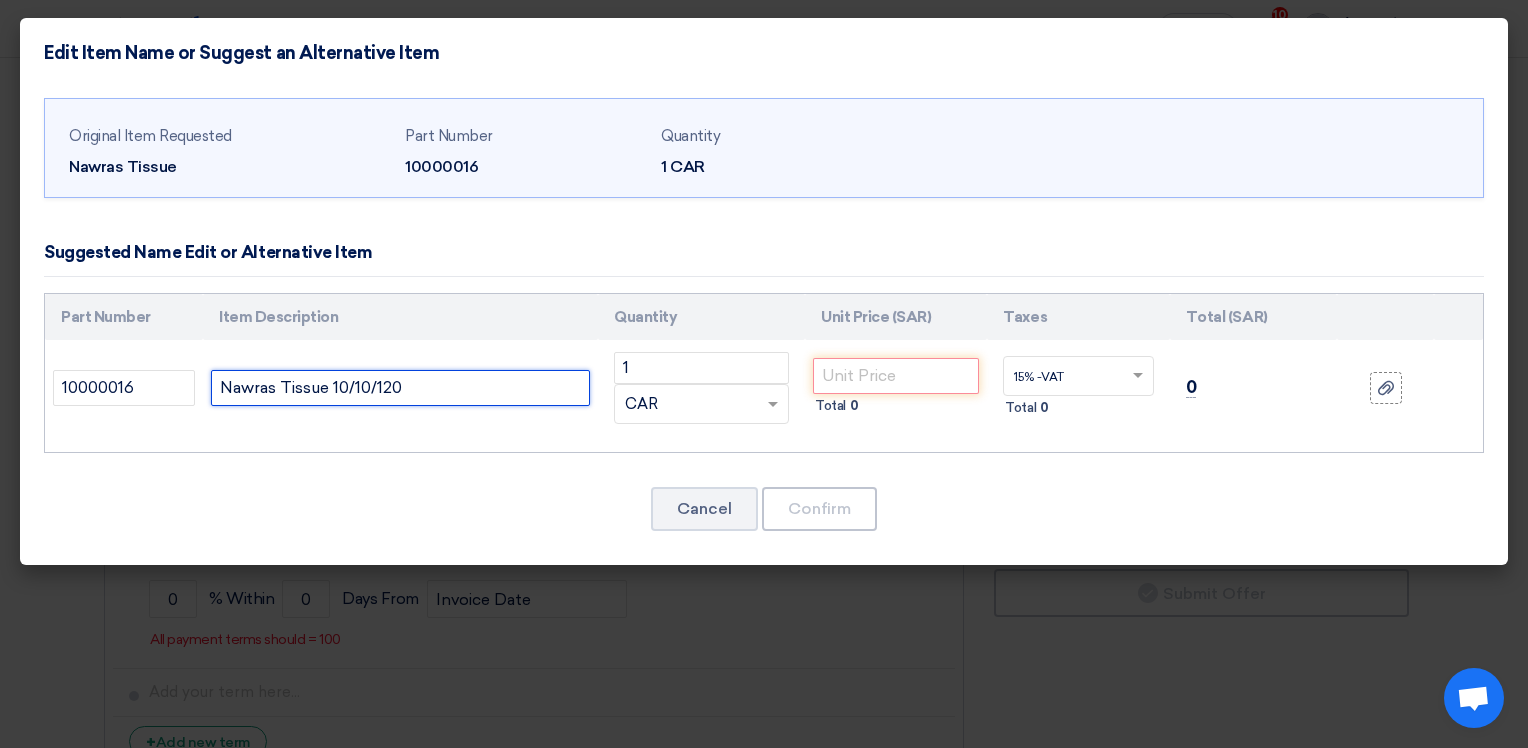 type on "Nawras Tissue 10/10/120" 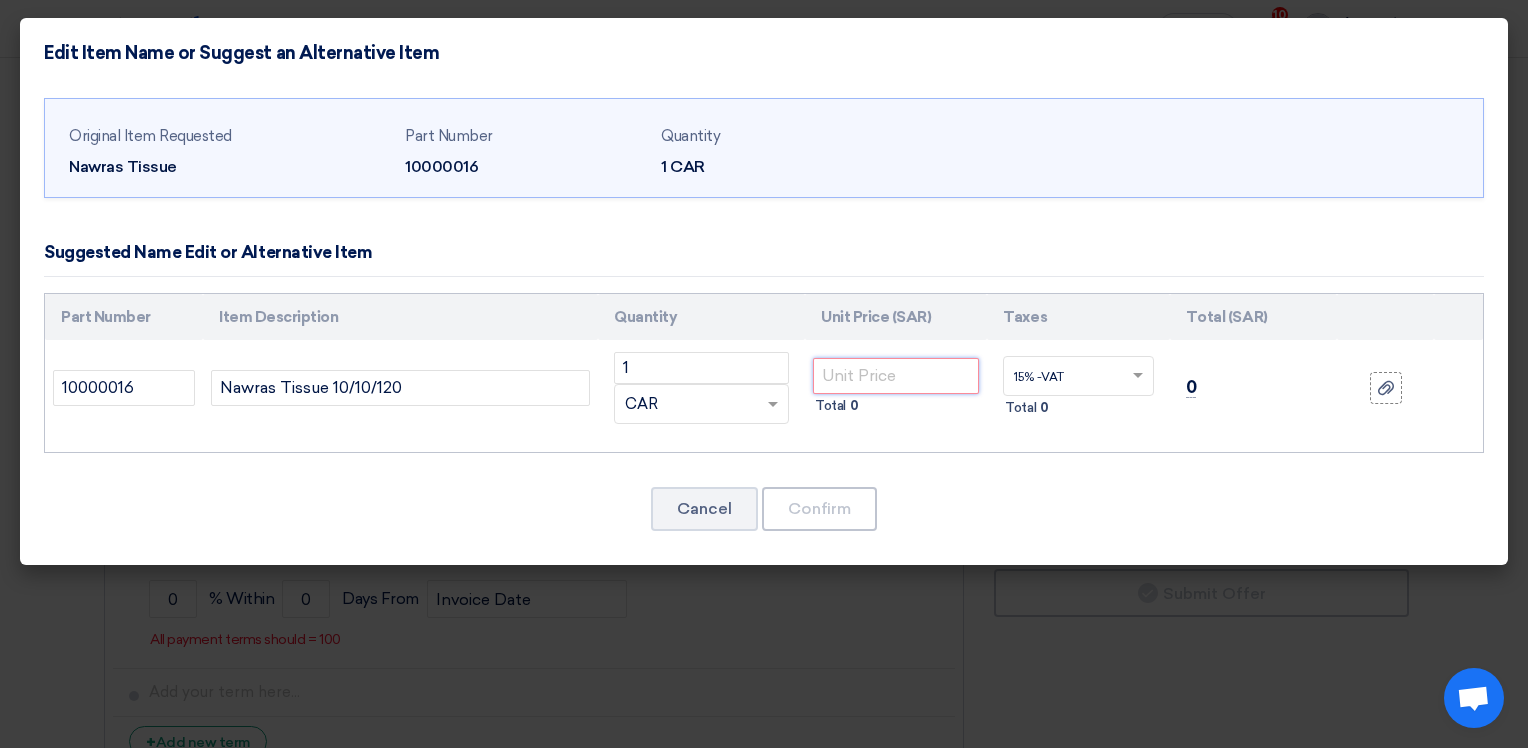click 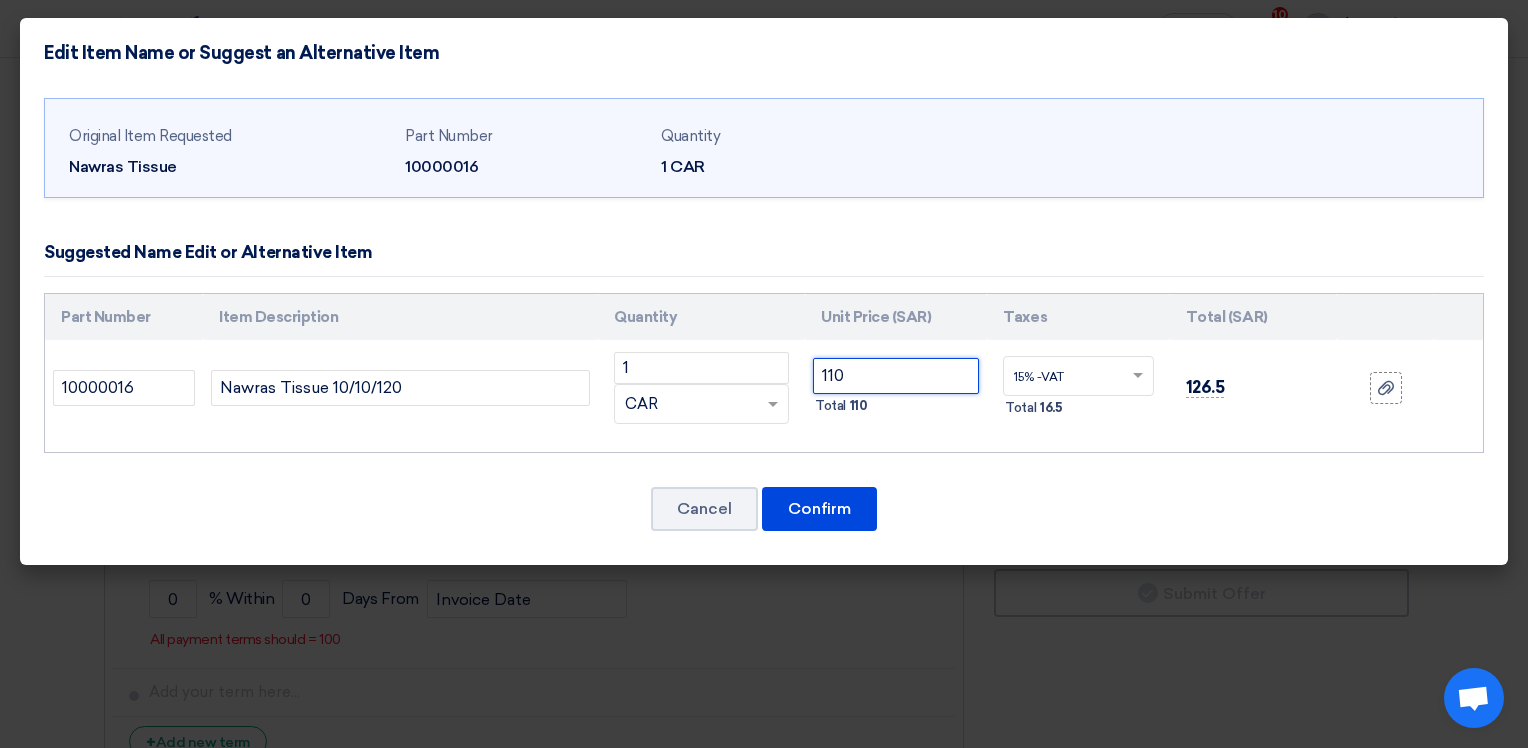 type on "110" 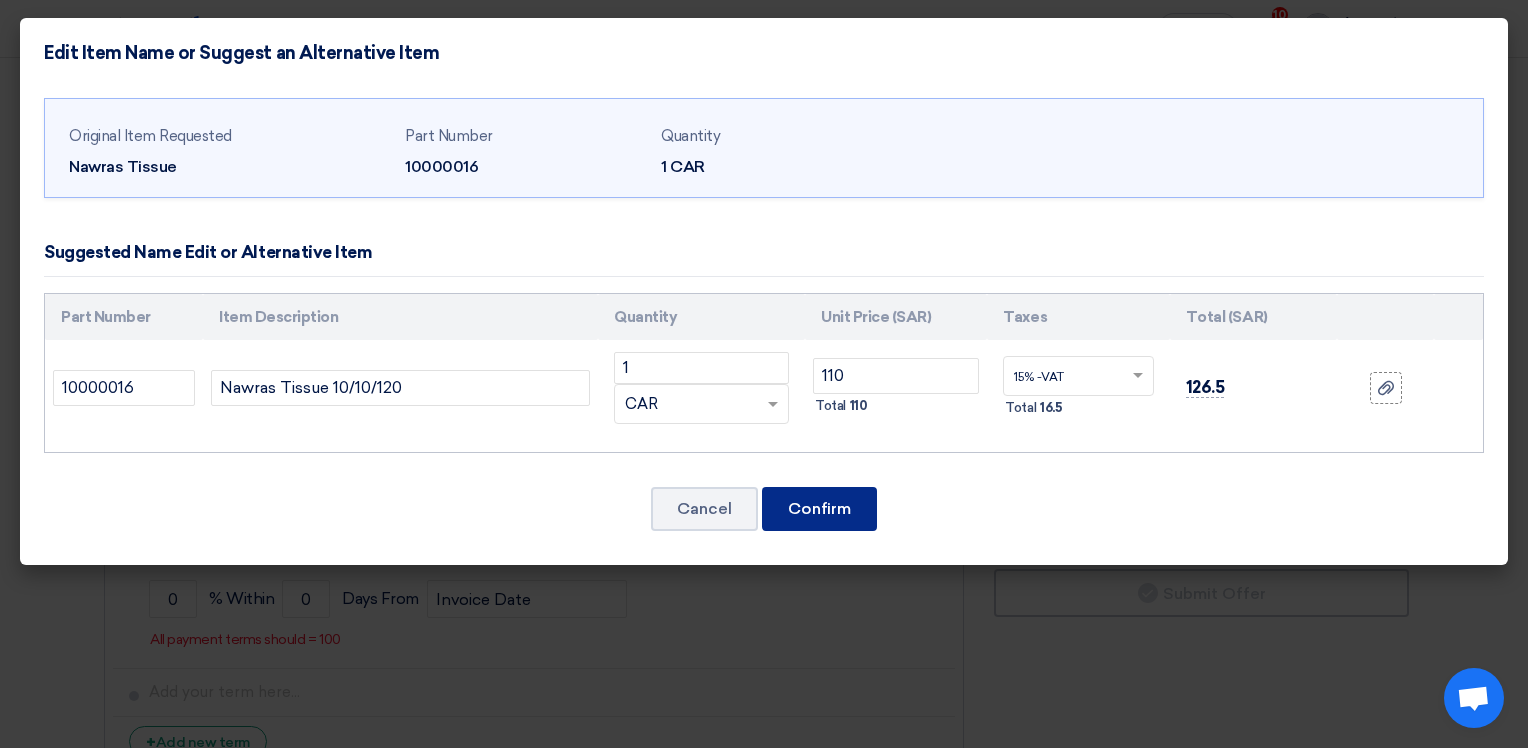 click on "Confirm" 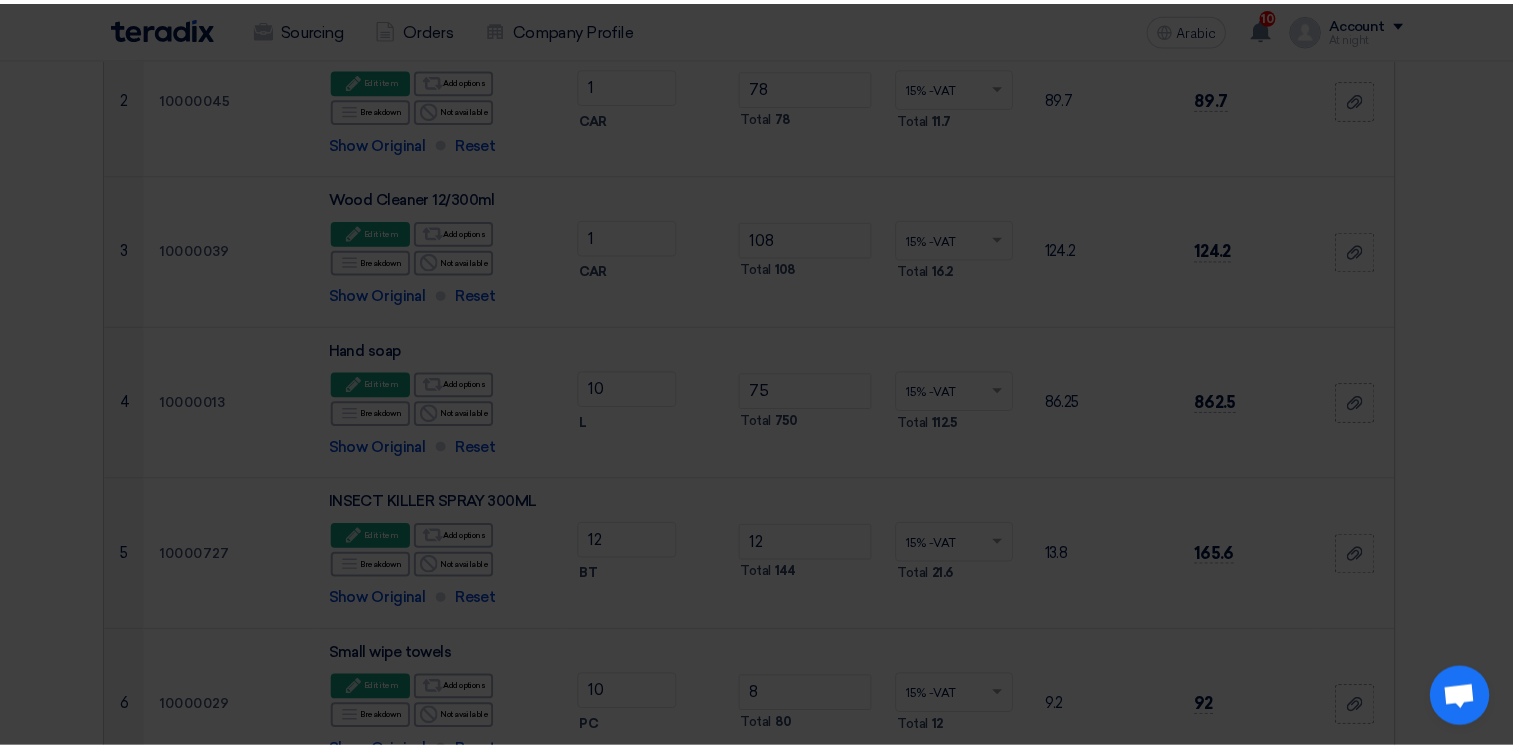 scroll, scrollTop: 1588, scrollLeft: 0, axis: vertical 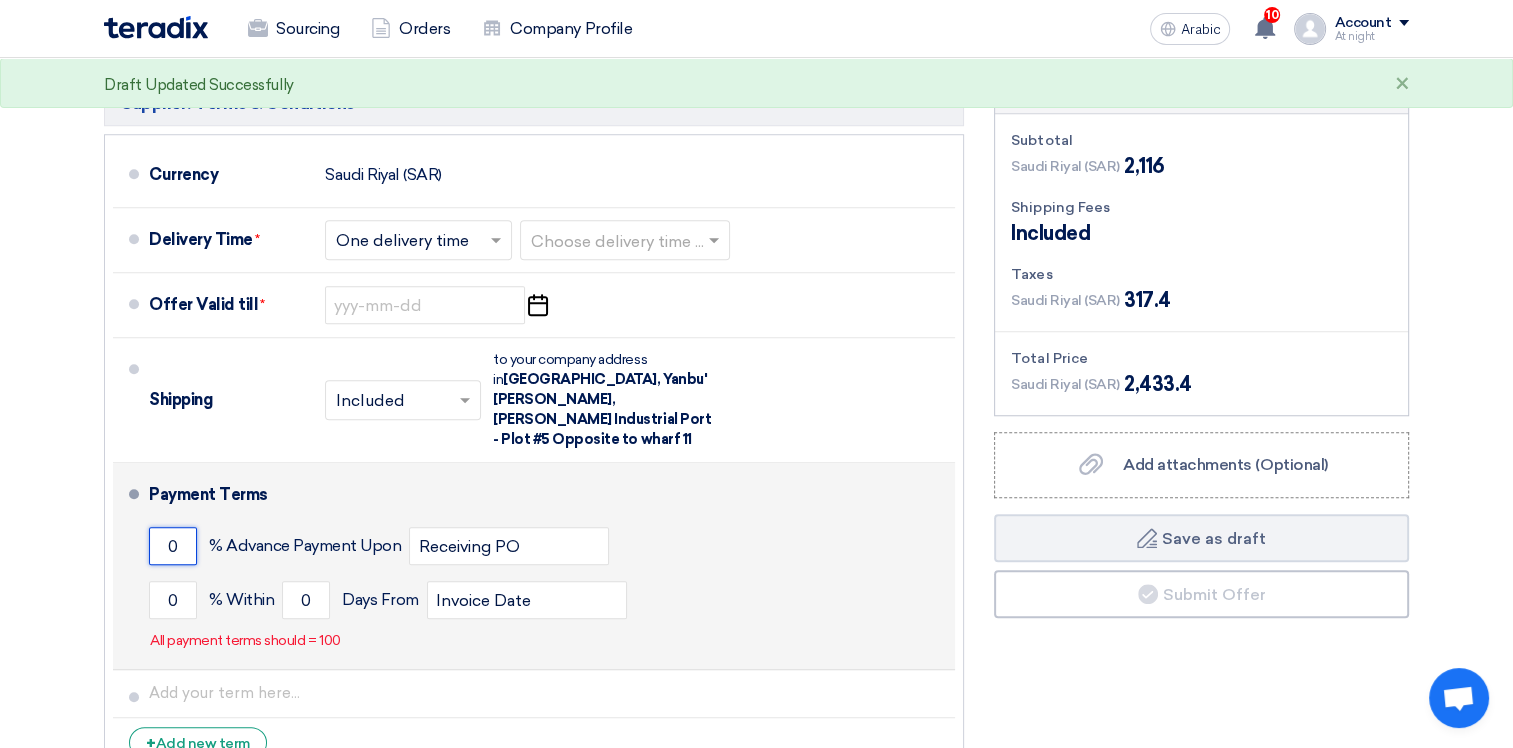click on "0" 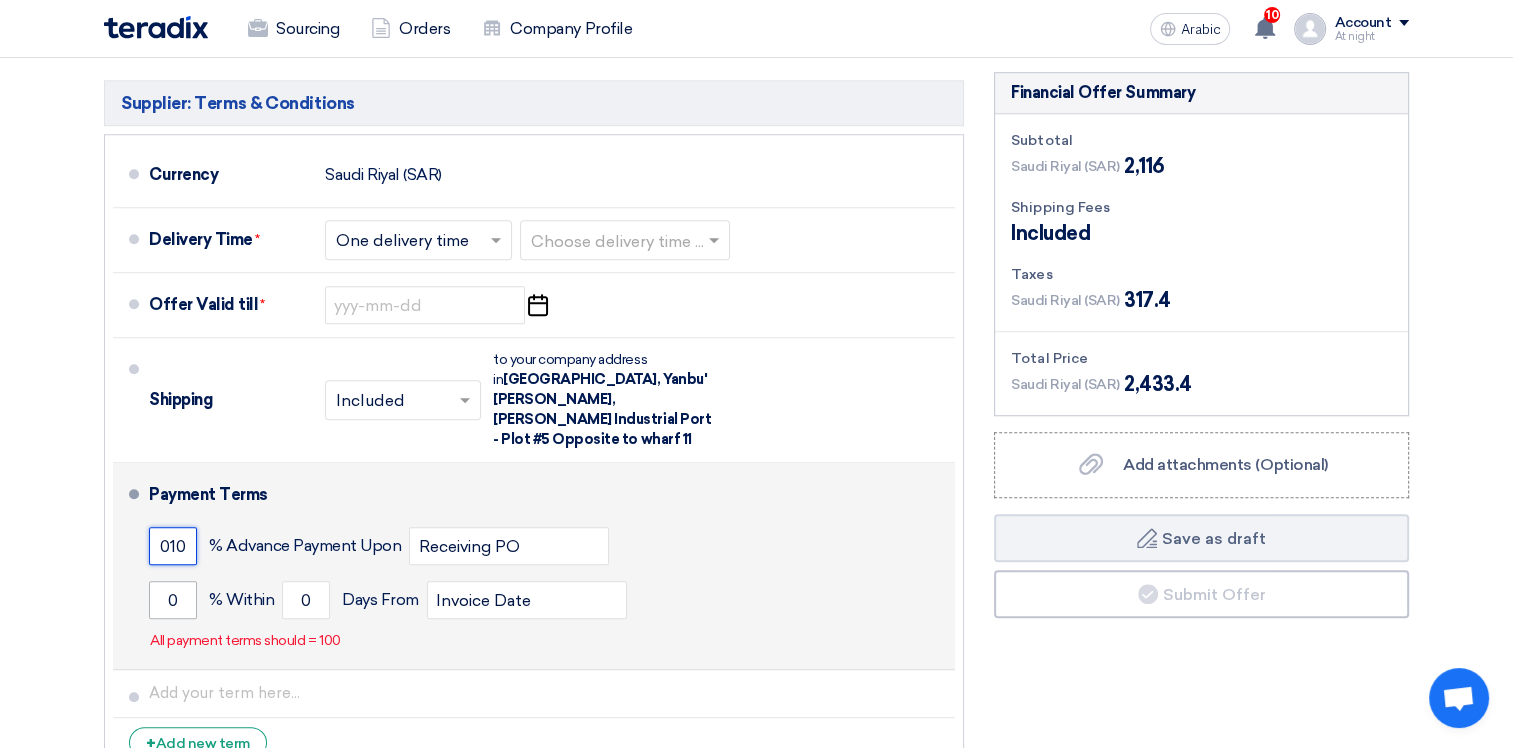 scroll, scrollTop: 0, scrollLeft: 0, axis: both 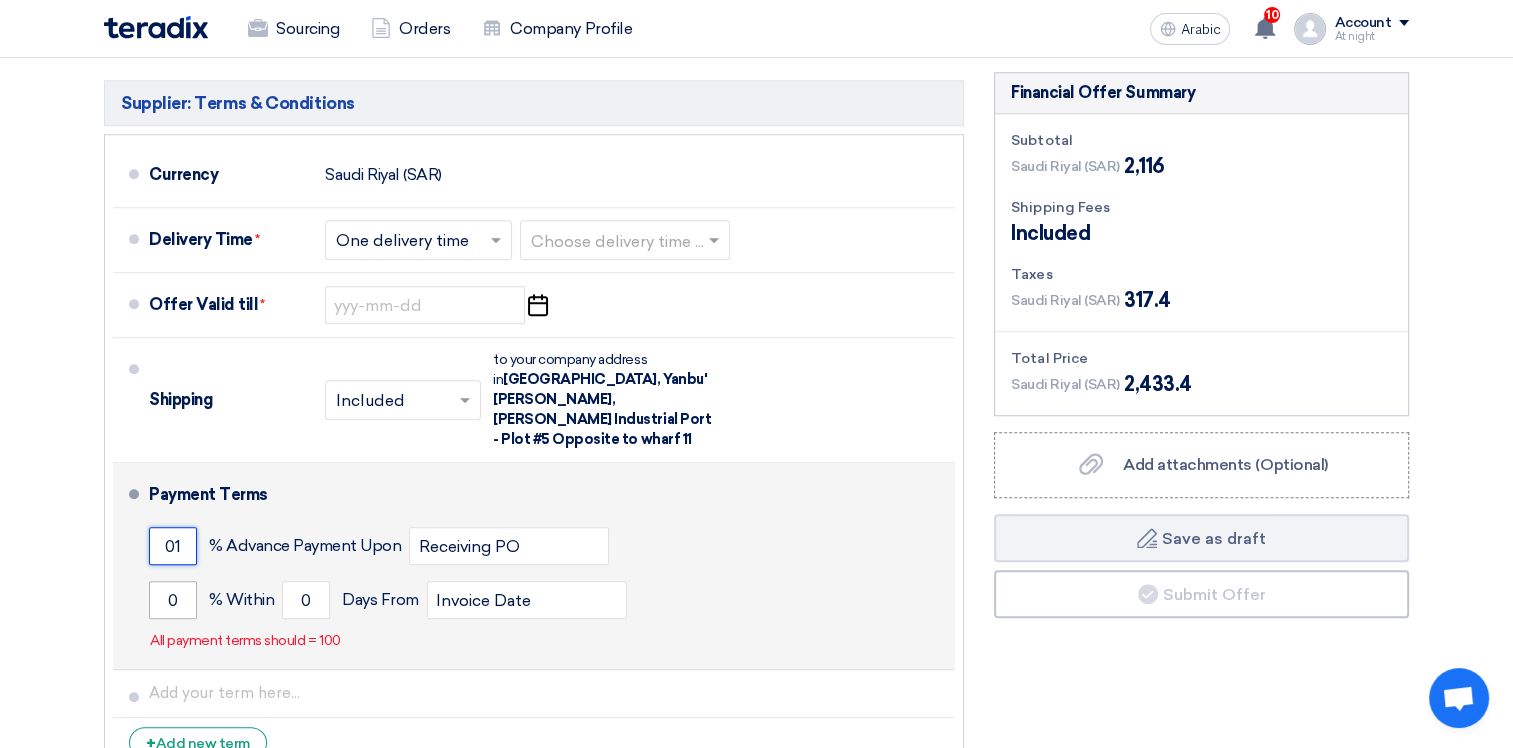 type on "0" 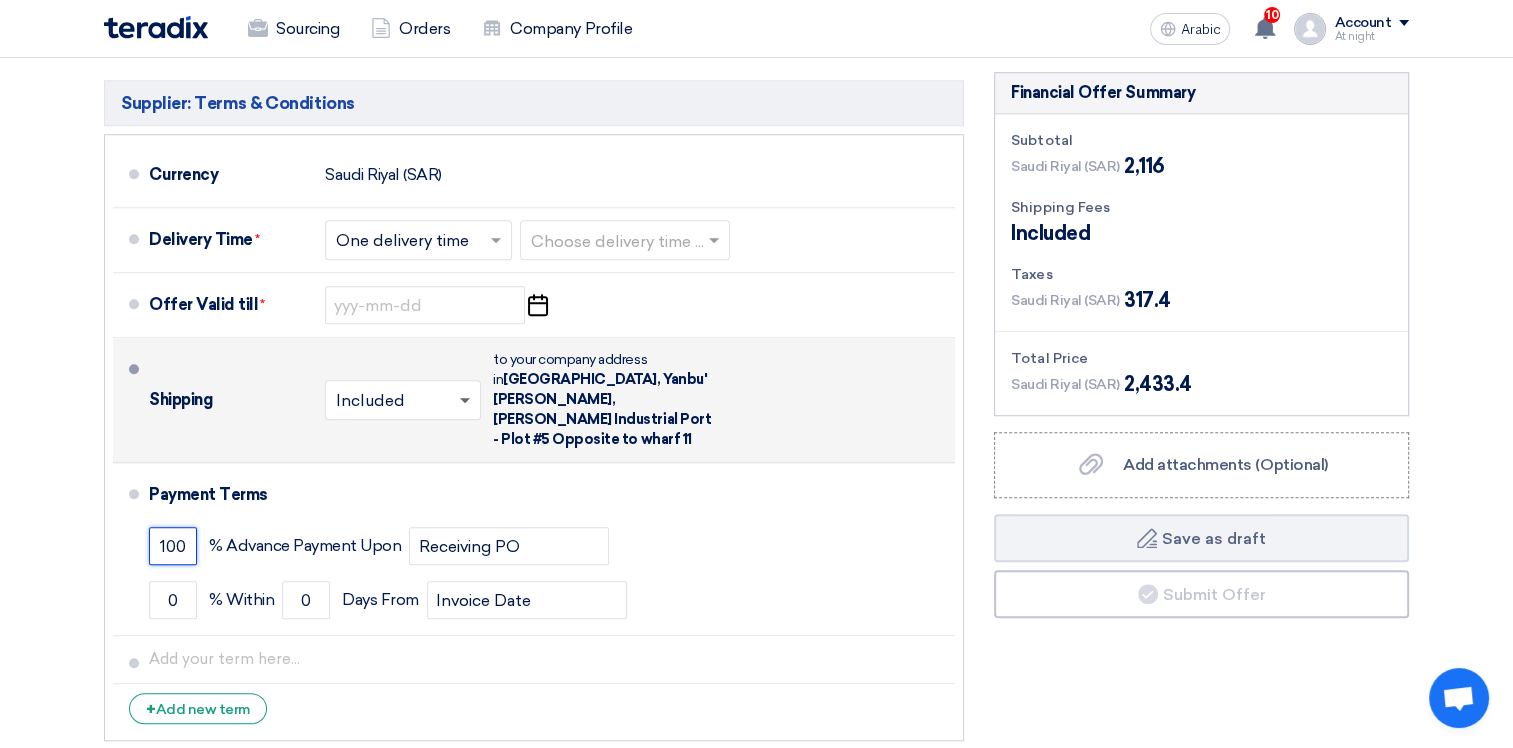 type on "100" 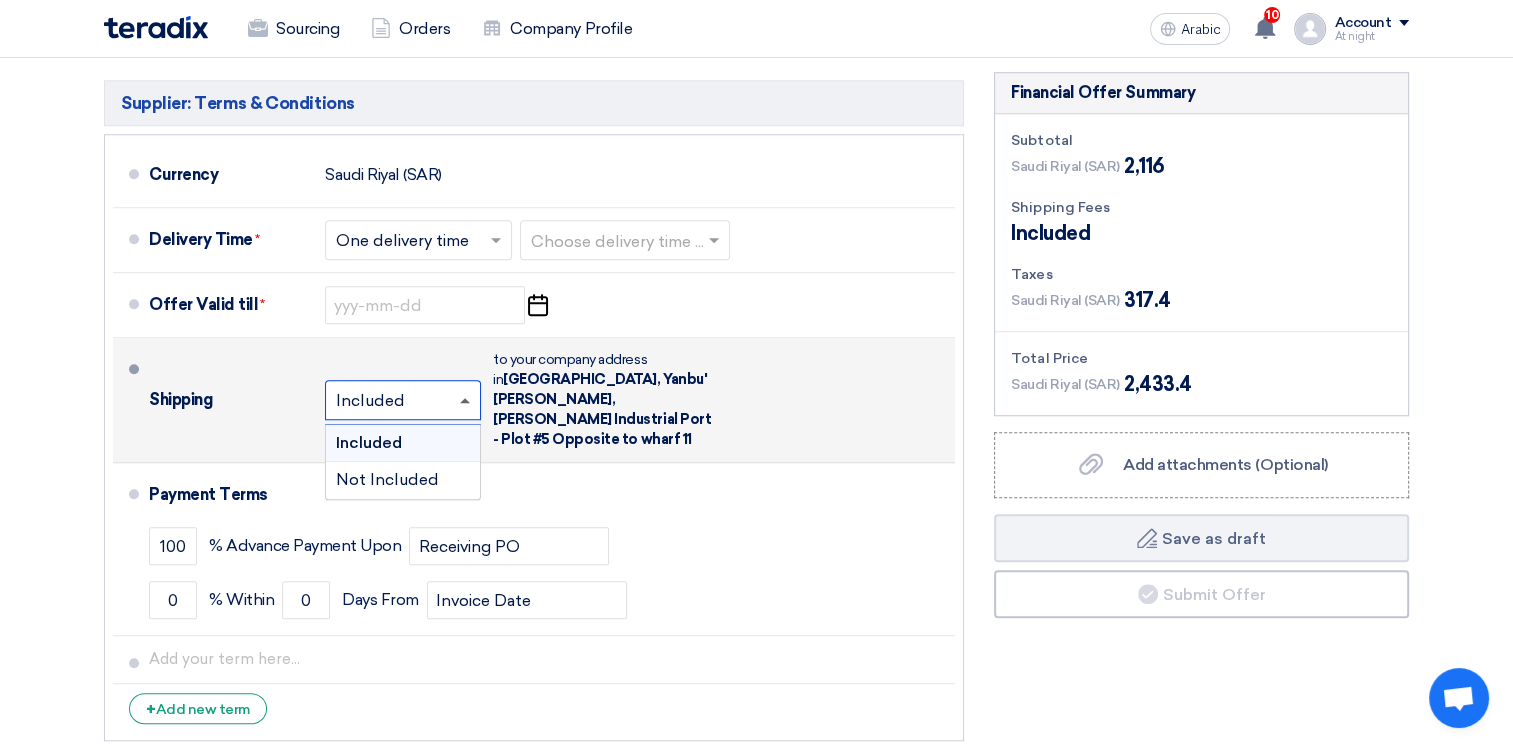 click 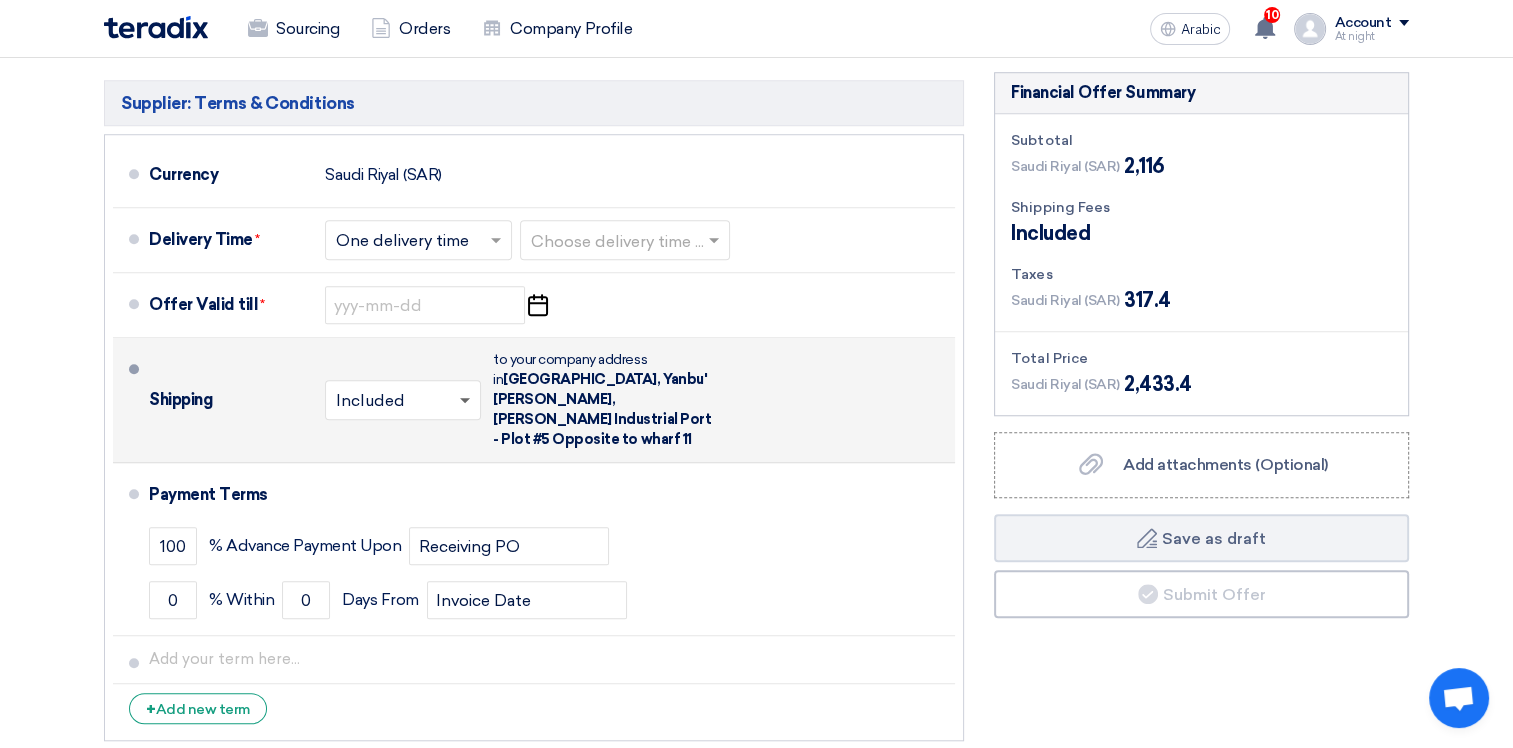 click 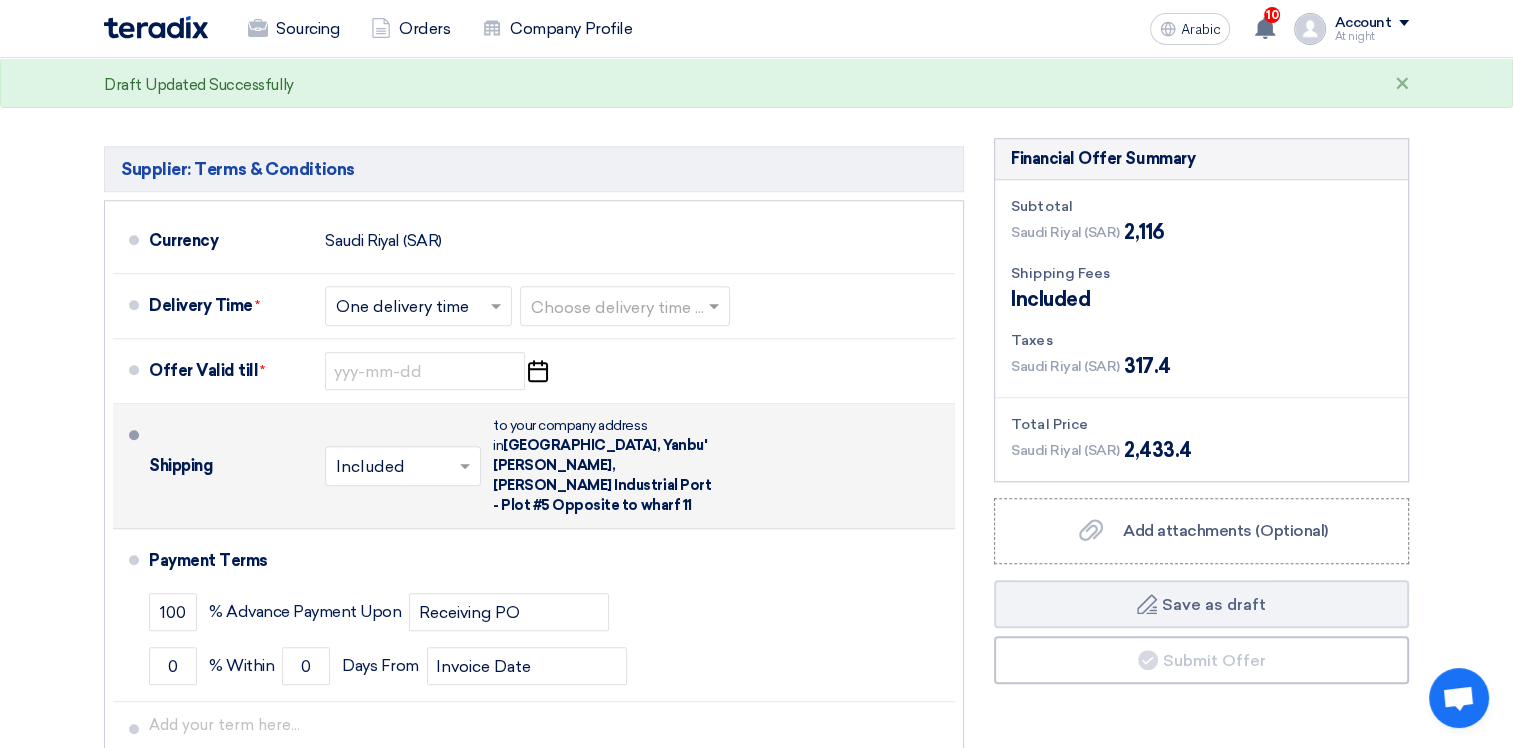 scroll, scrollTop: 1488, scrollLeft: 0, axis: vertical 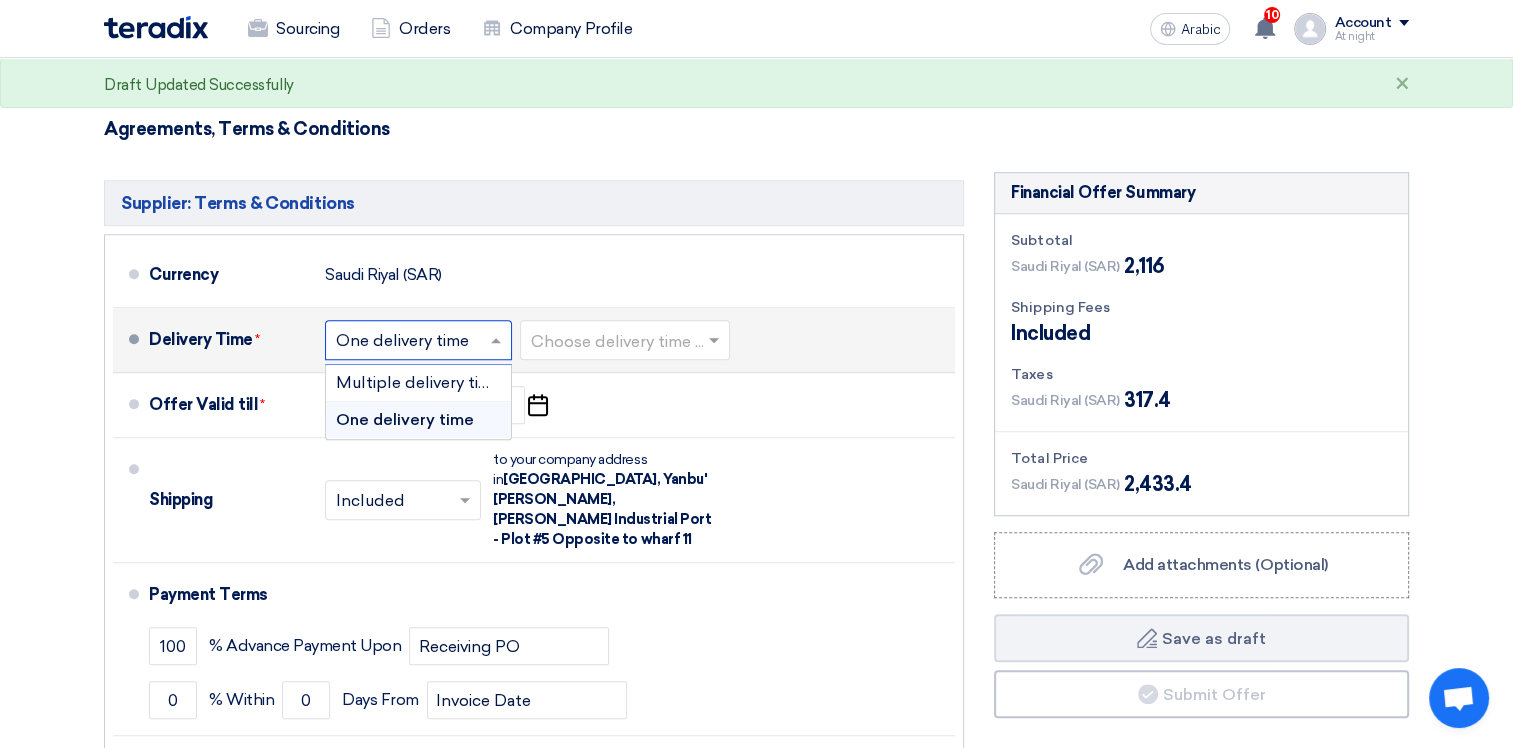 click 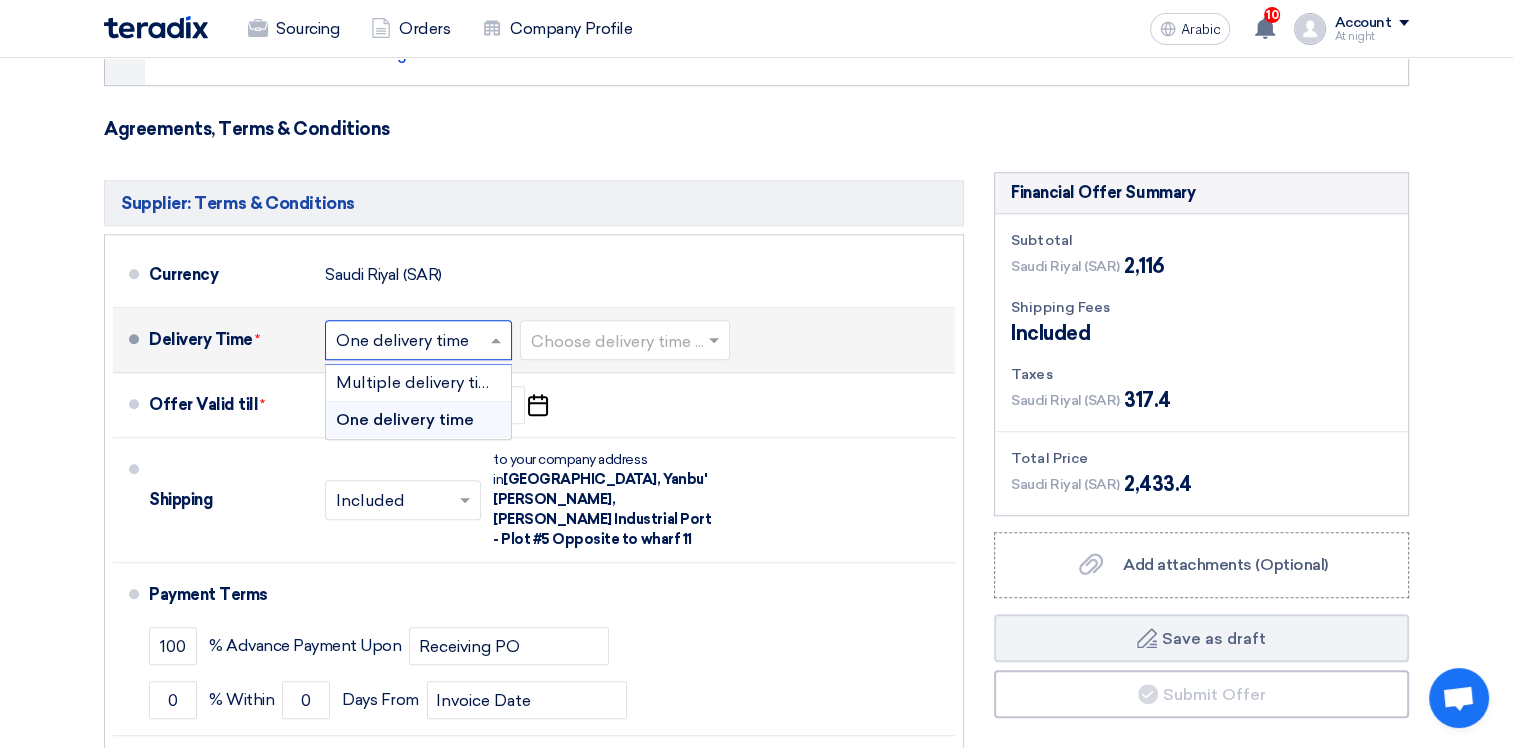 click on "One delivery time" at bounding box center [405, 419] 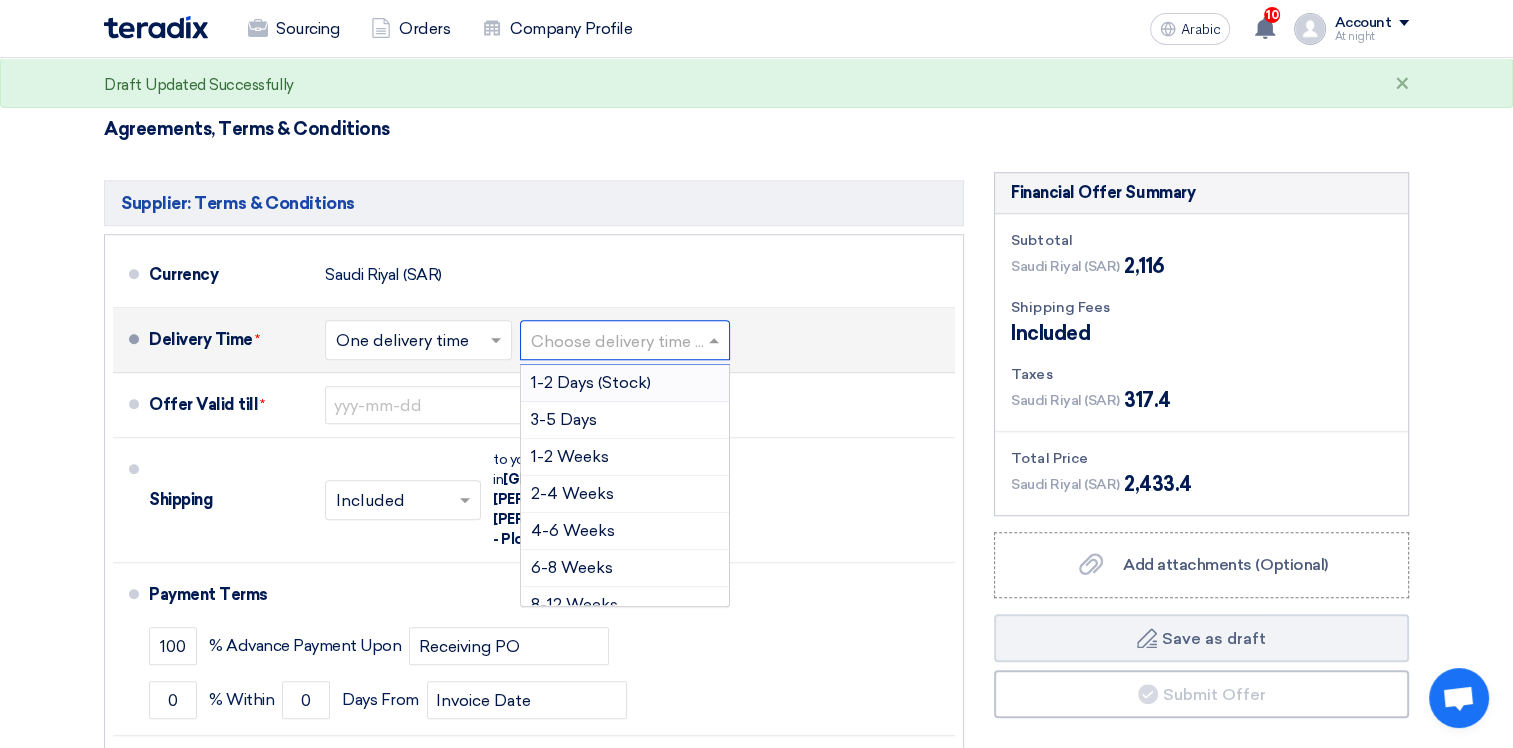 click 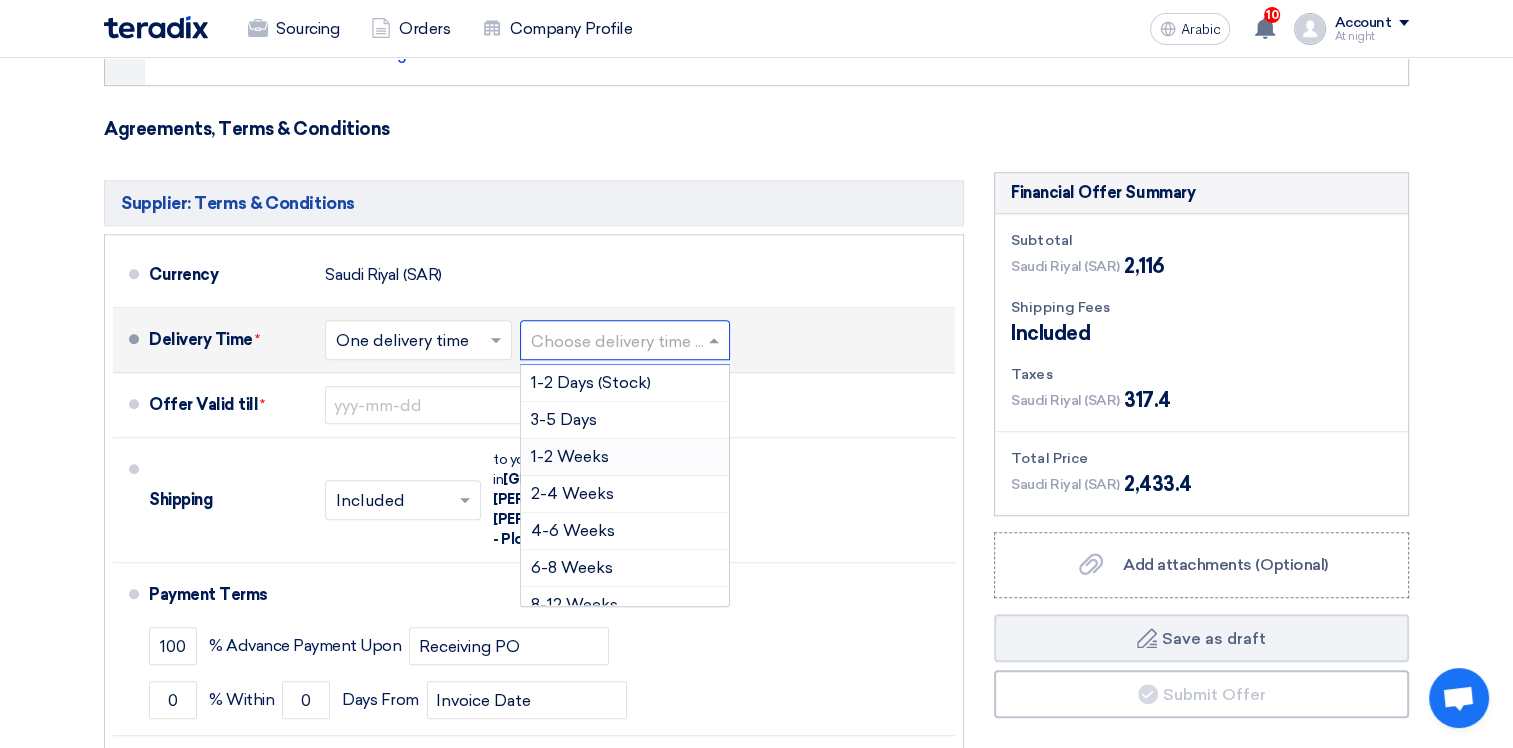 click on "1-2 Weeks" at bounding box center (570, 456) 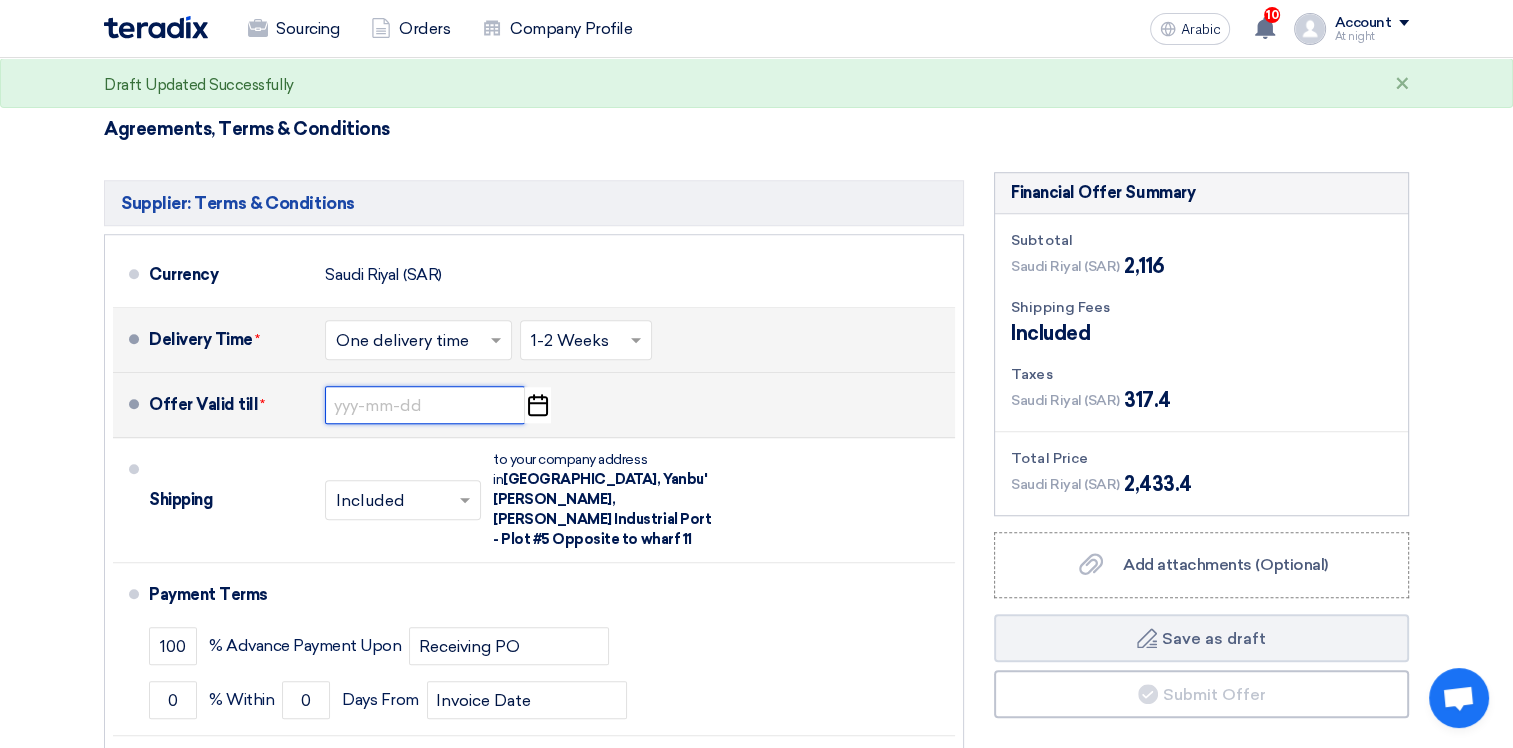 click 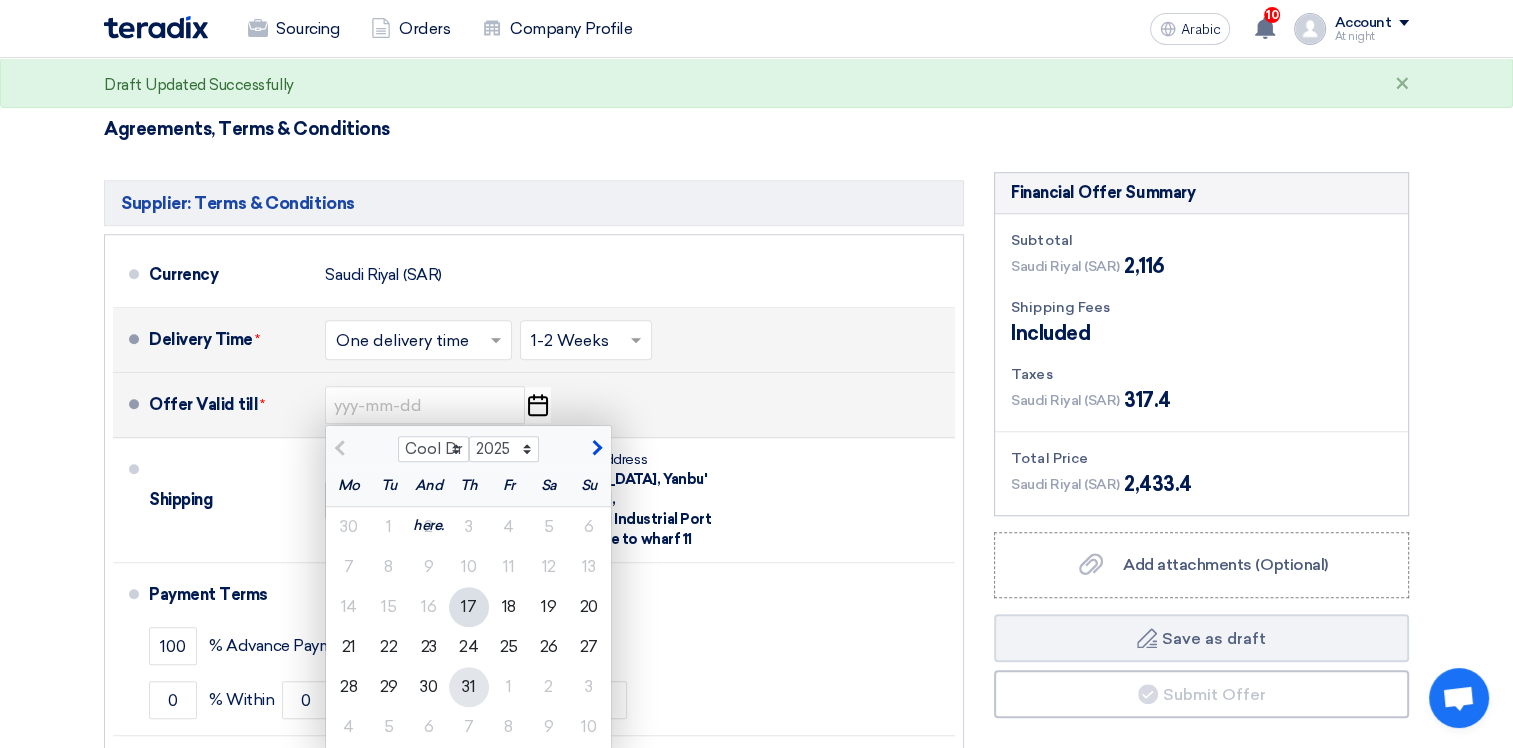 click on "31" 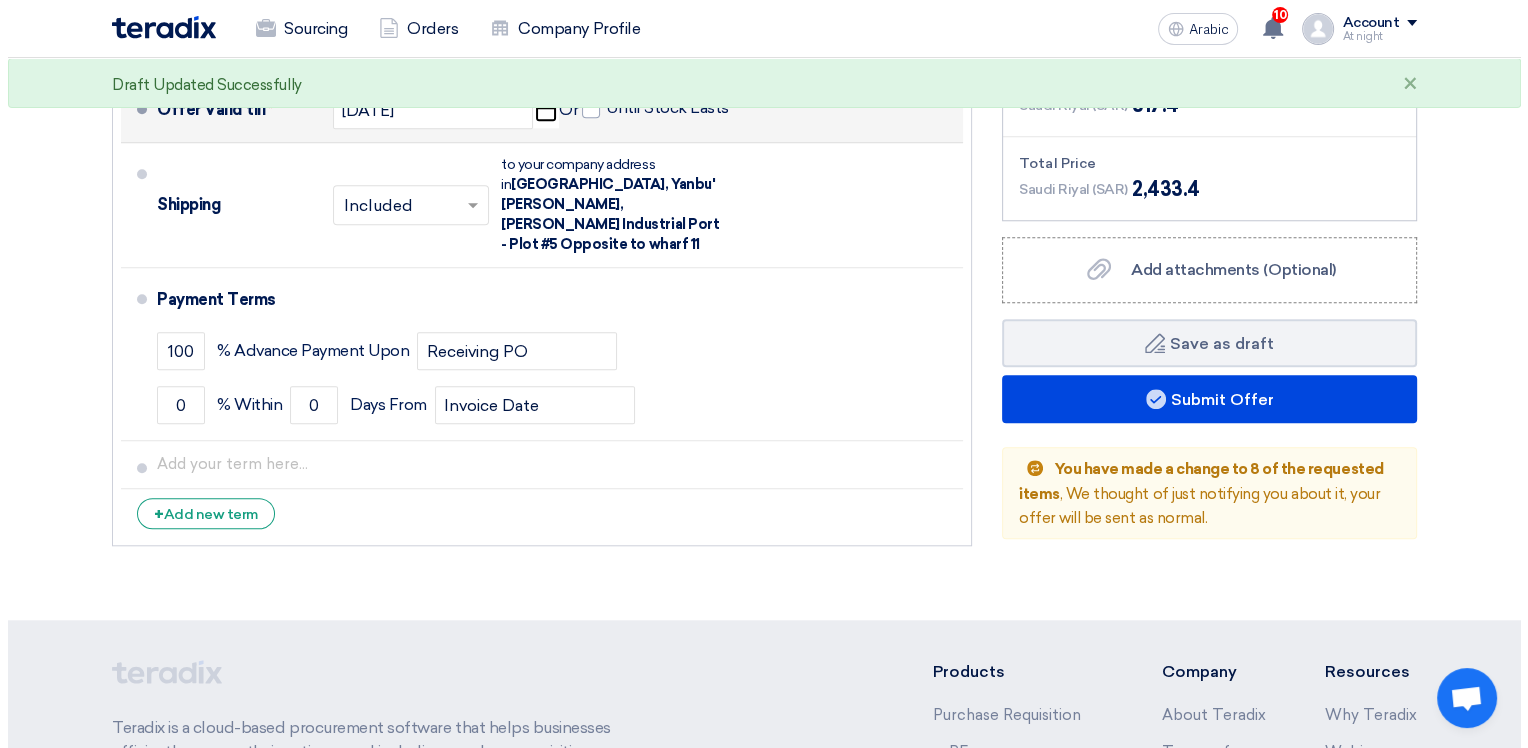 scroll, scrollTop: 1788, scrollLeft: 0, axis: vertical 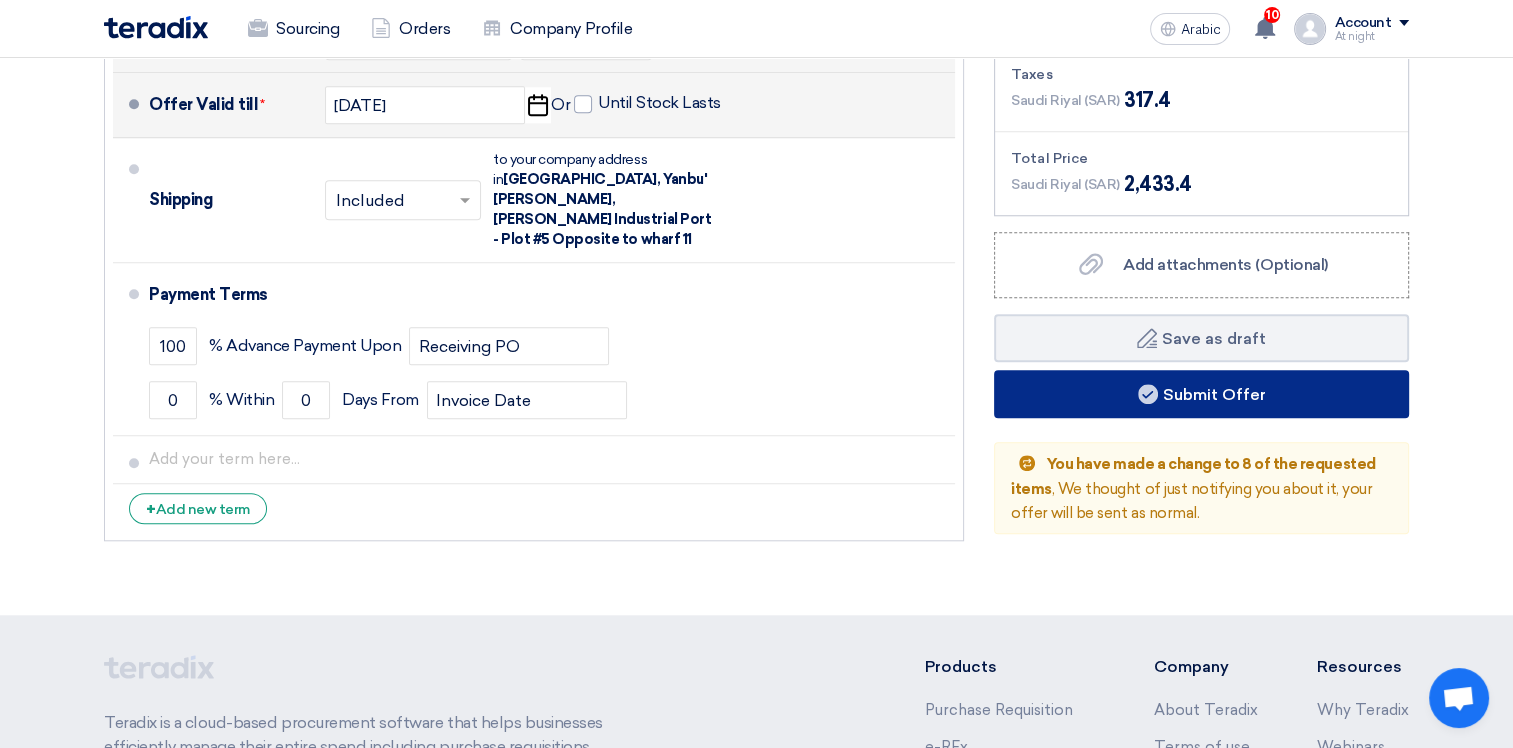 click on "Submit Offer" 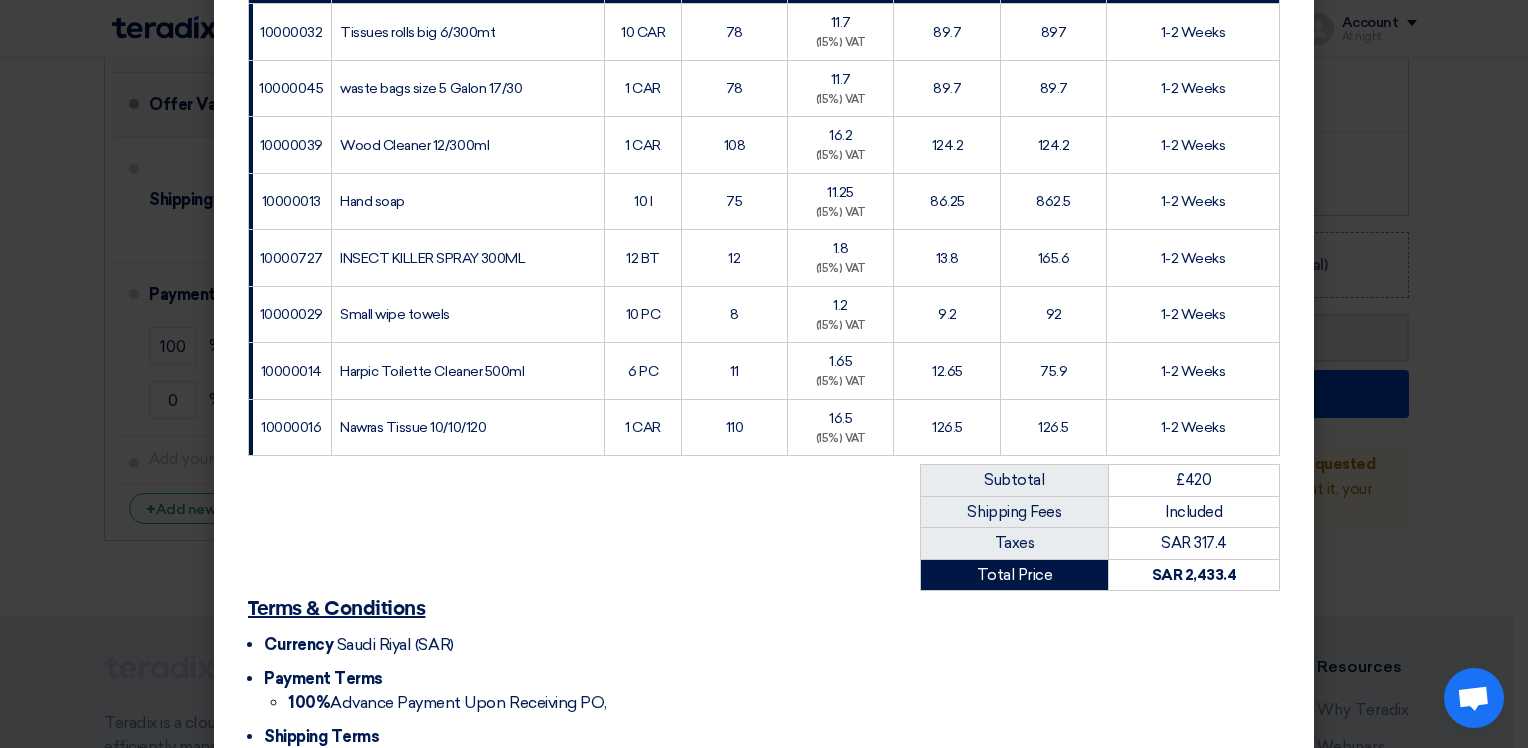 scroll, scrollTop: 530, scrollLeft: 0, axis: vertical 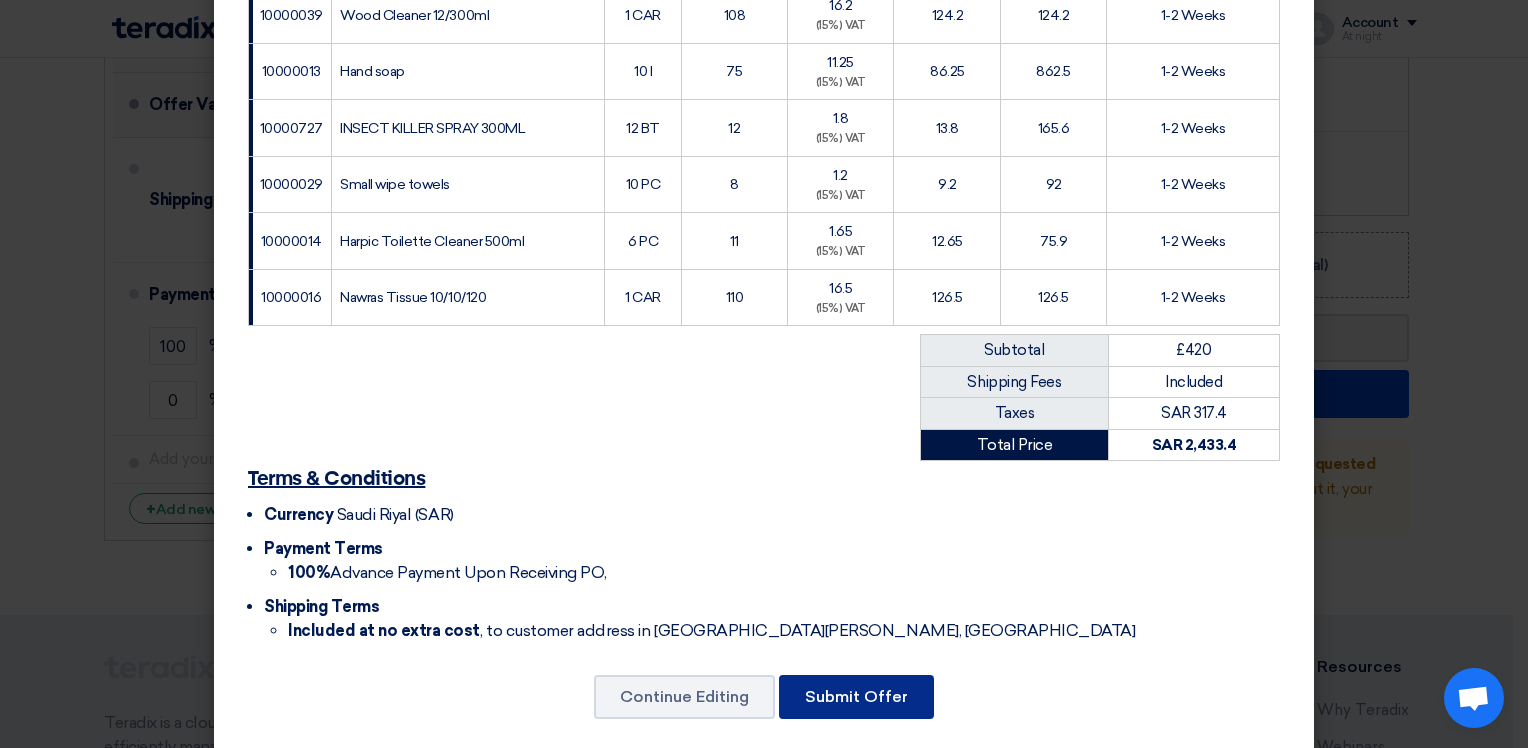 click on "Submit Offer" 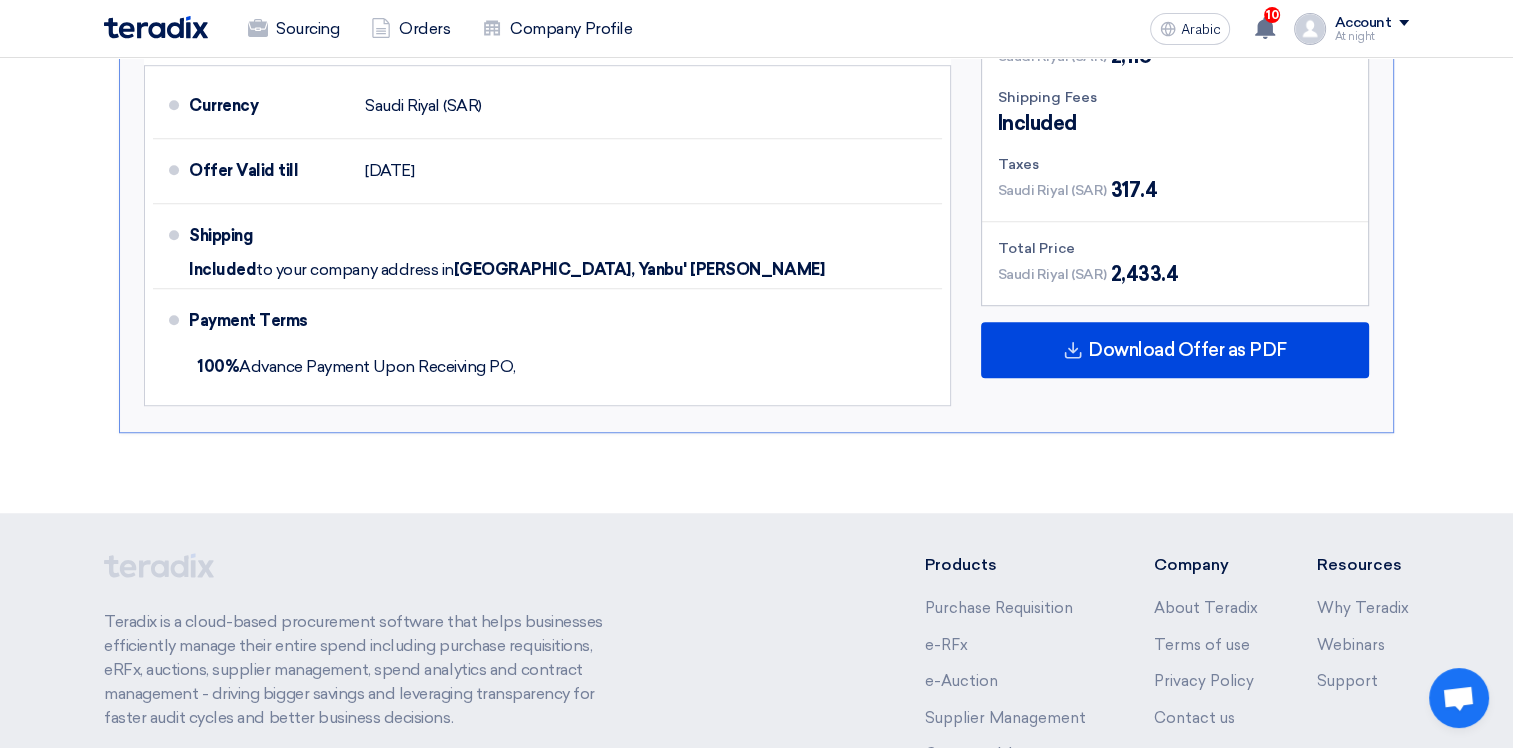 scroll, scrollTop: 1200, scrollLeft: 0, axis: vertical 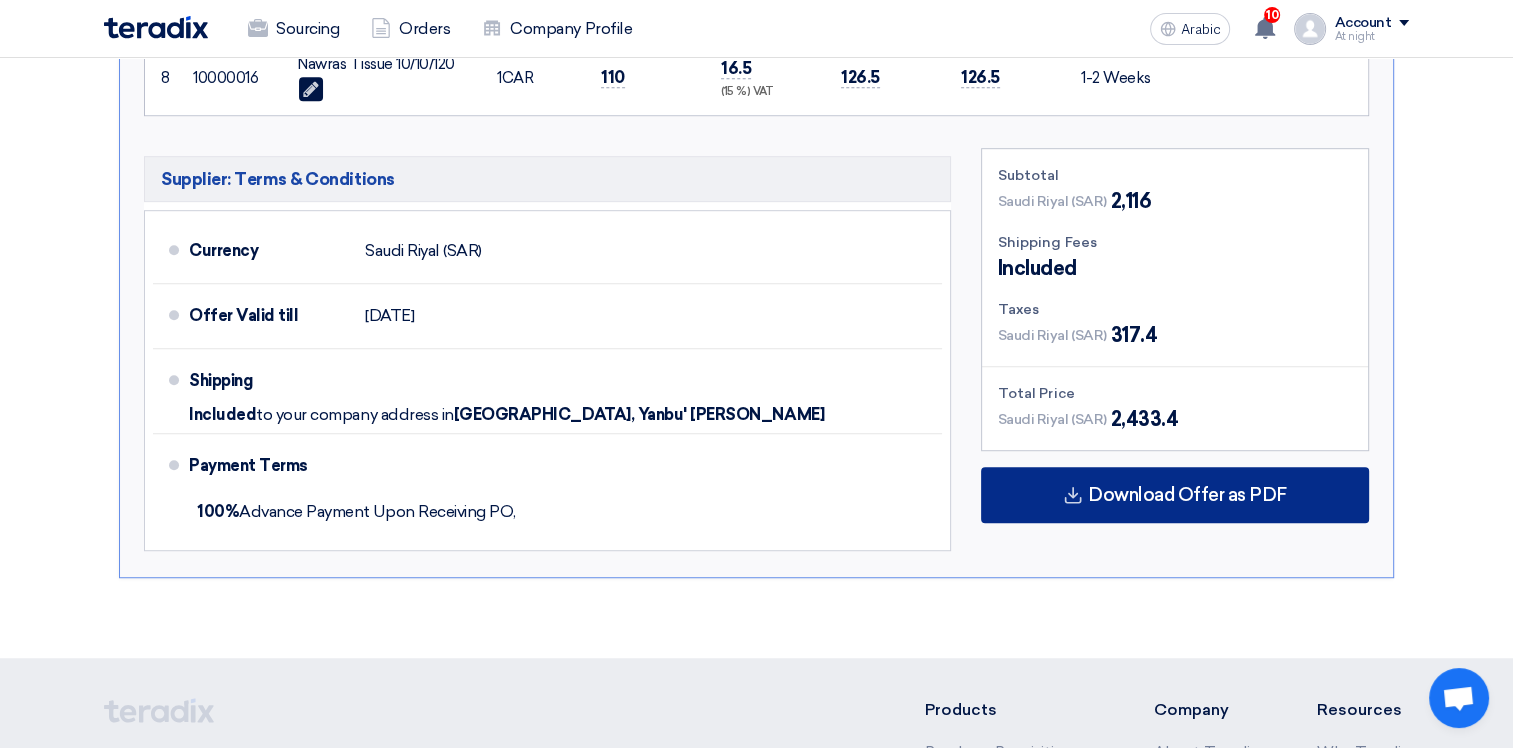 click on "Download Offer as PDF" at bounding box center [1187, 495] 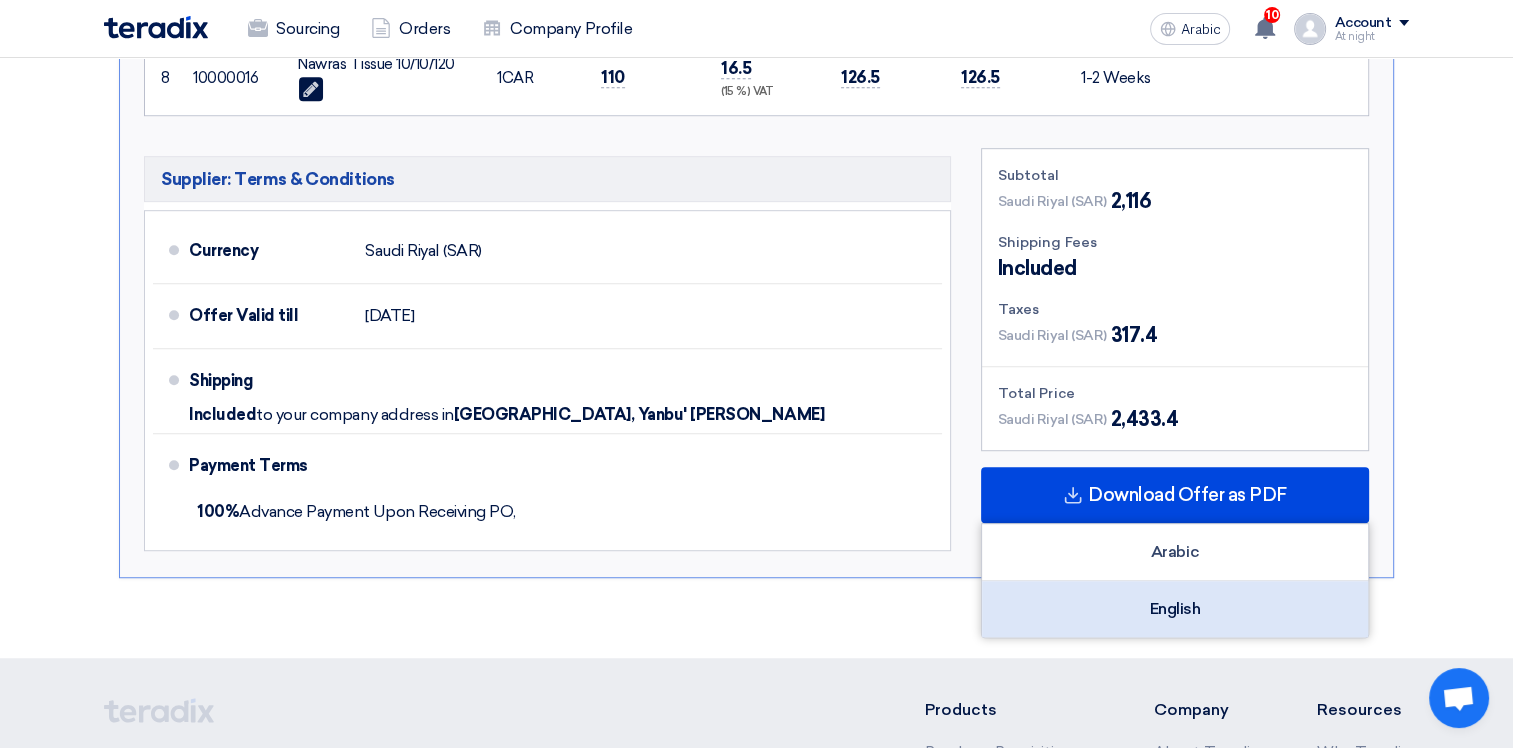 click on "English" at bounding box center (1175, 609) 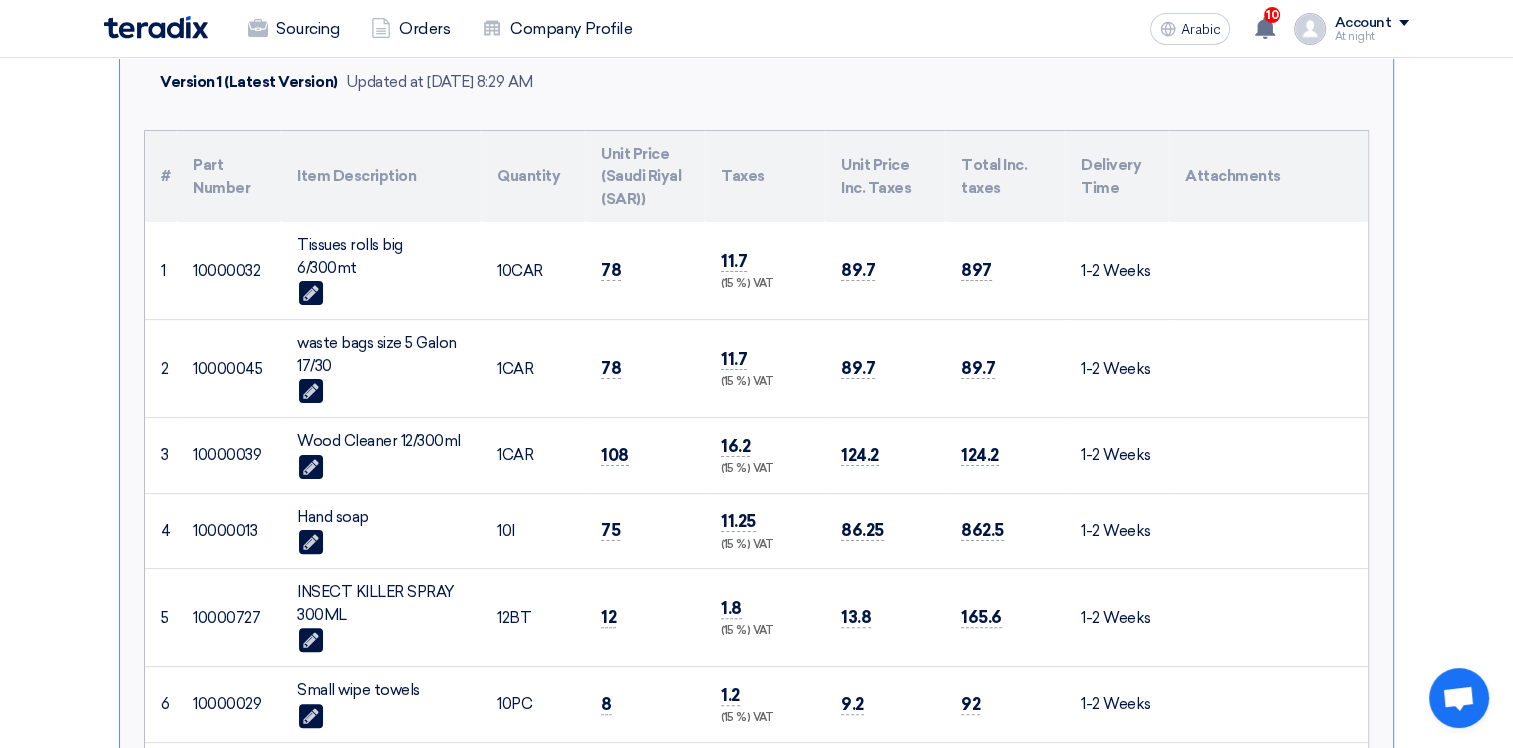 scroll, scrollTop: 0, scrollLeft: 0, axis: both 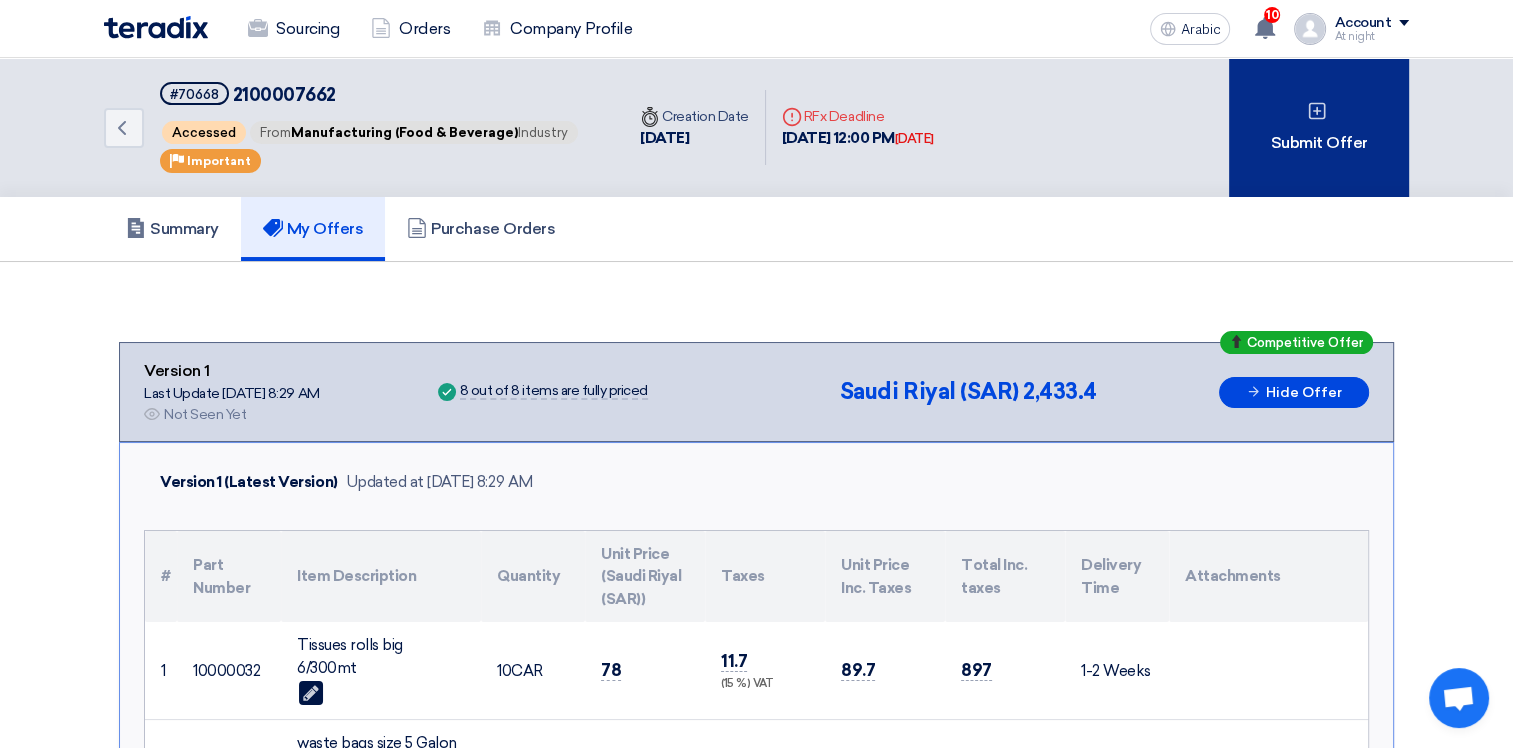 click on "Submit Offer" 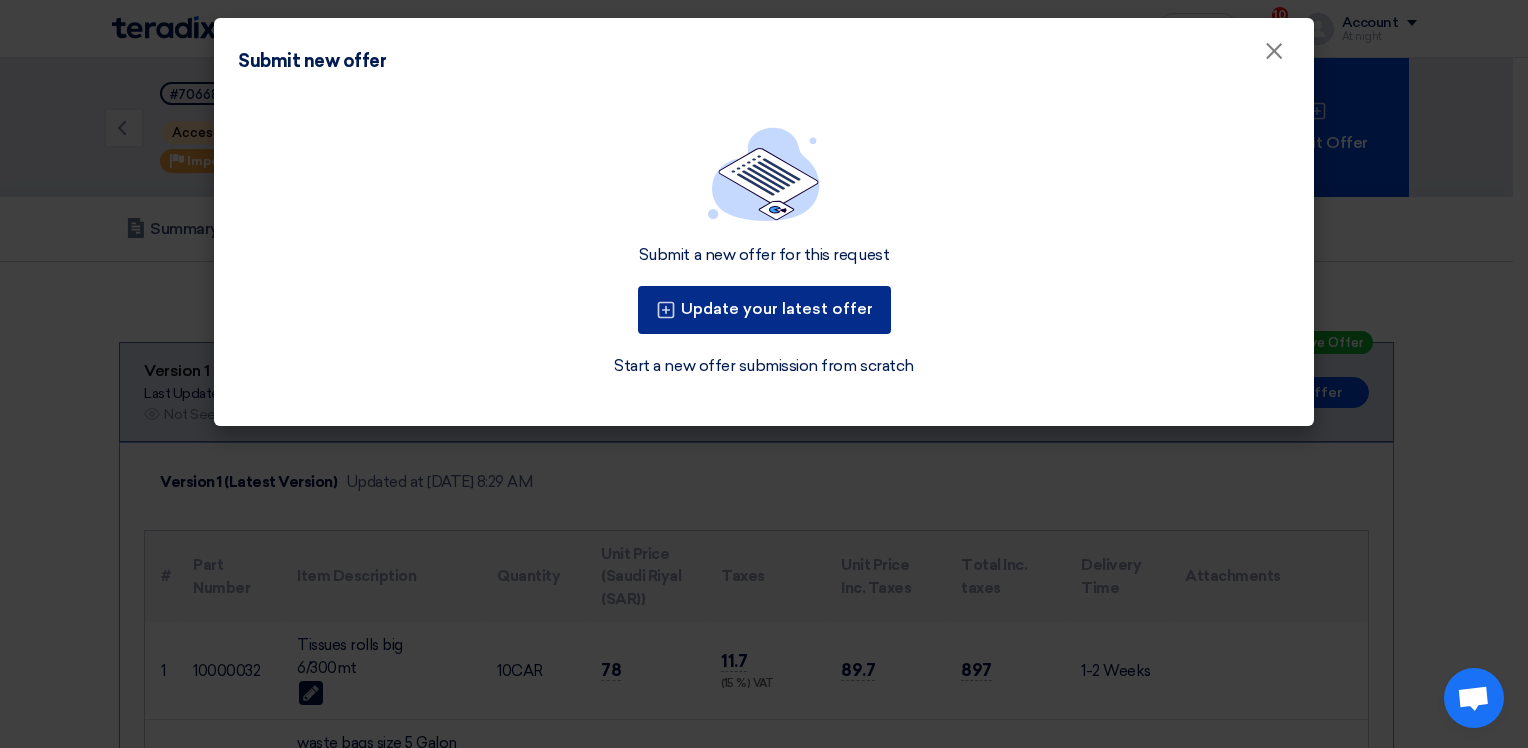 click on "Update your latest offer" 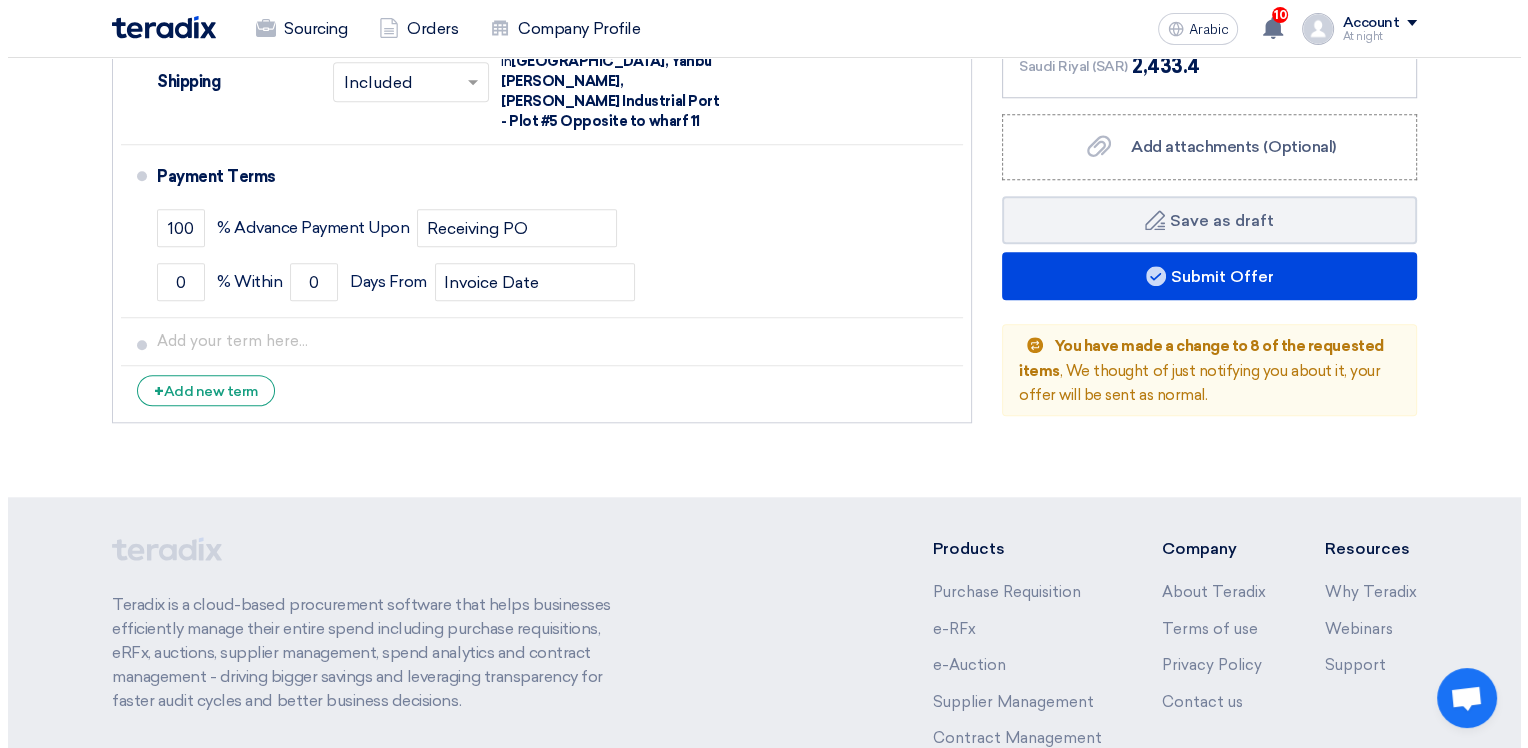 scroll, scrollTop: 2000, scrollLeft: 0, axis: vertical 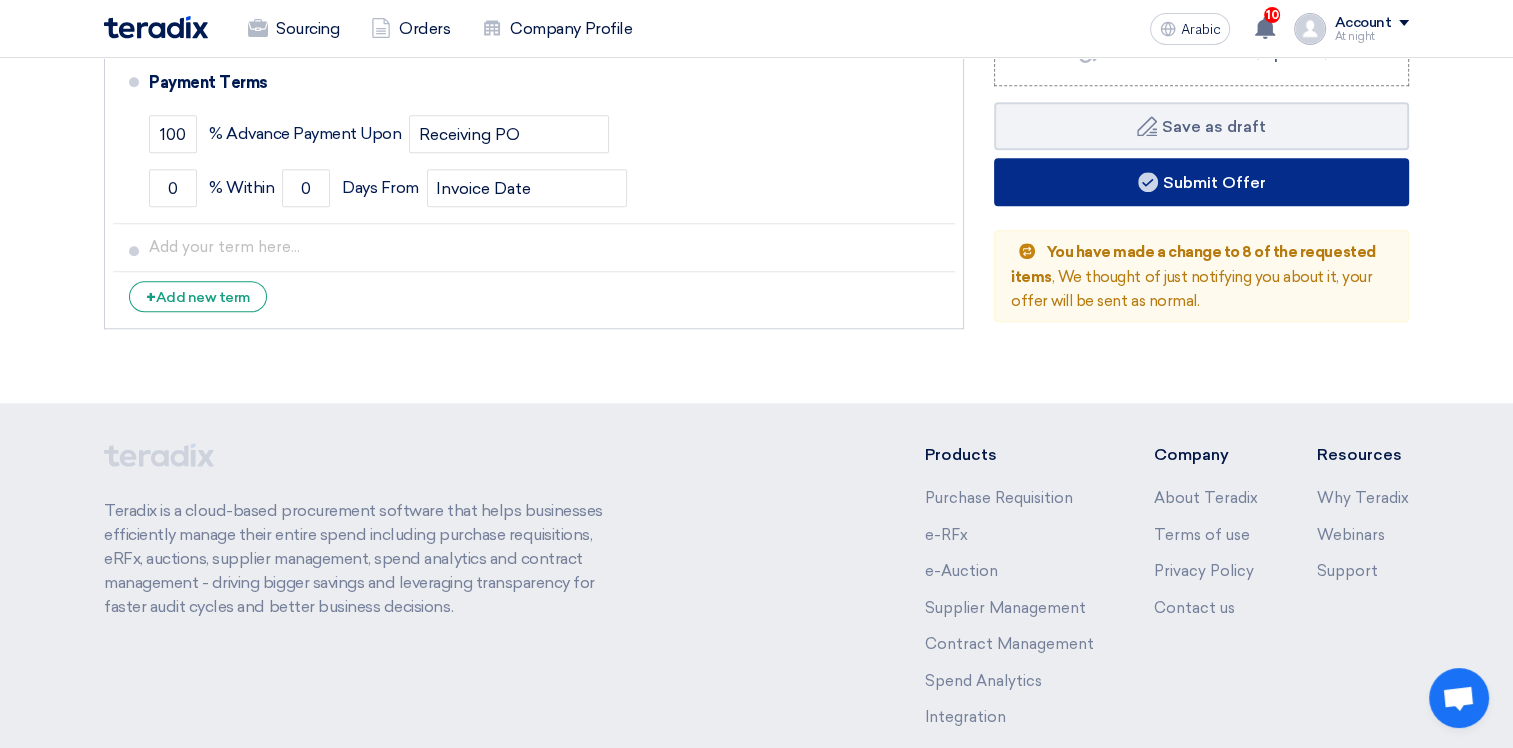 click on "Submit Offer" 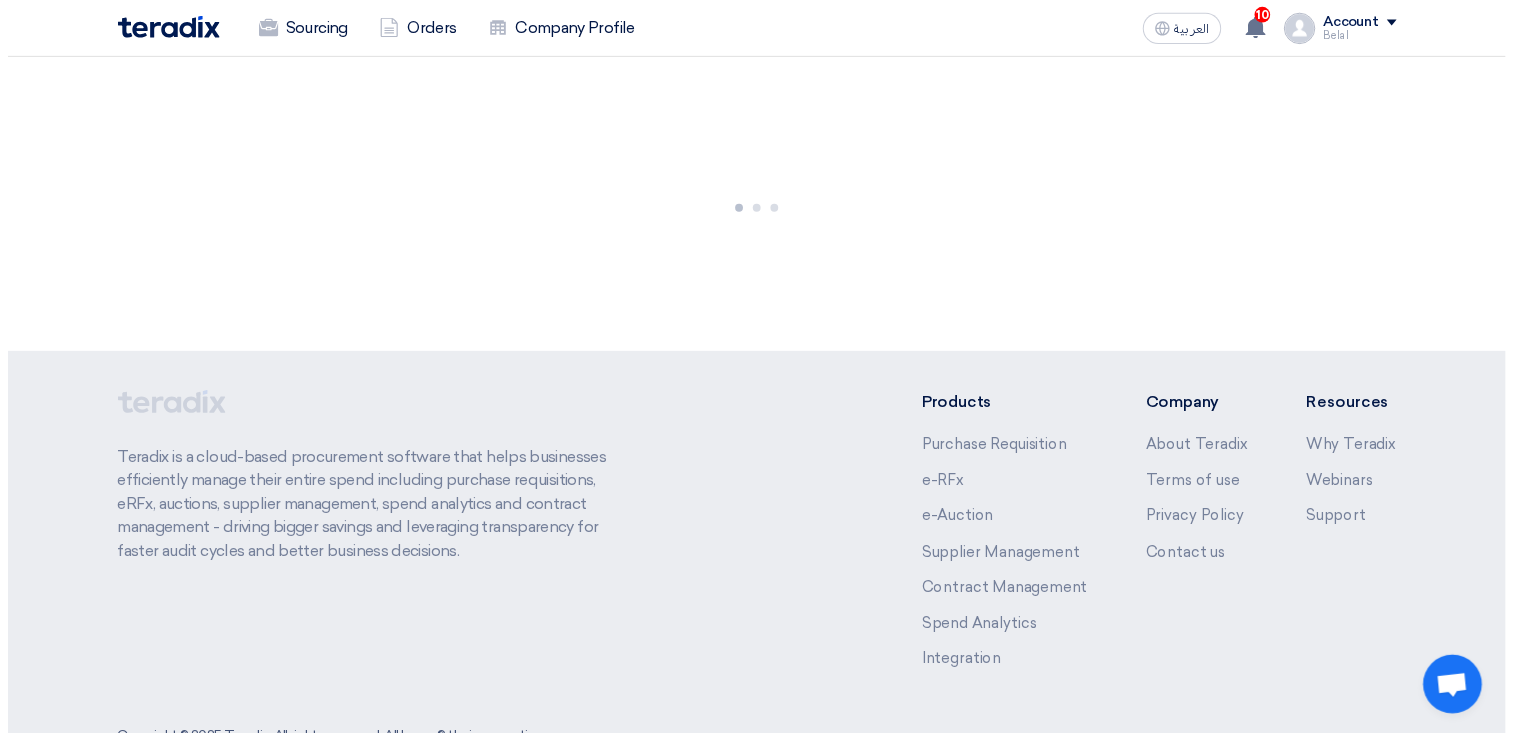 scroll, scrollTop: 0, scrollLeft: 0, axis: both 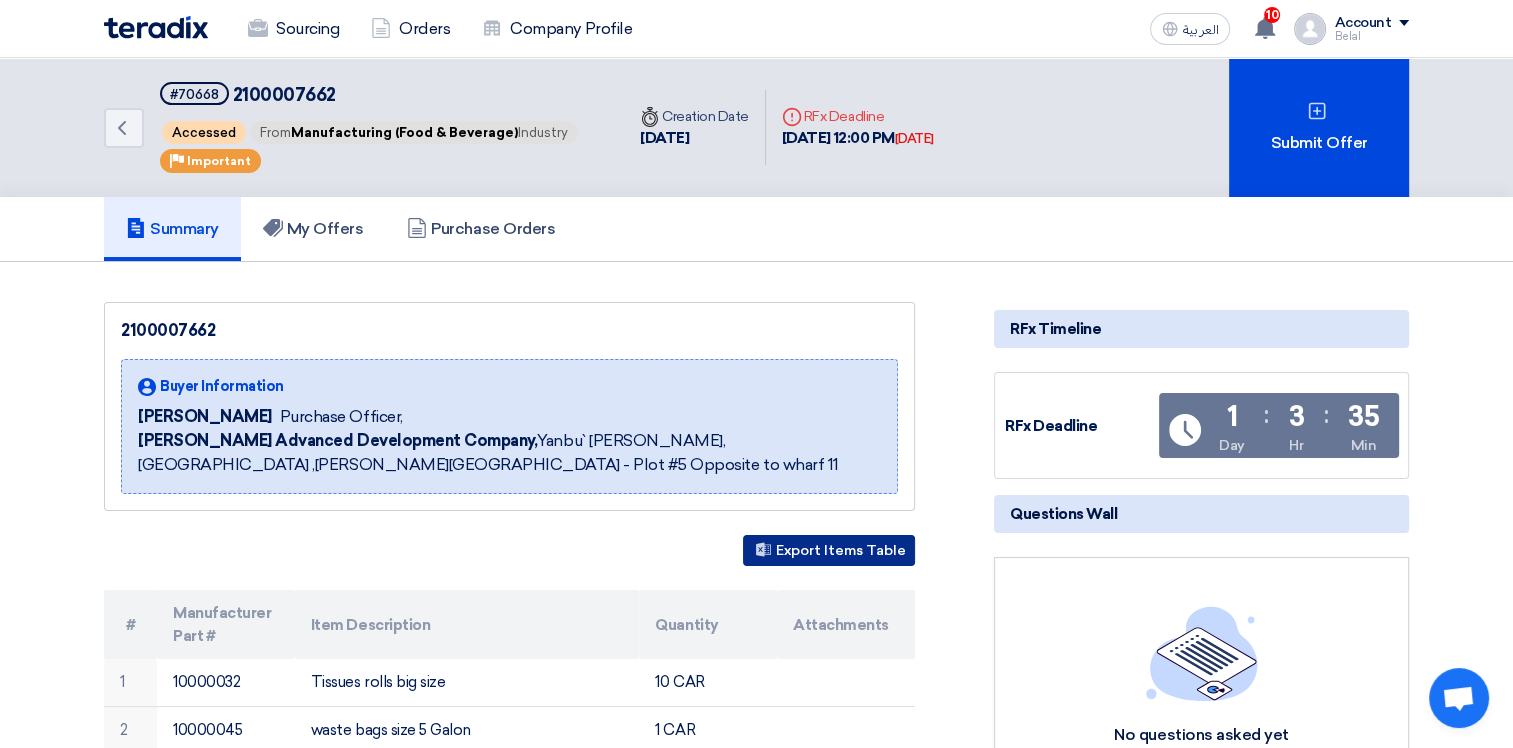 click on "Export Items Table" 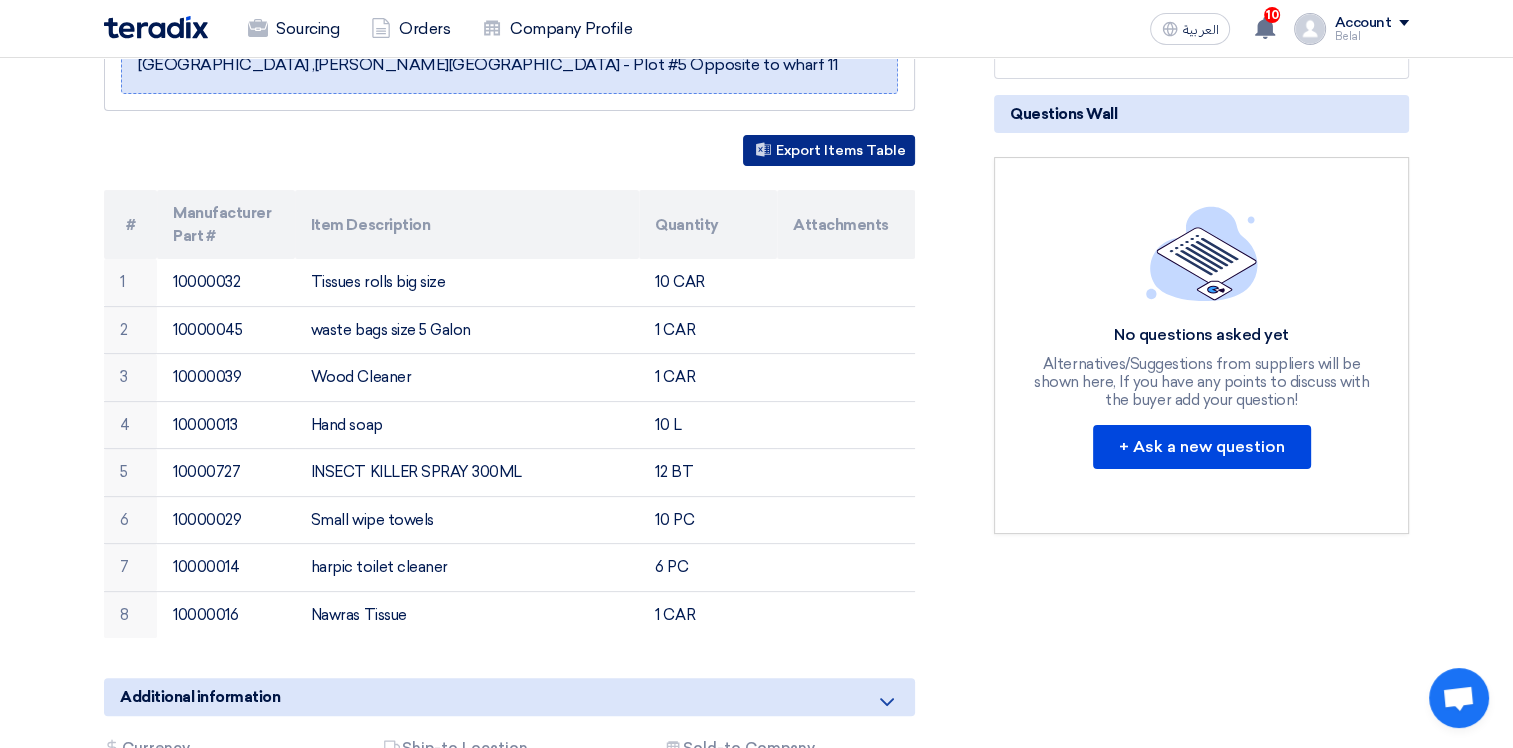 scroll, scrollTop: 0, scrollLeft: 0, axis: both 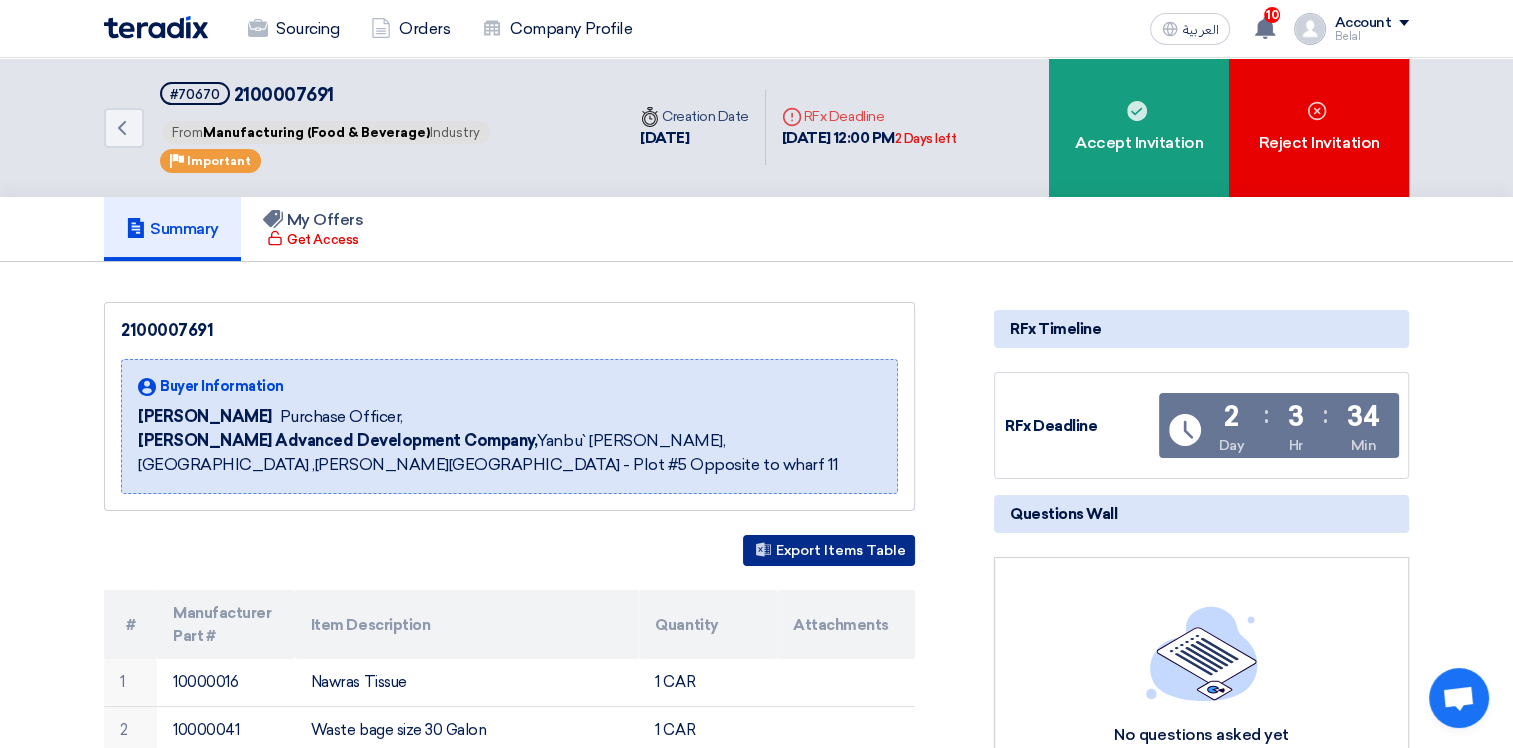 click on "Export Items Table" 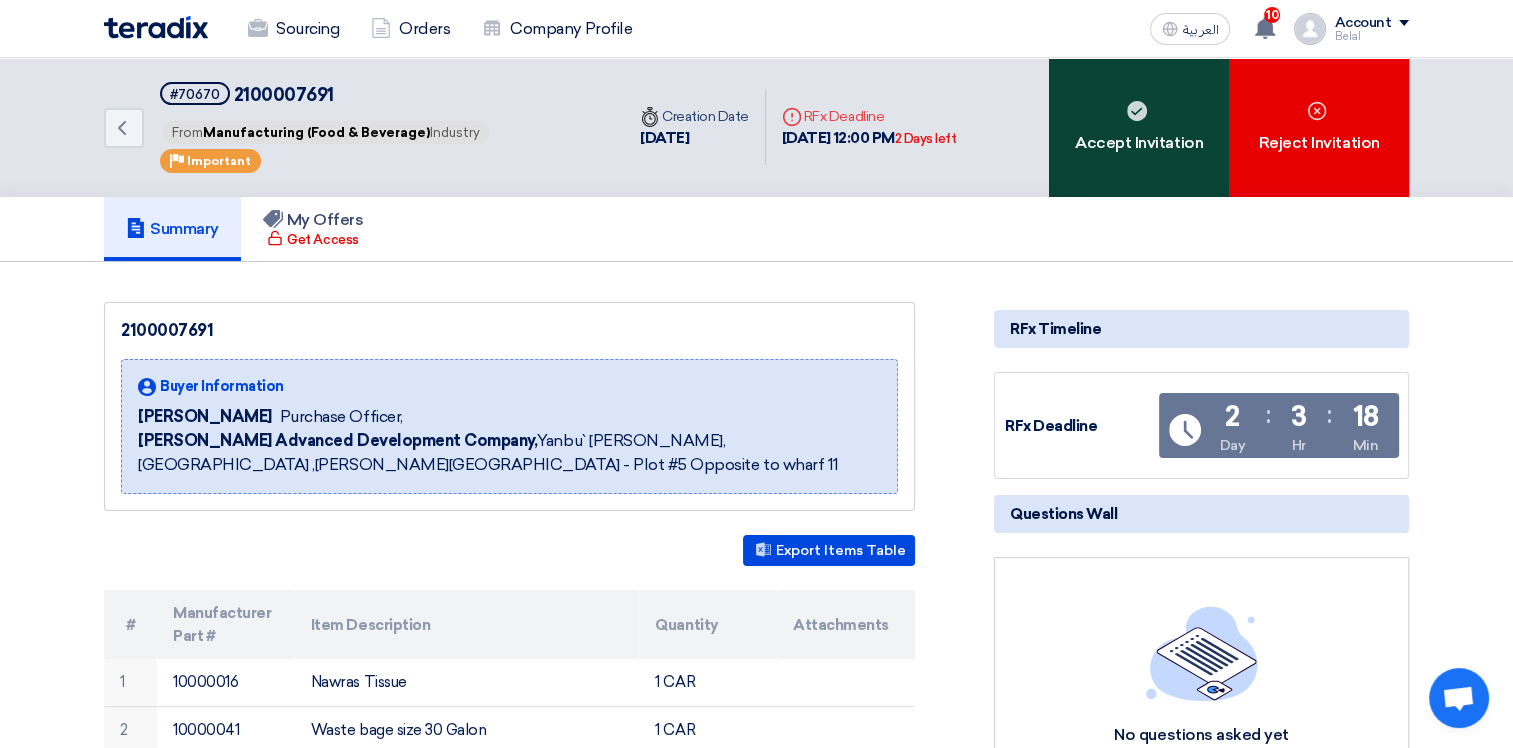 click on "Accept Invitation" 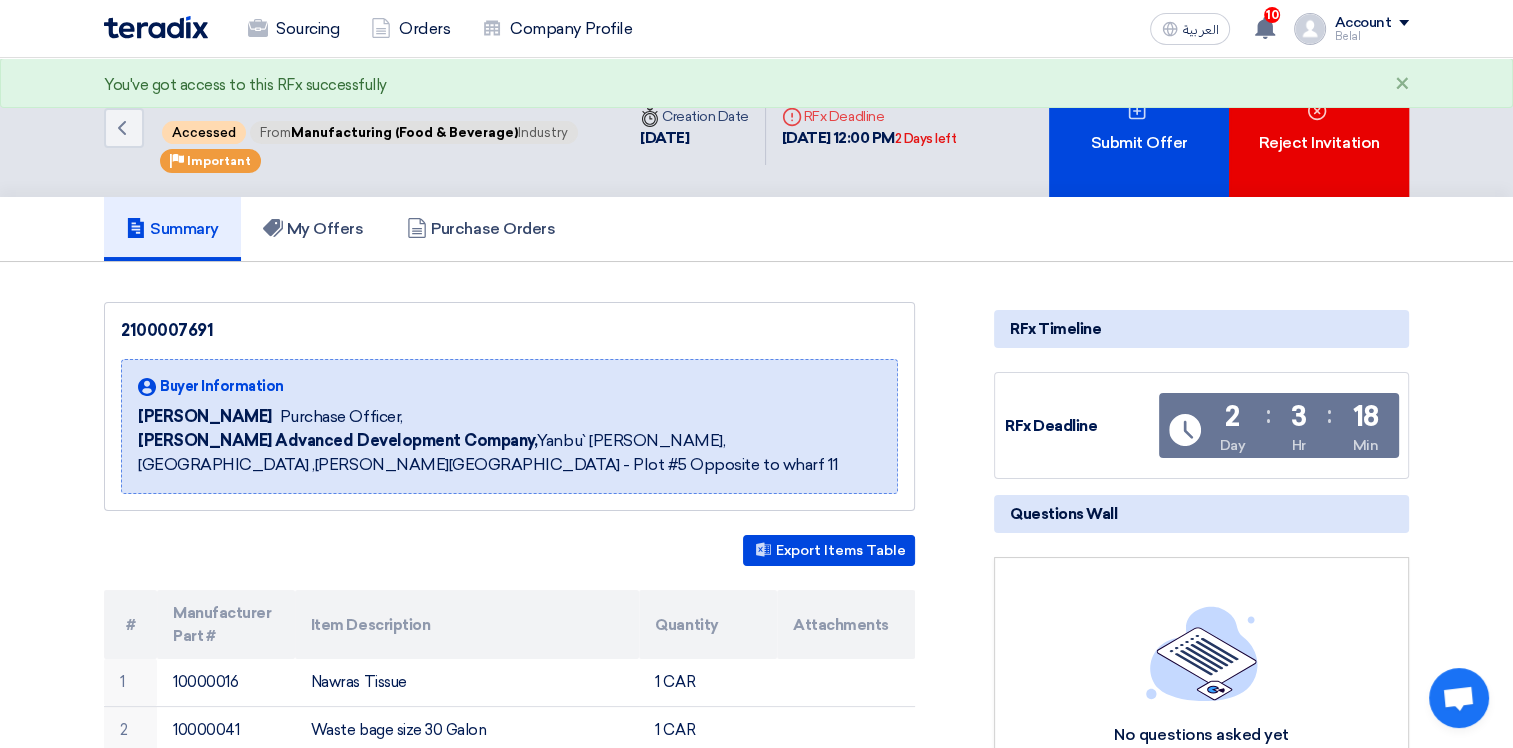 click on "Submit Offer" 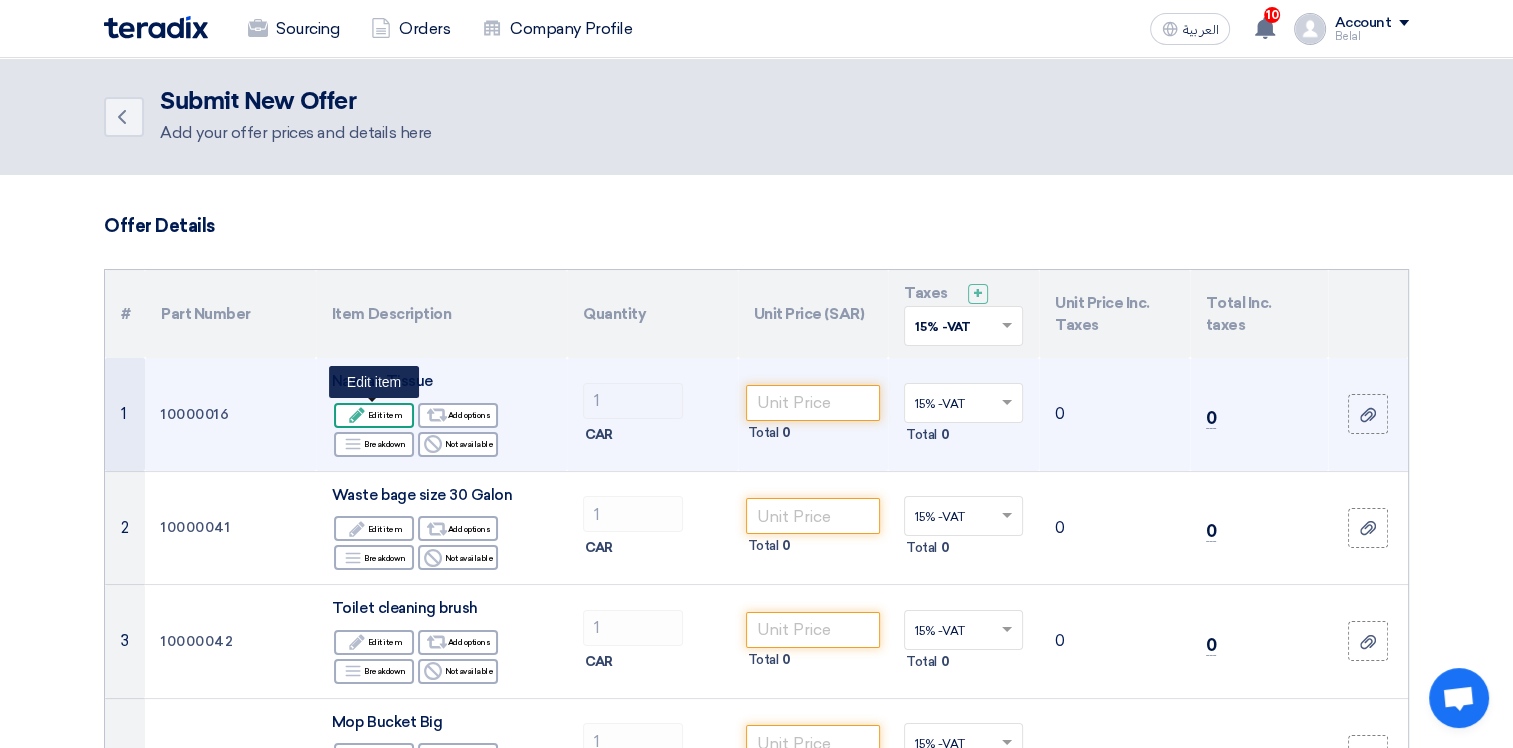click on "Edit
Edit item" 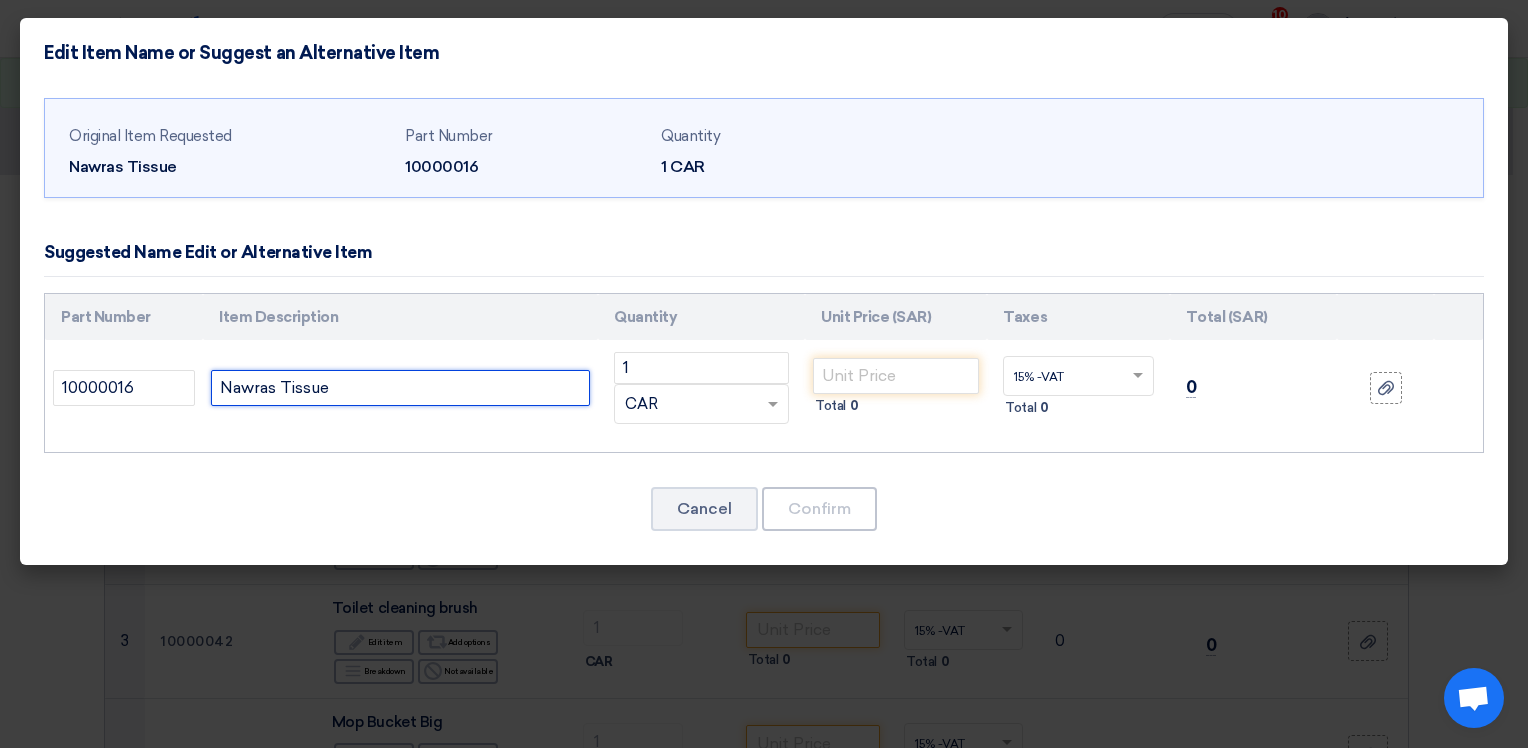 click on "Nawras Tissue" 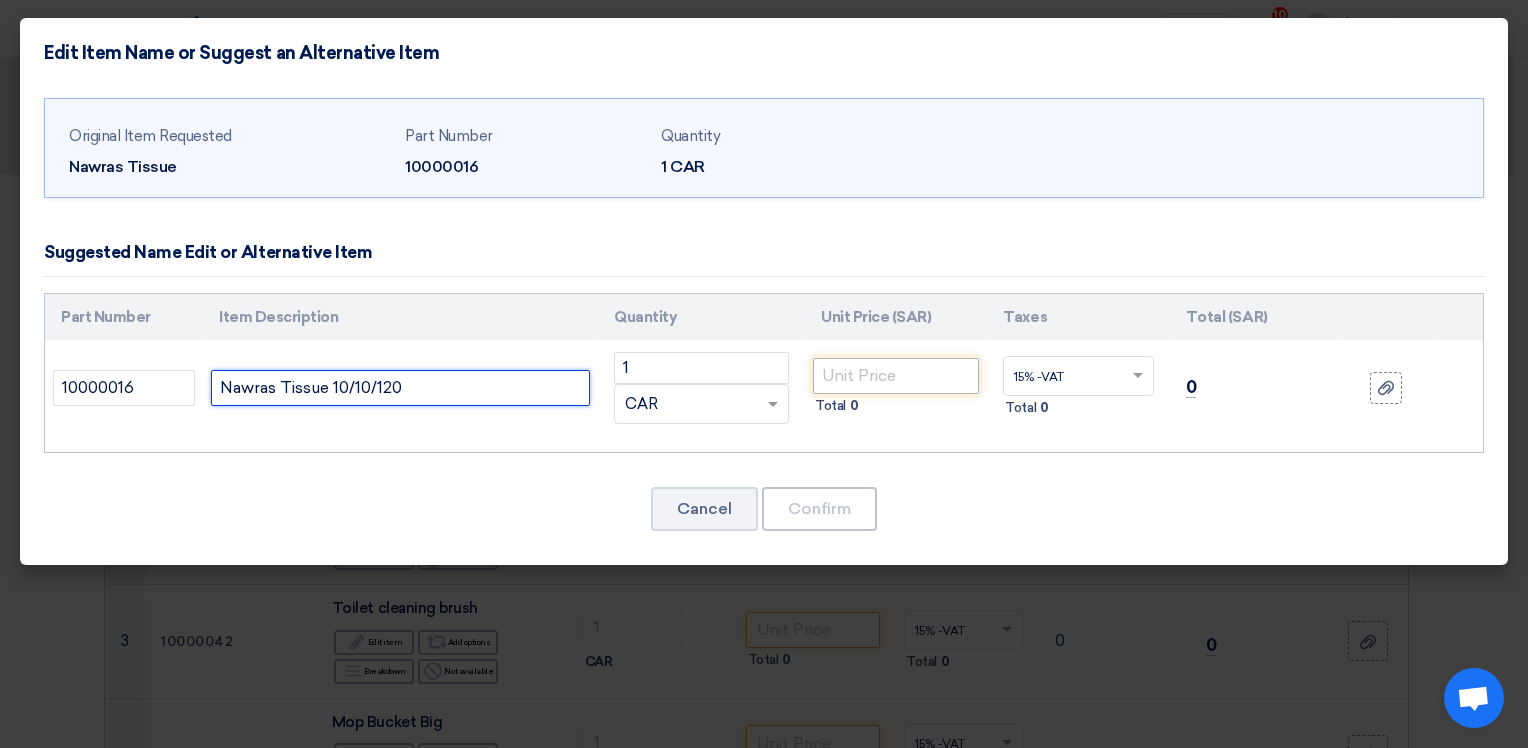 type on "Nawras Tissue 10/10/120" 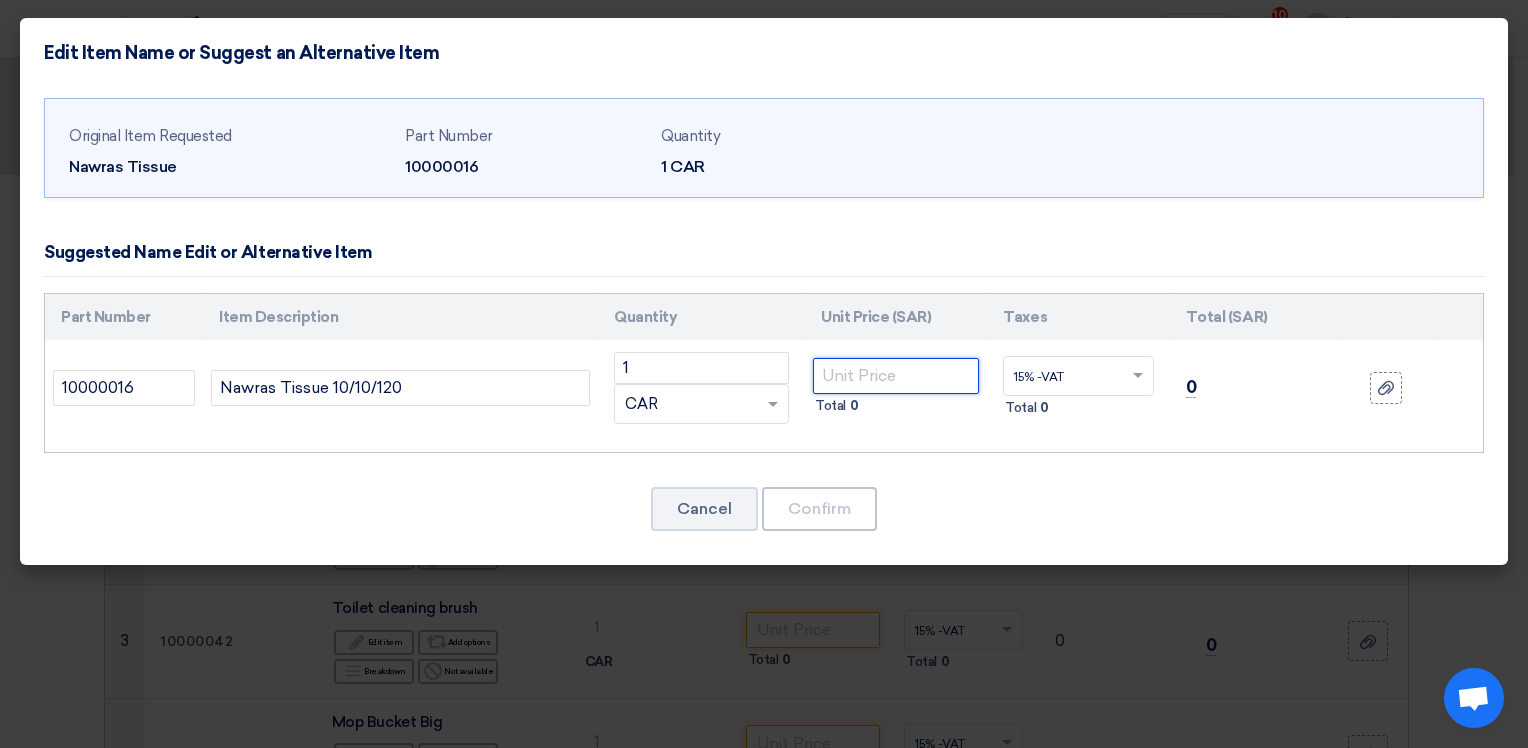 click 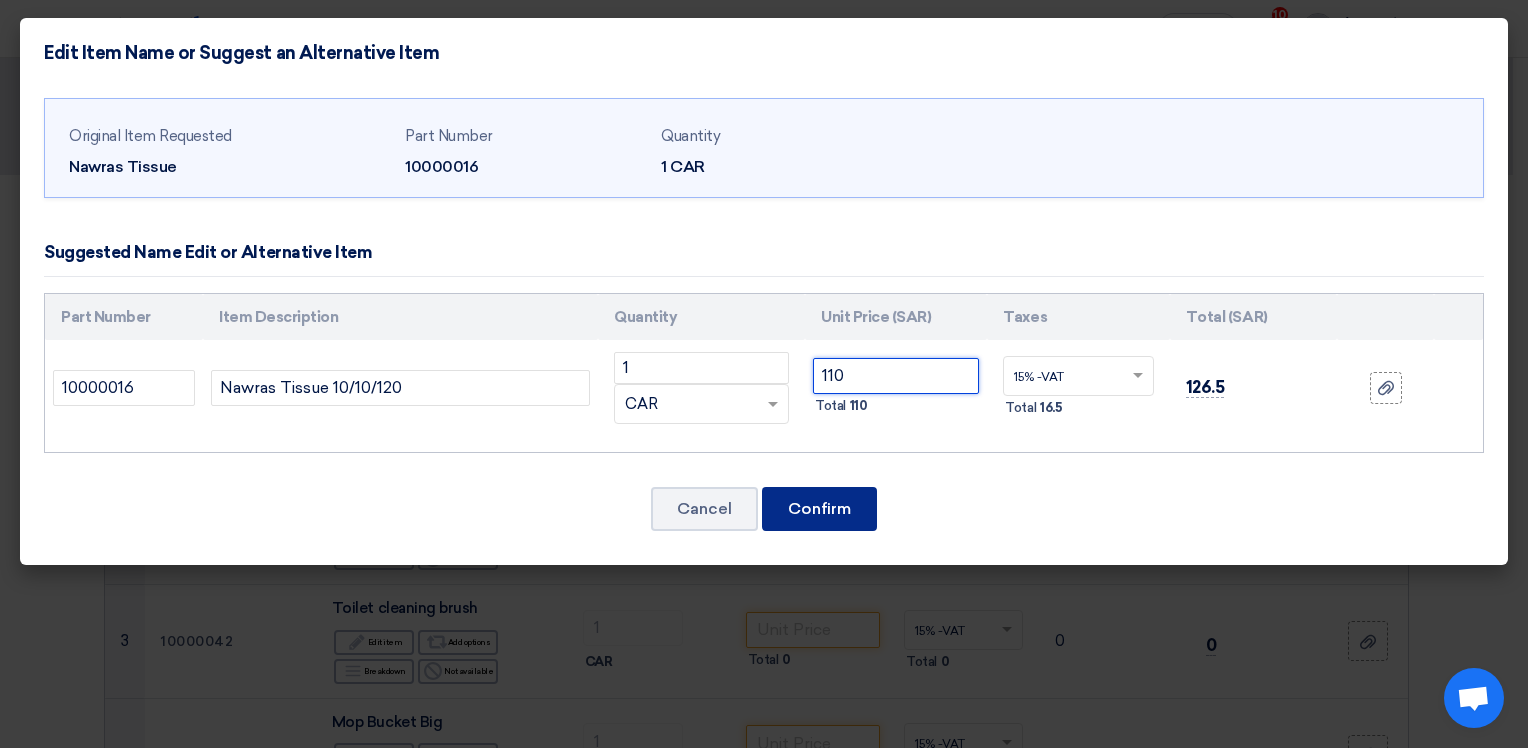 type on "110" 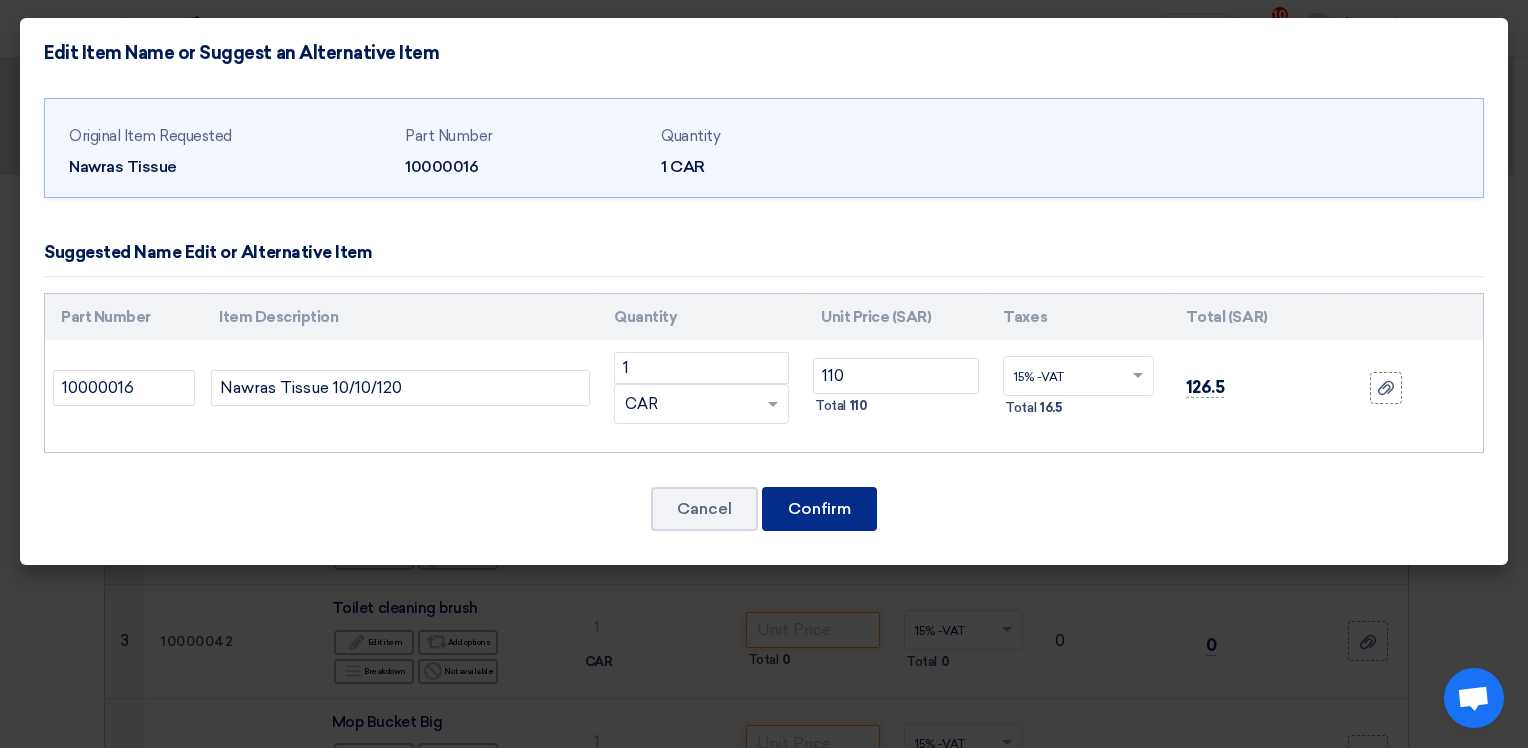 click on "Confirm" 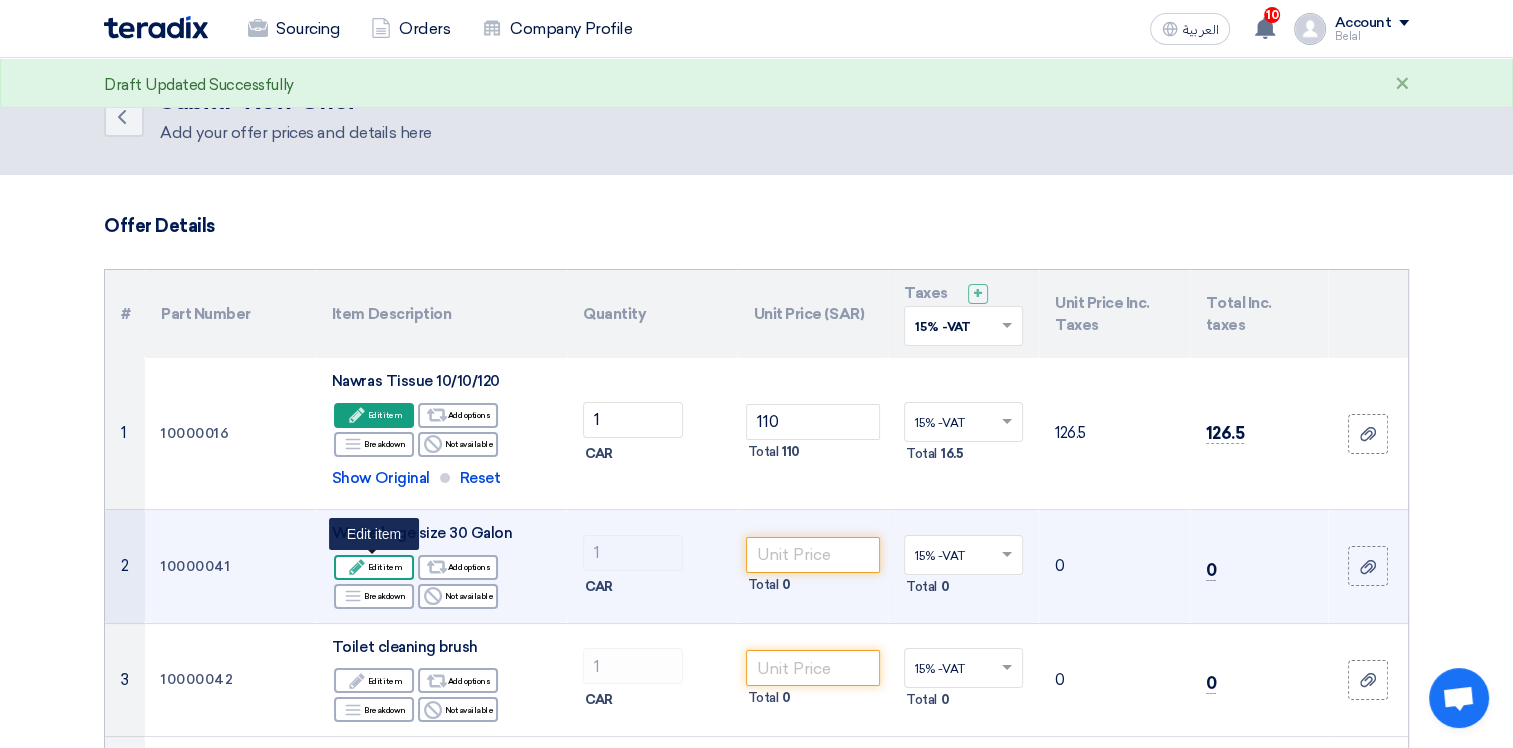 click on "Edit
Edit item" 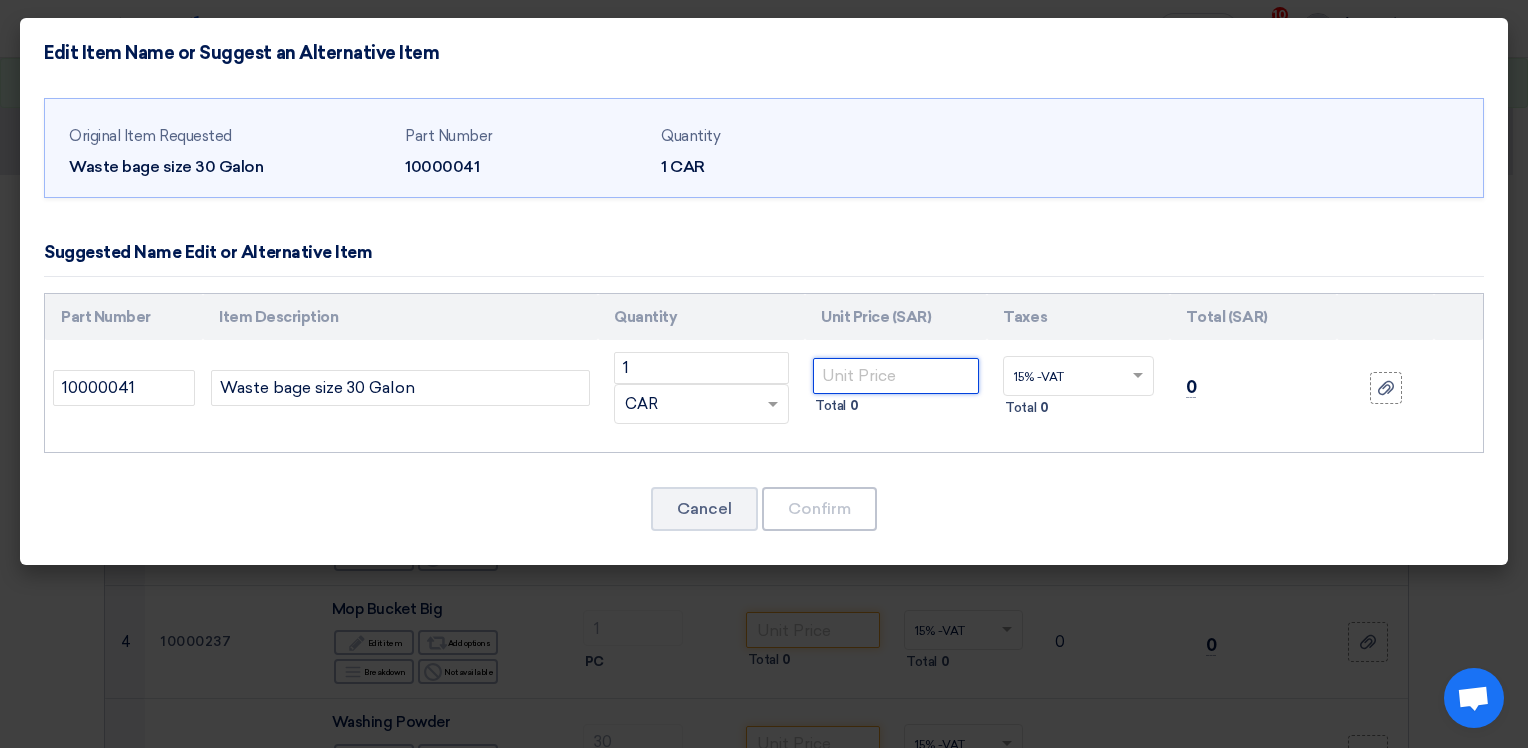 click 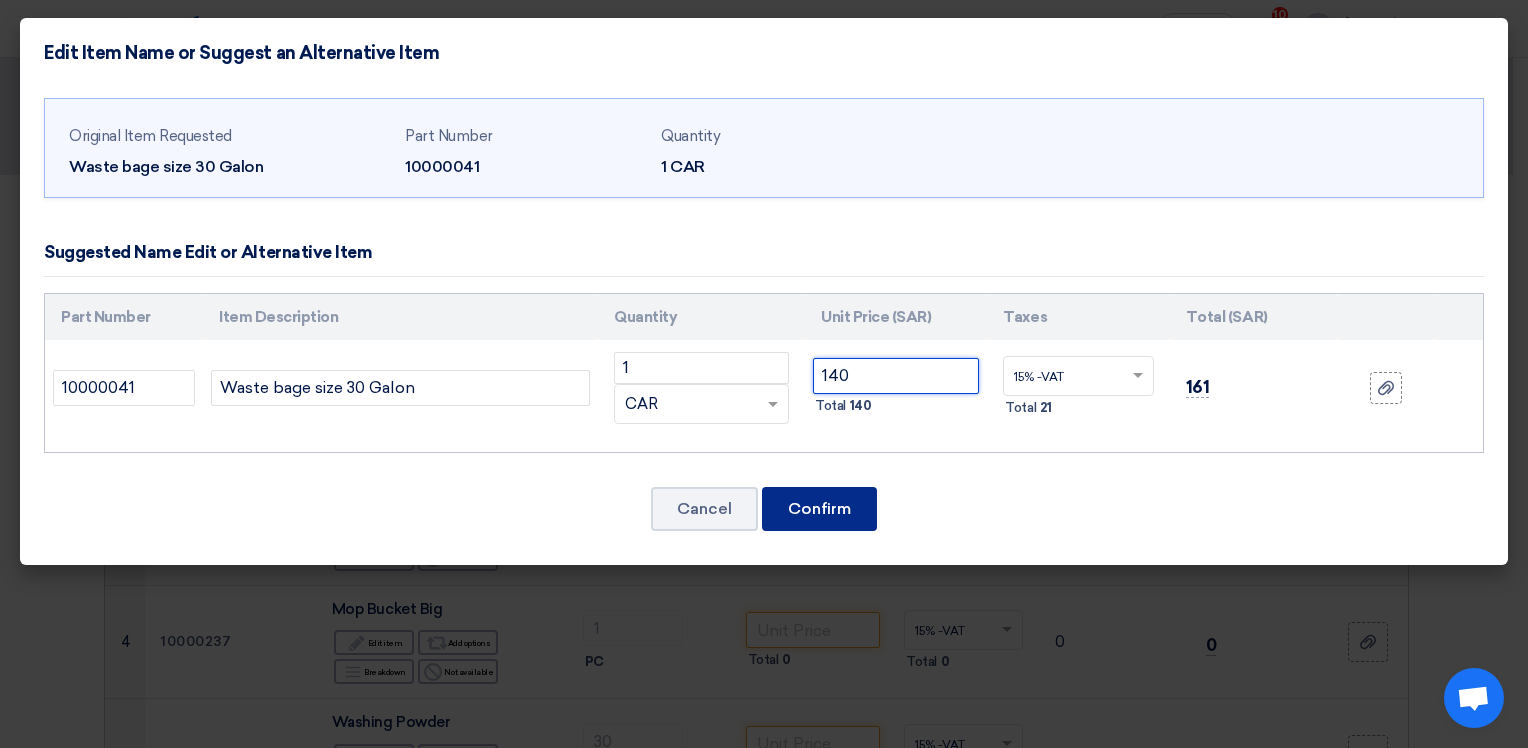 type on "140" 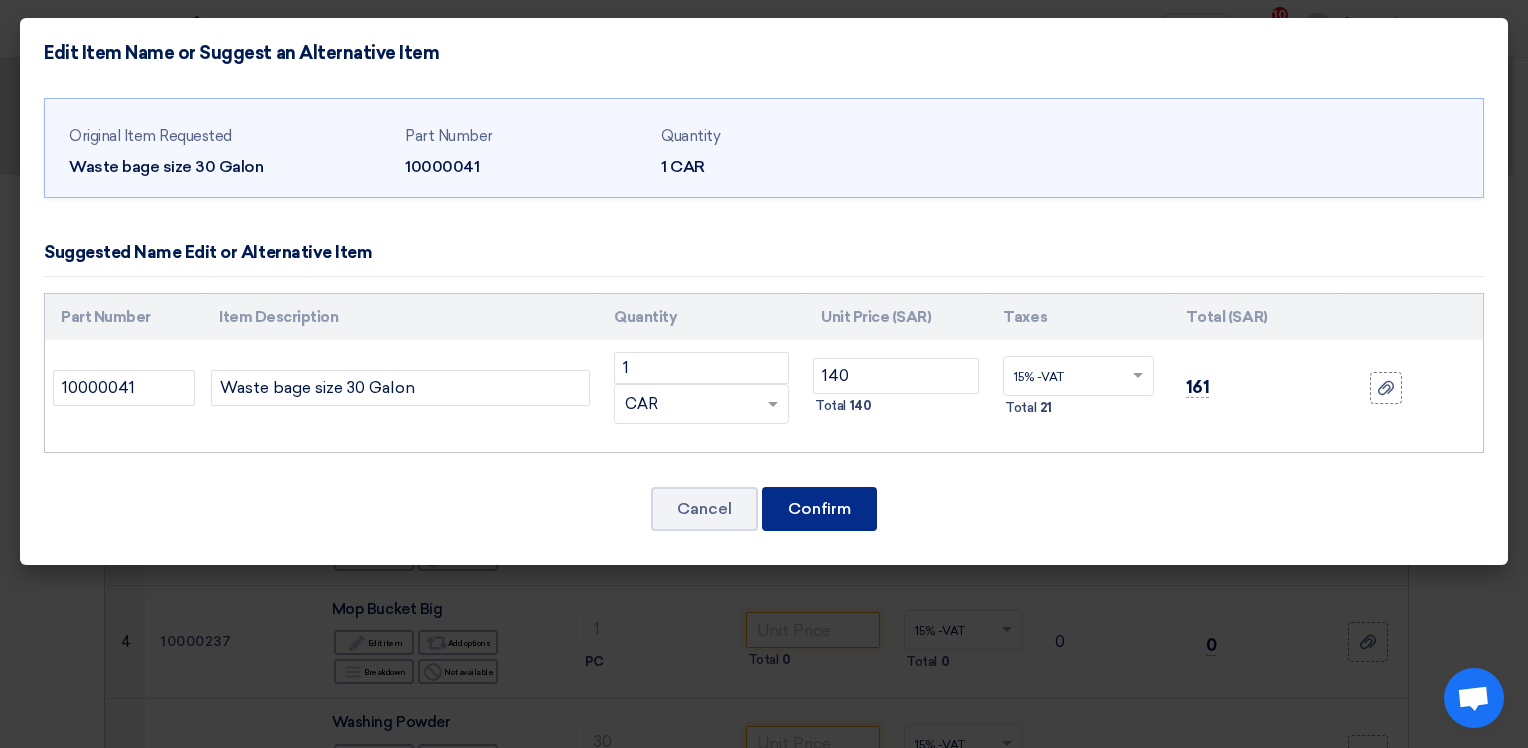 click on "Confirm" 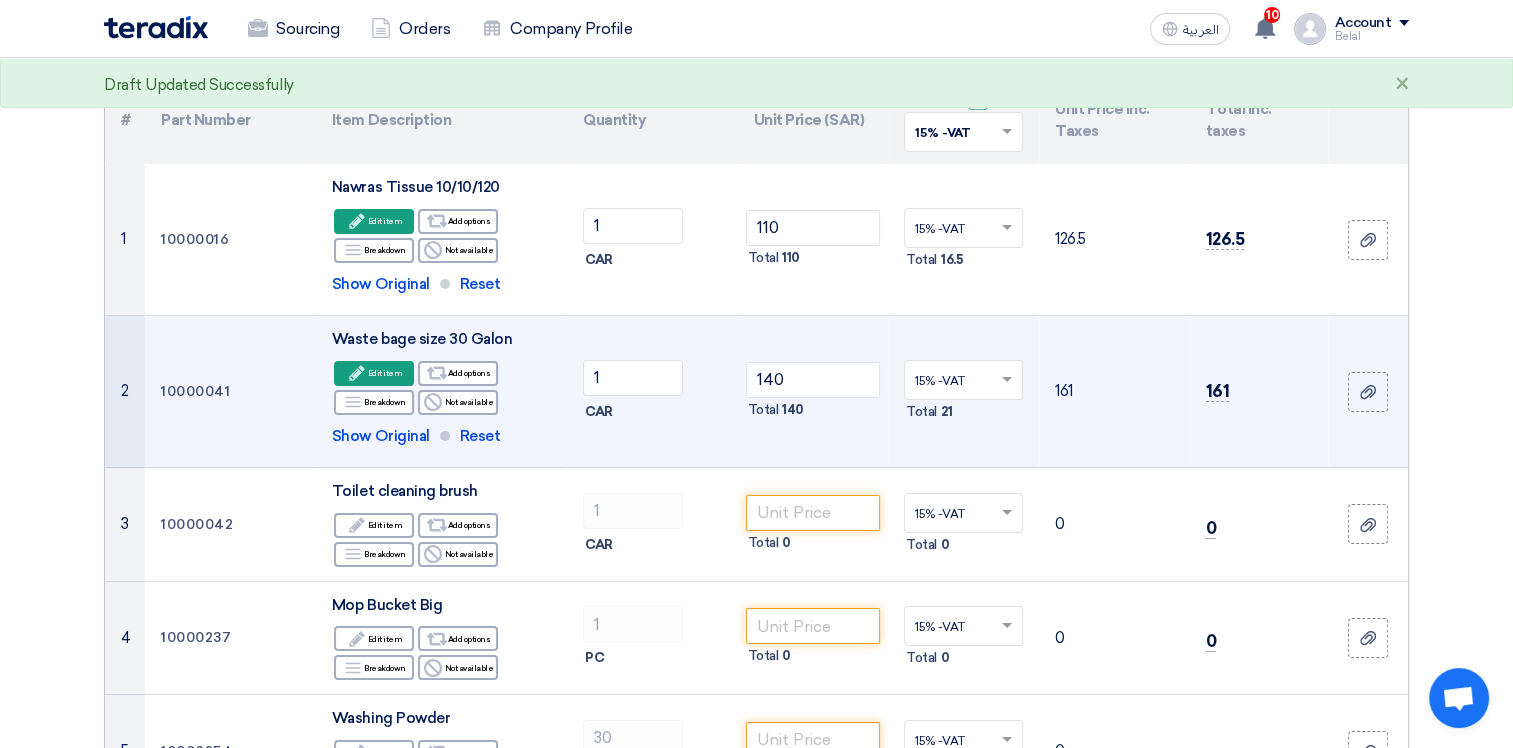 scroll, scrollTop: 200, scrollLeft: 0, axis: vertical 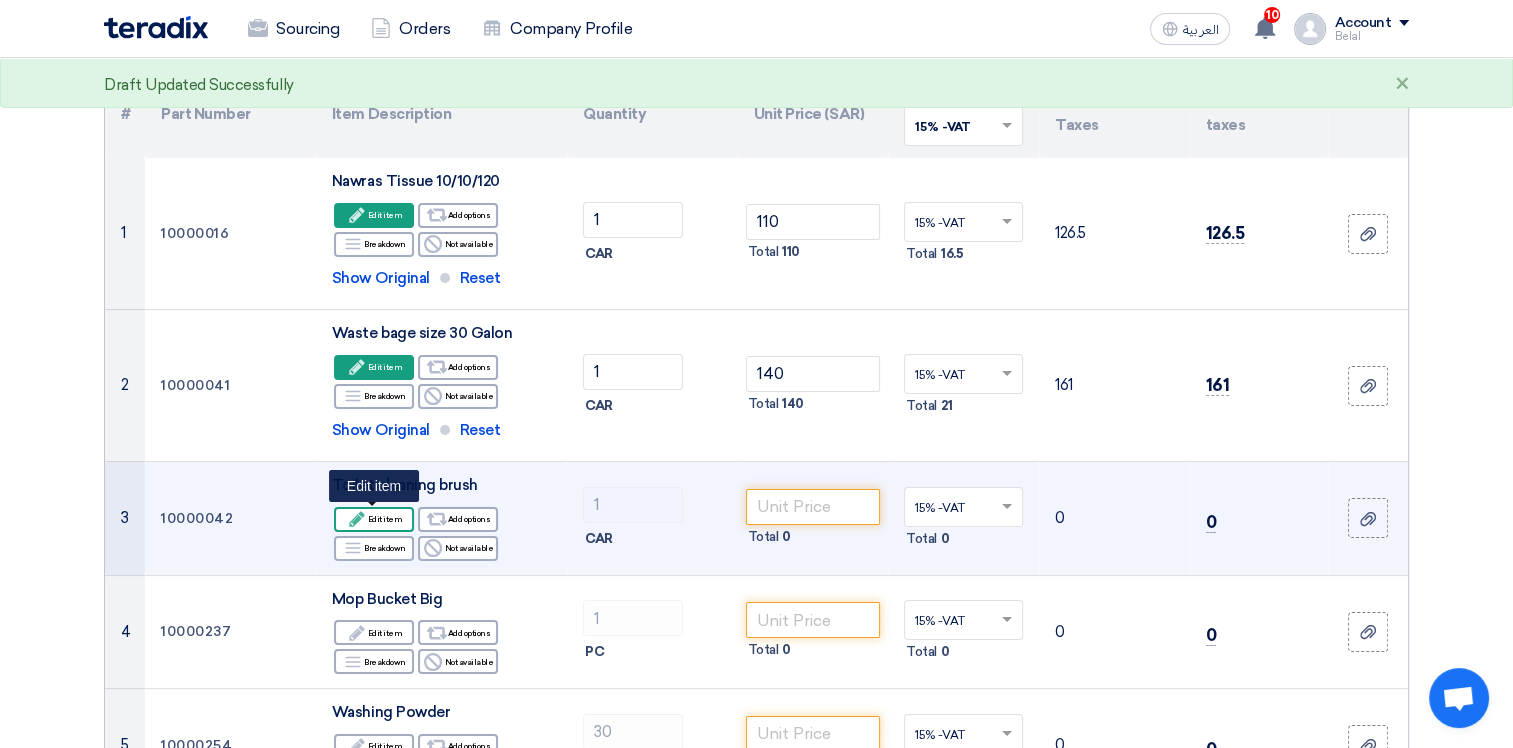 click on "Edit
Edit item" 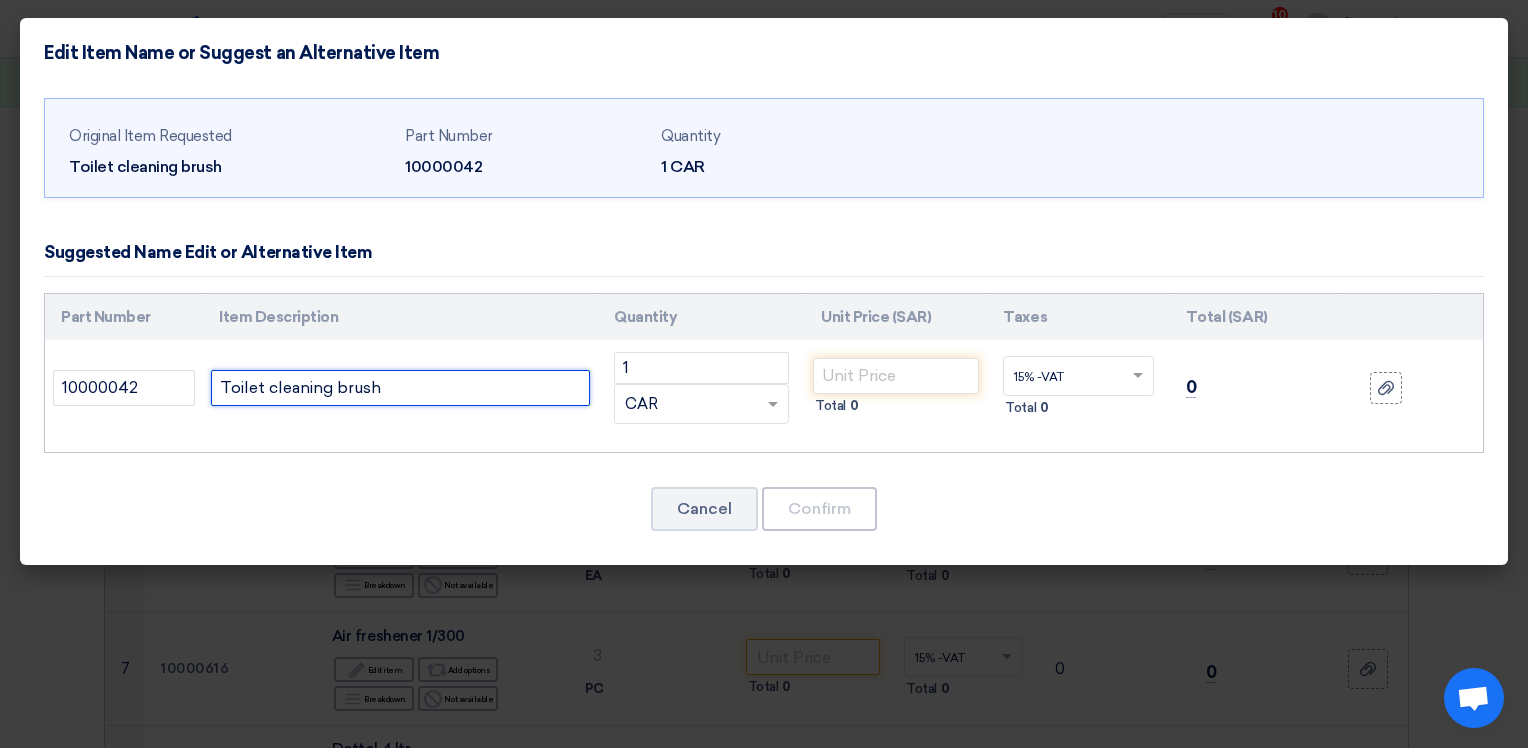 click on "Toilet cleaning brush" 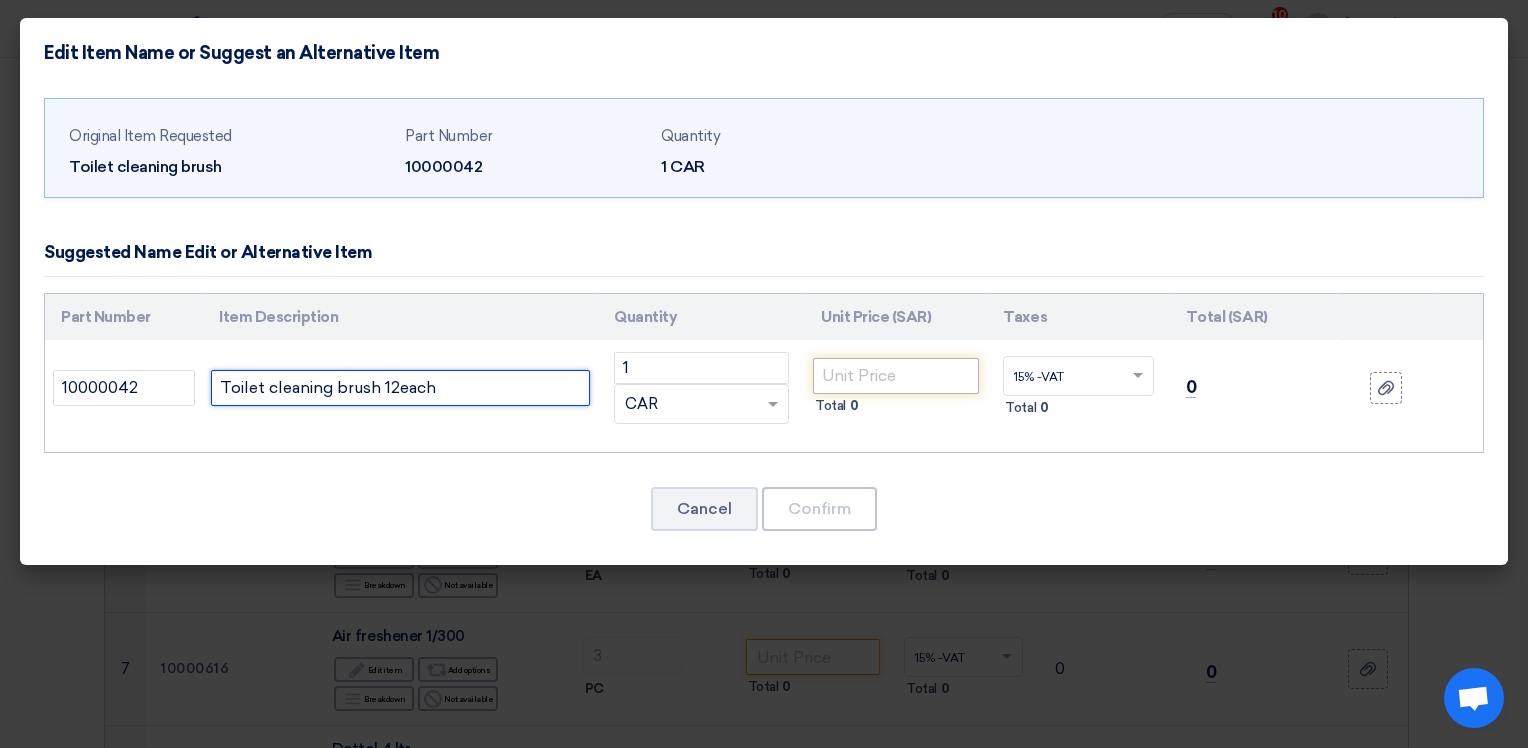 type on "Toilet cleaning brush 12each" 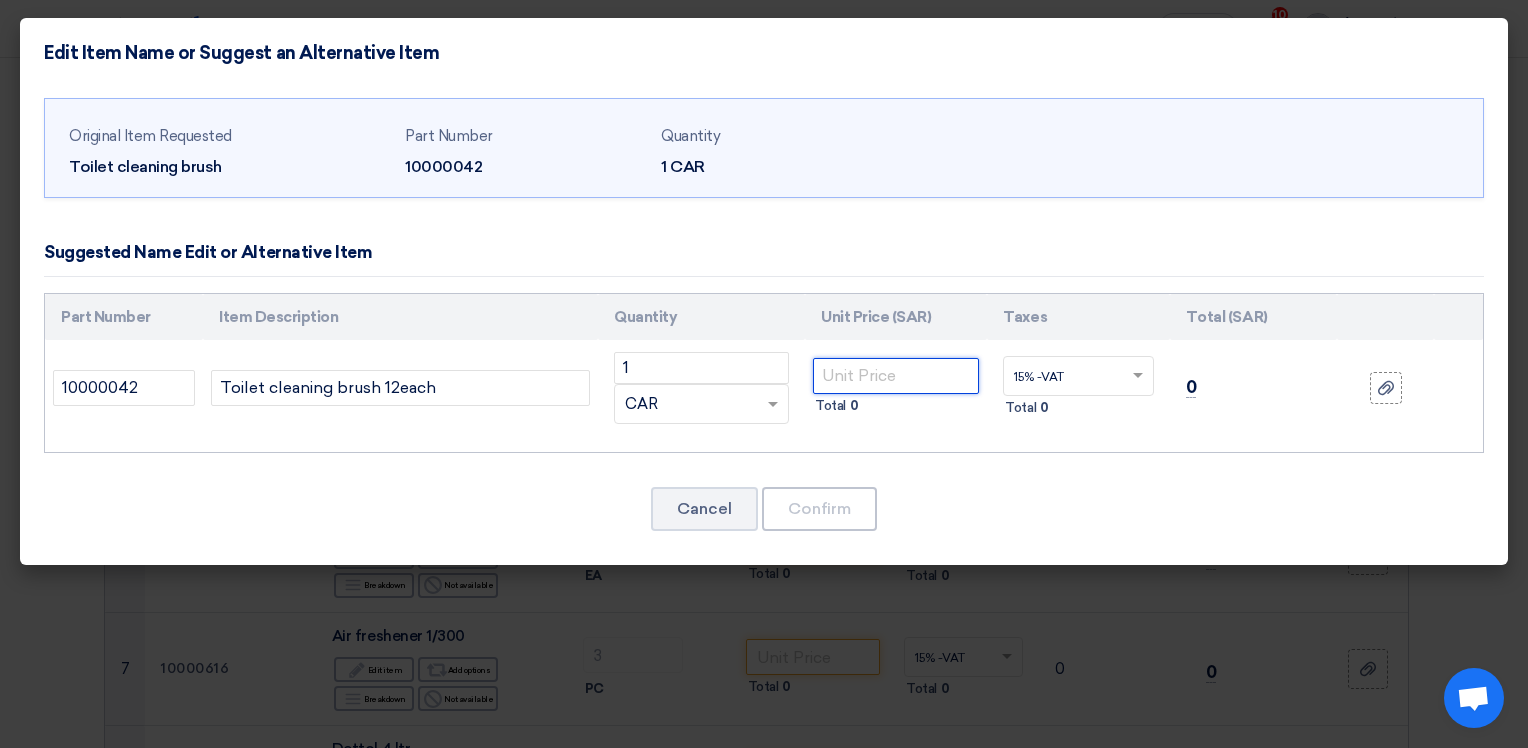 click 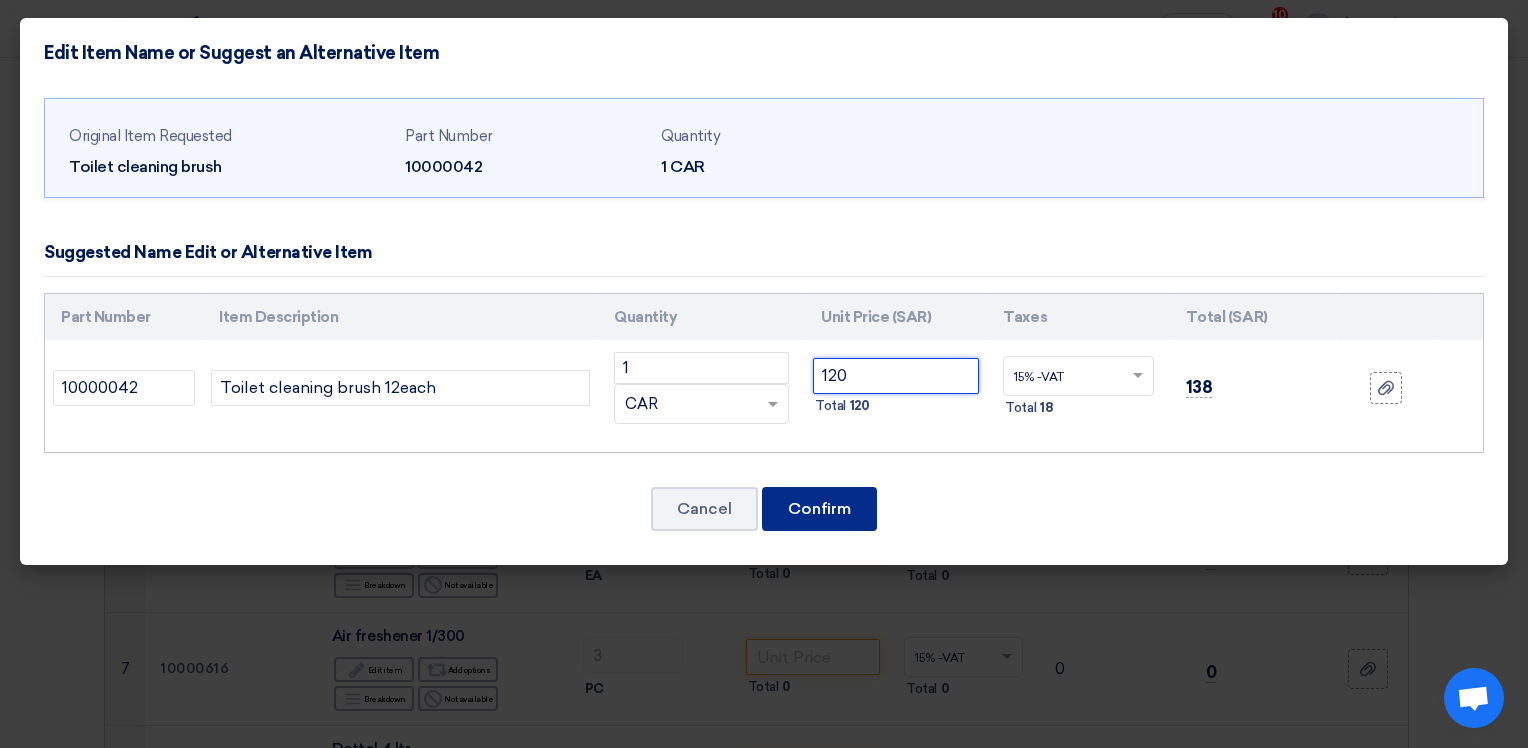 type on "120" 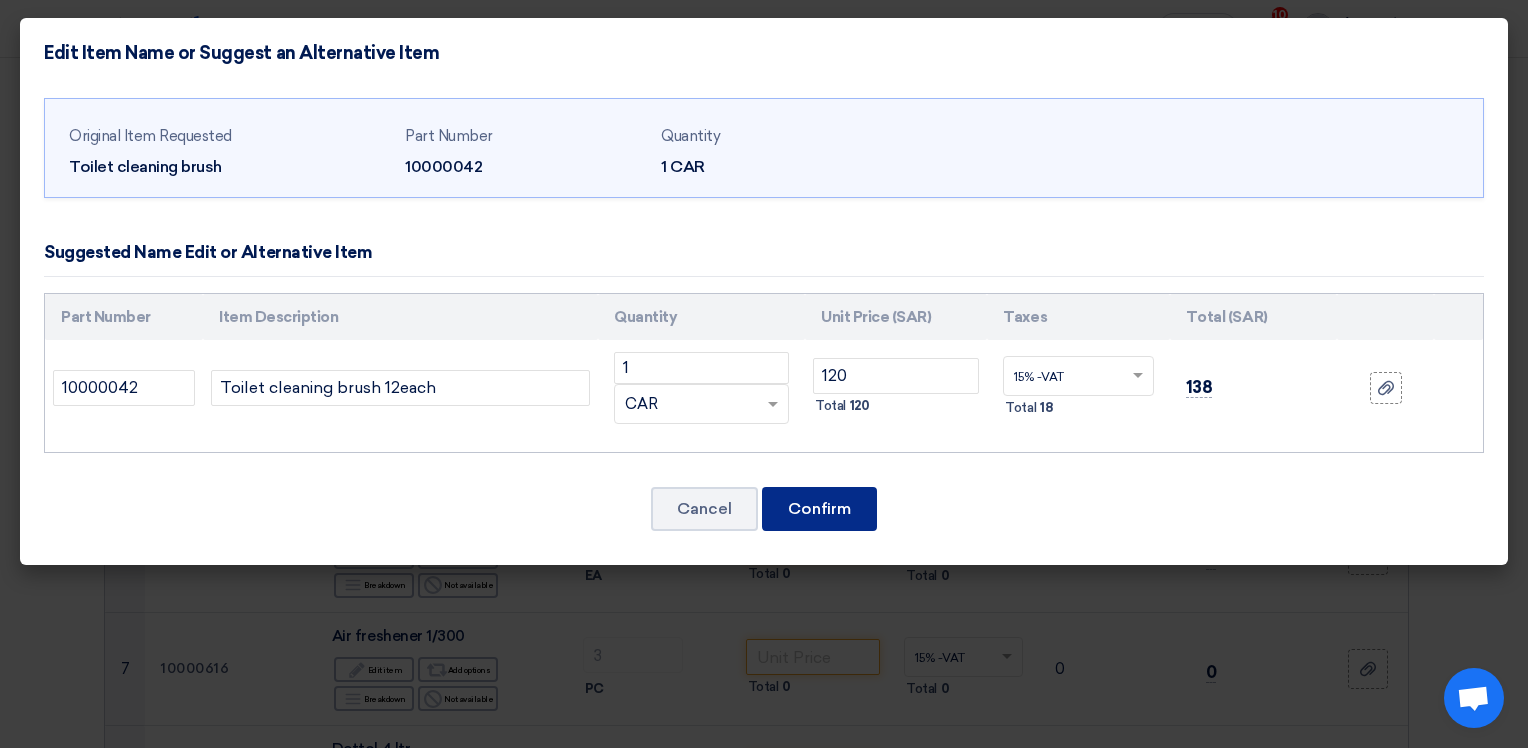 click on "Confirm" 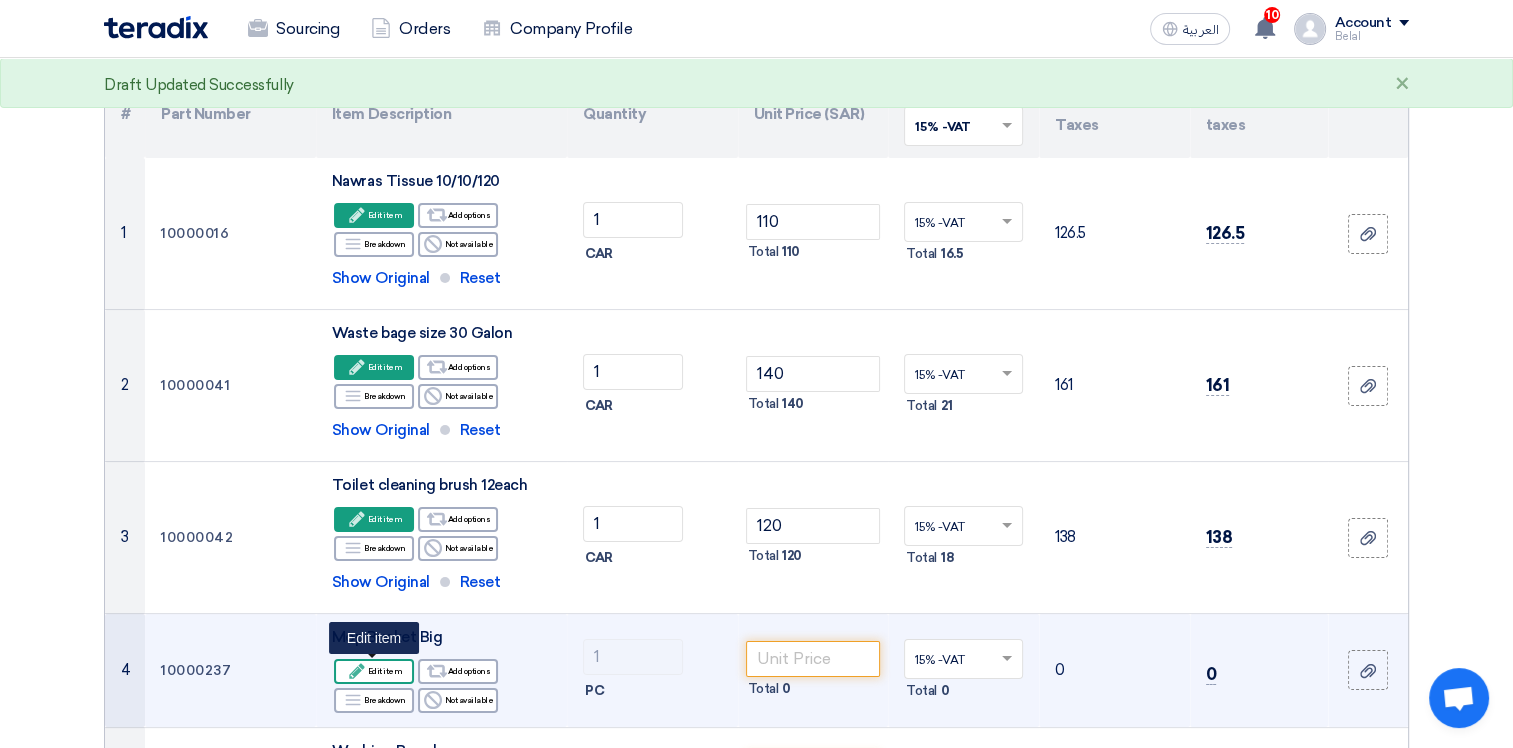 click on "Edit
Edit item" 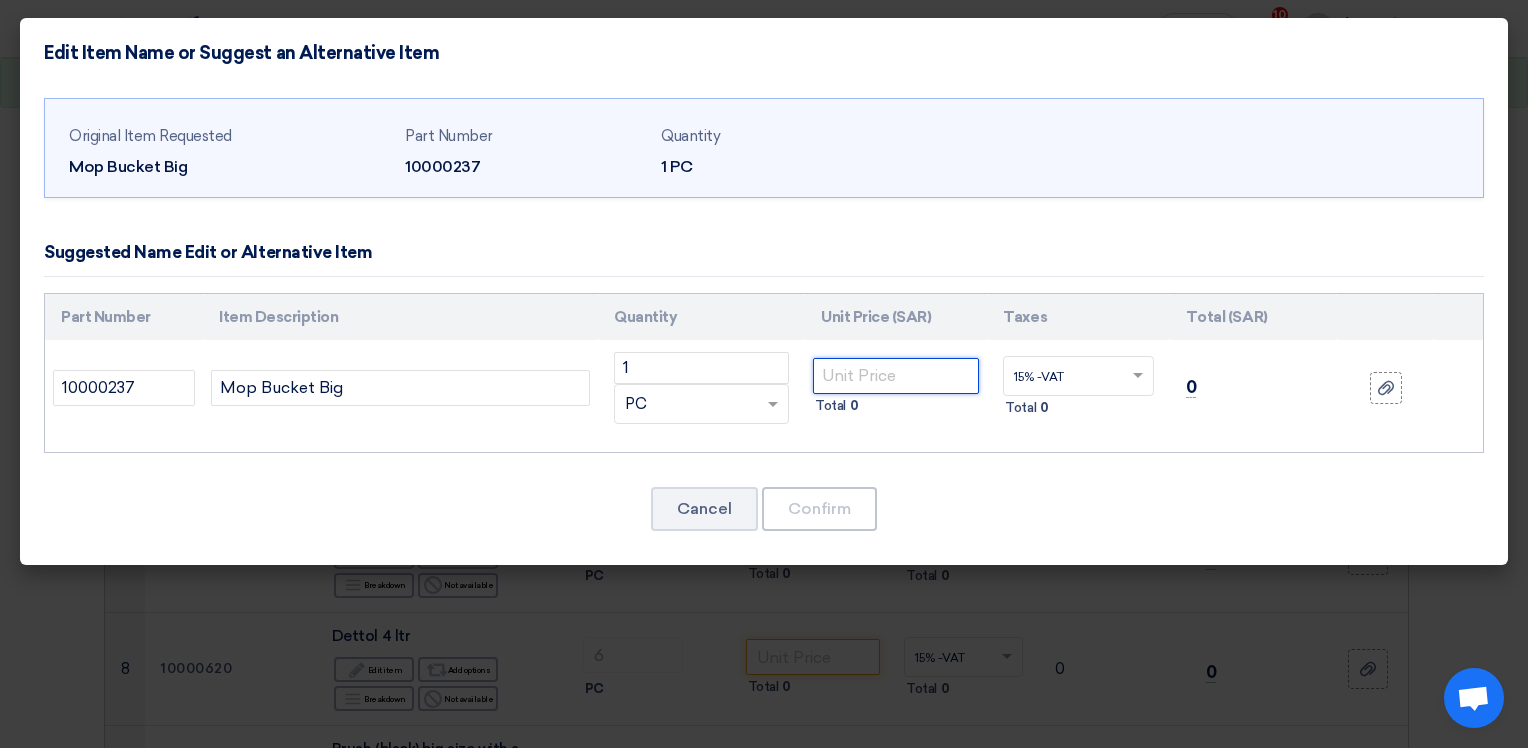 click 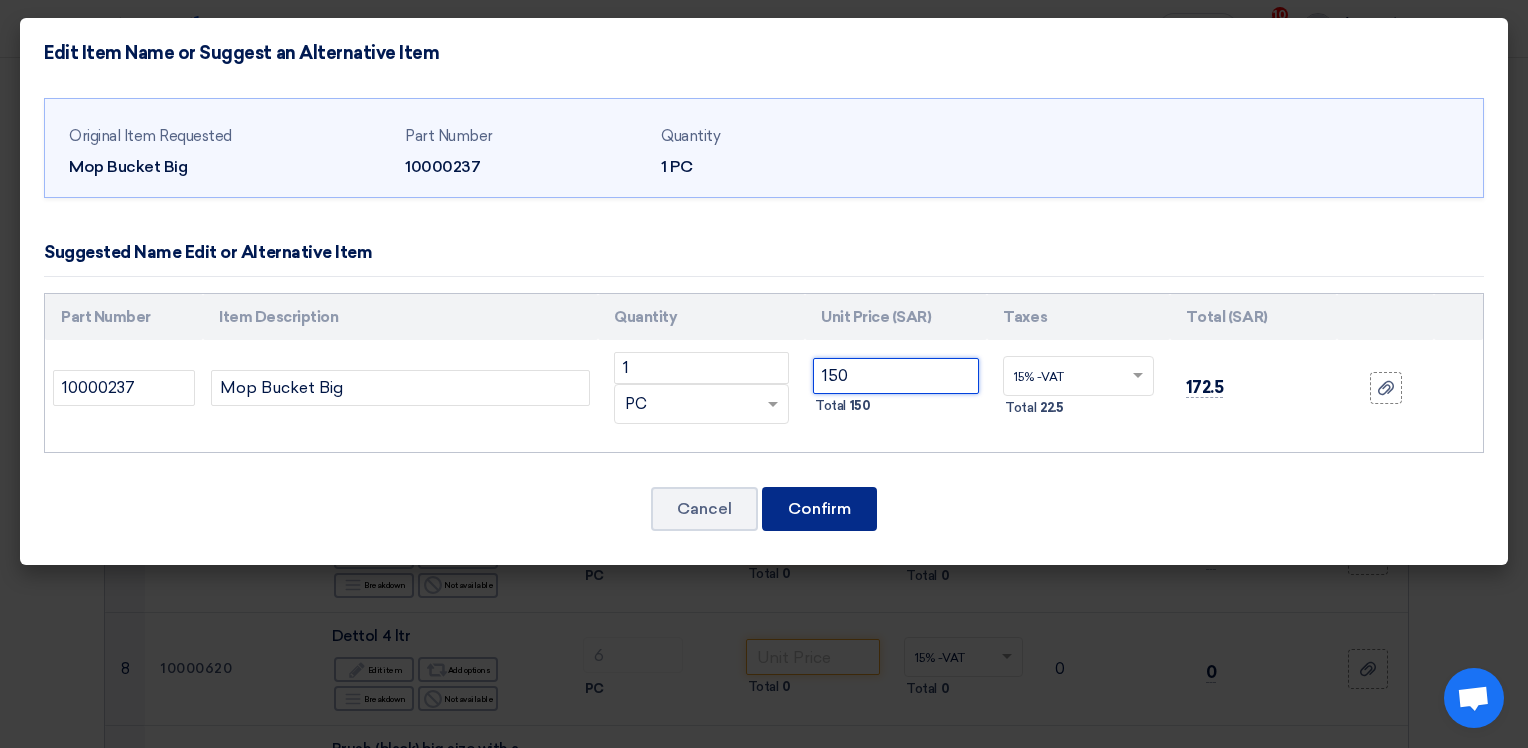 type on "150" 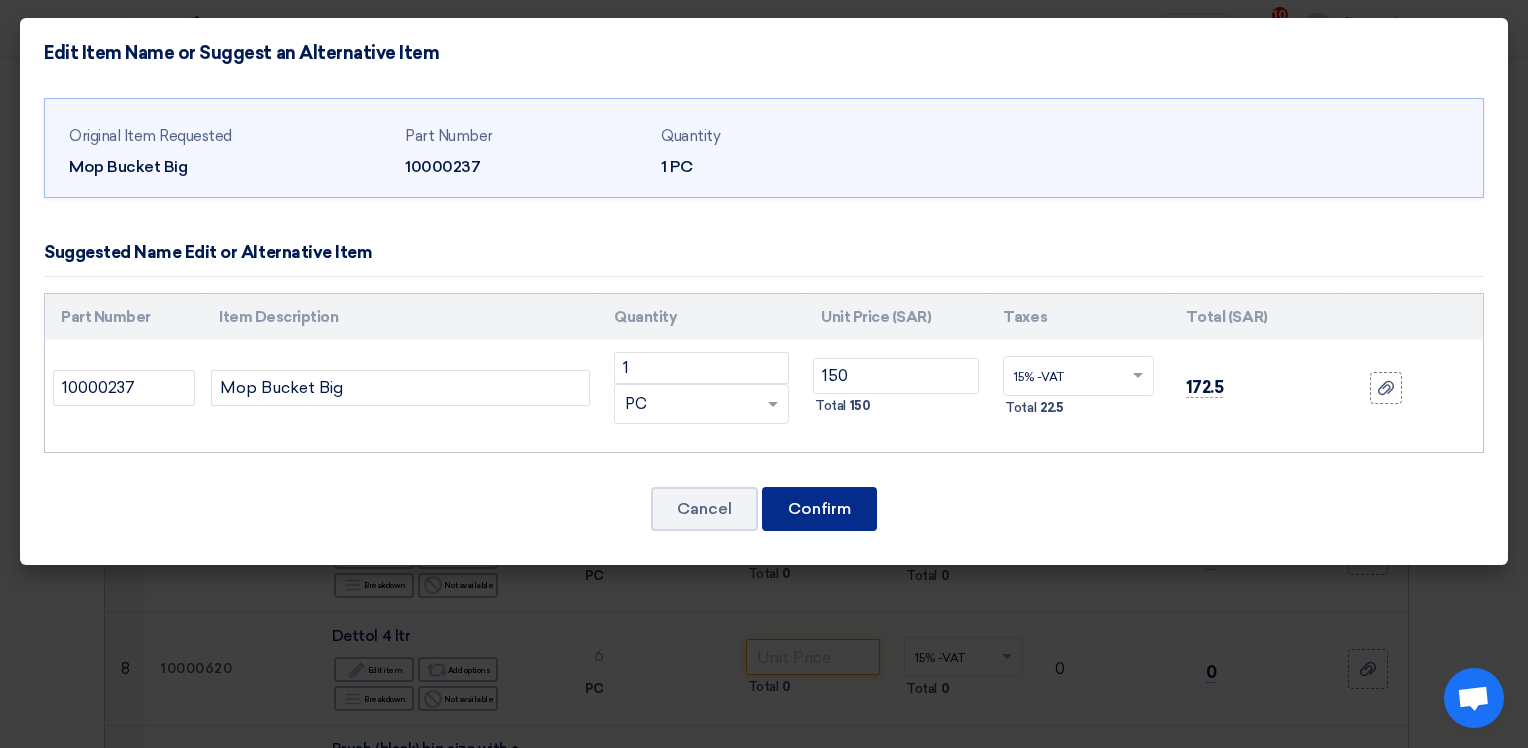 click on "Confirm" 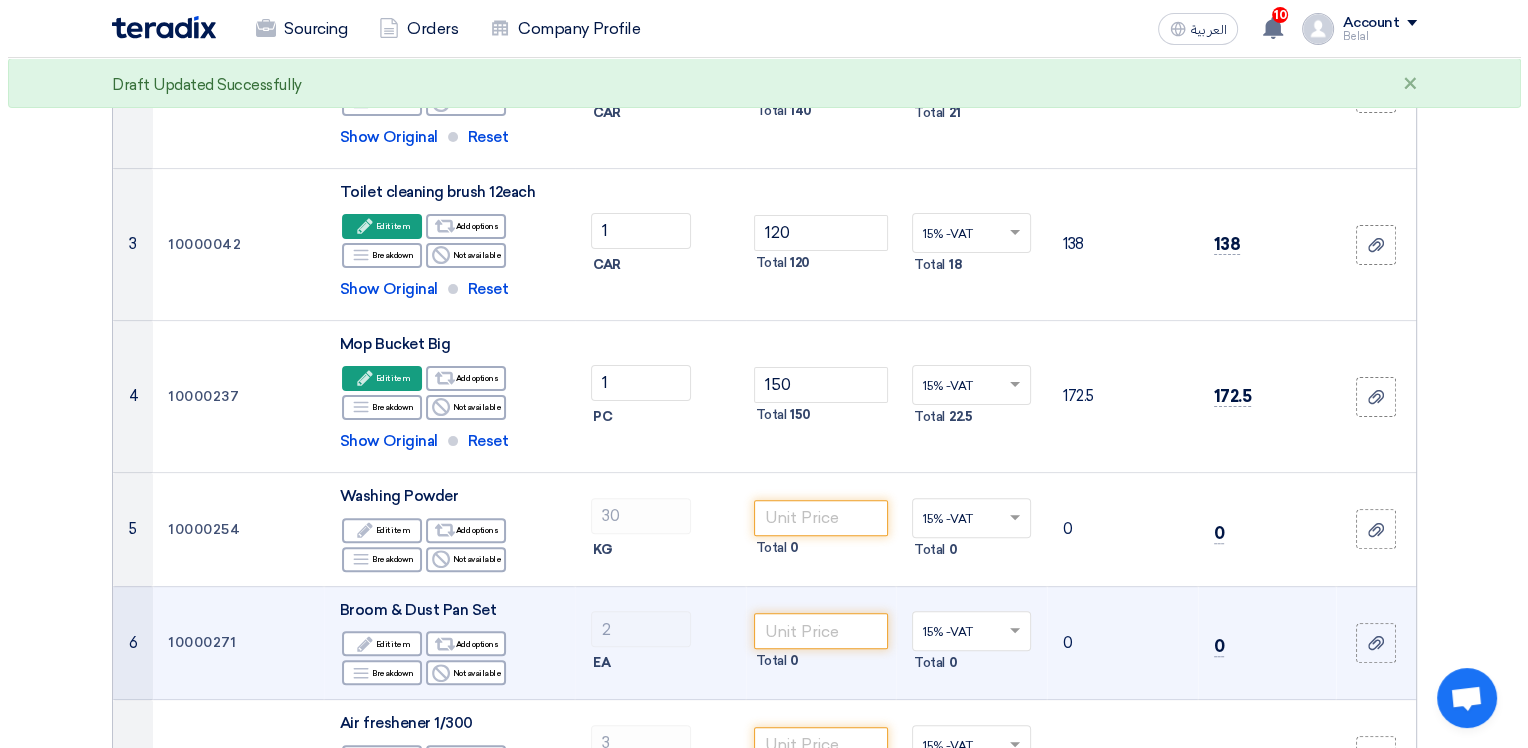 scroll, scrollTop: 500, scrollLeft: 0, axis: vertical 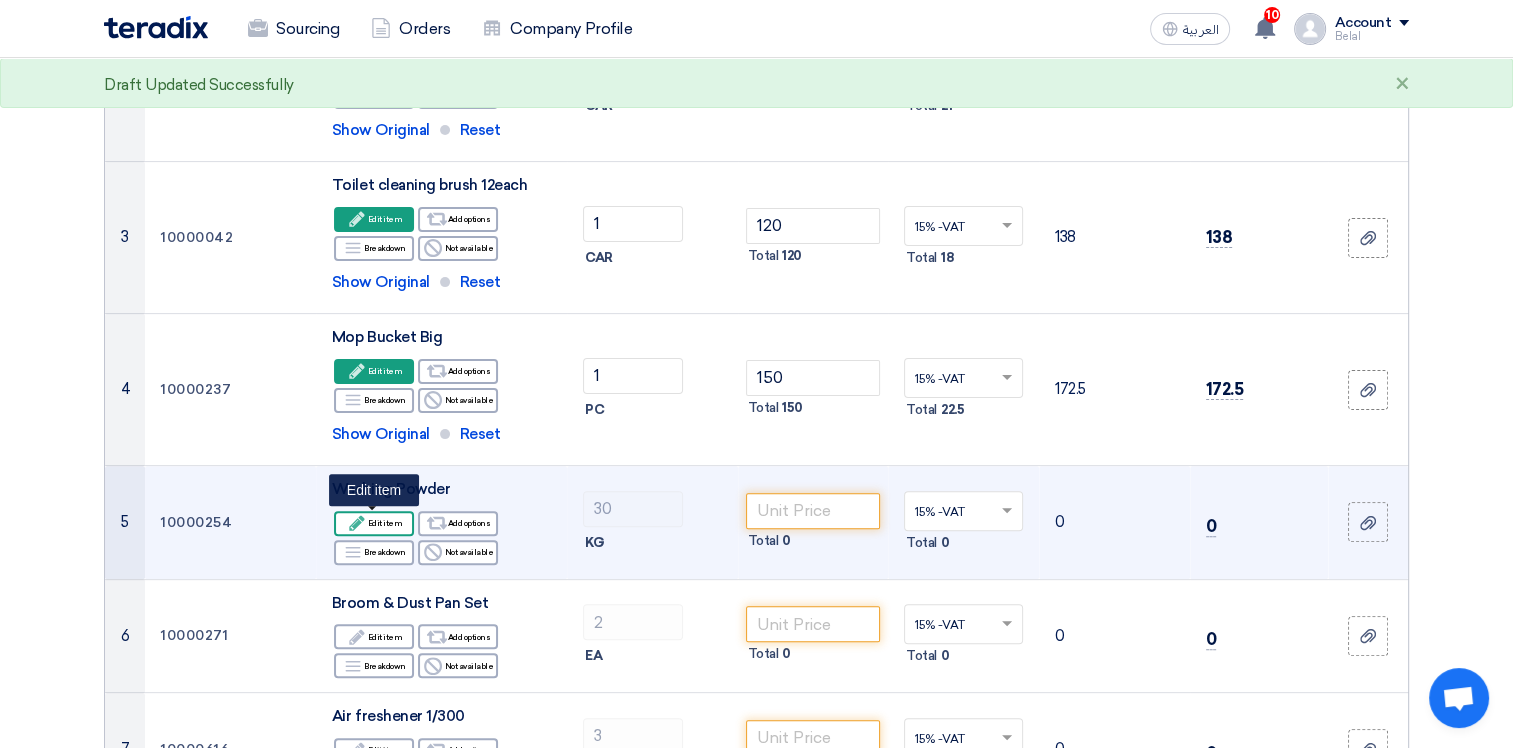 click on "Edit
Edit item" 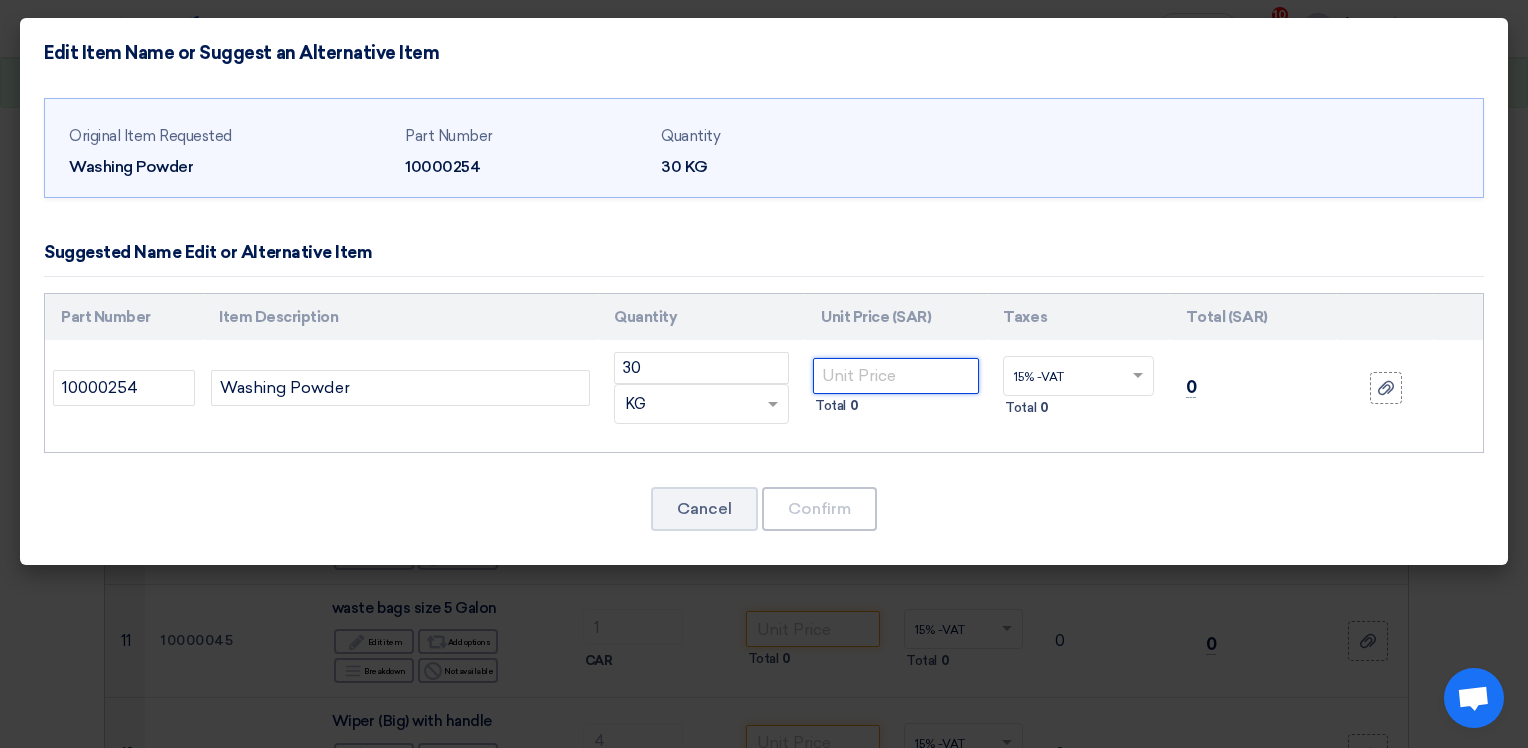 click 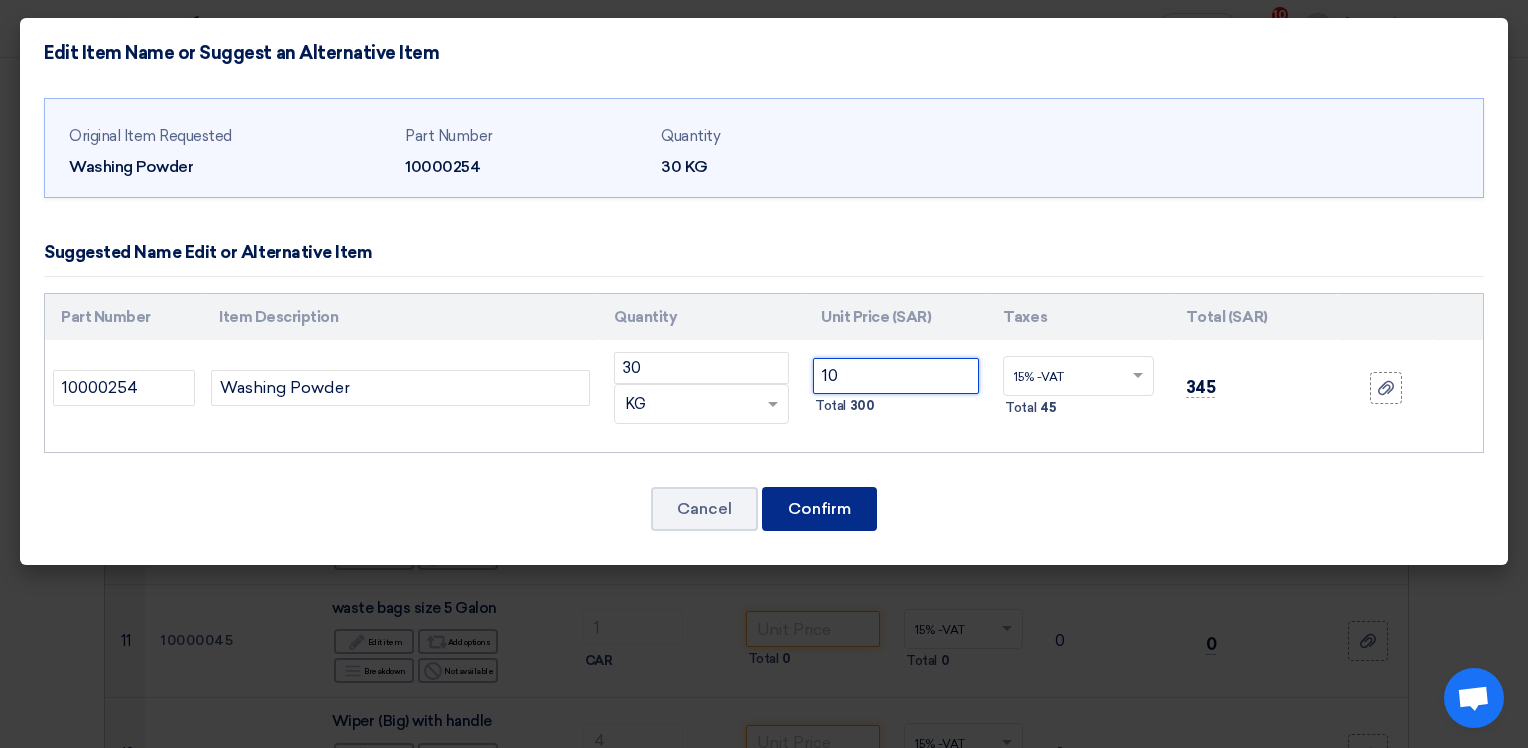 type on "10" 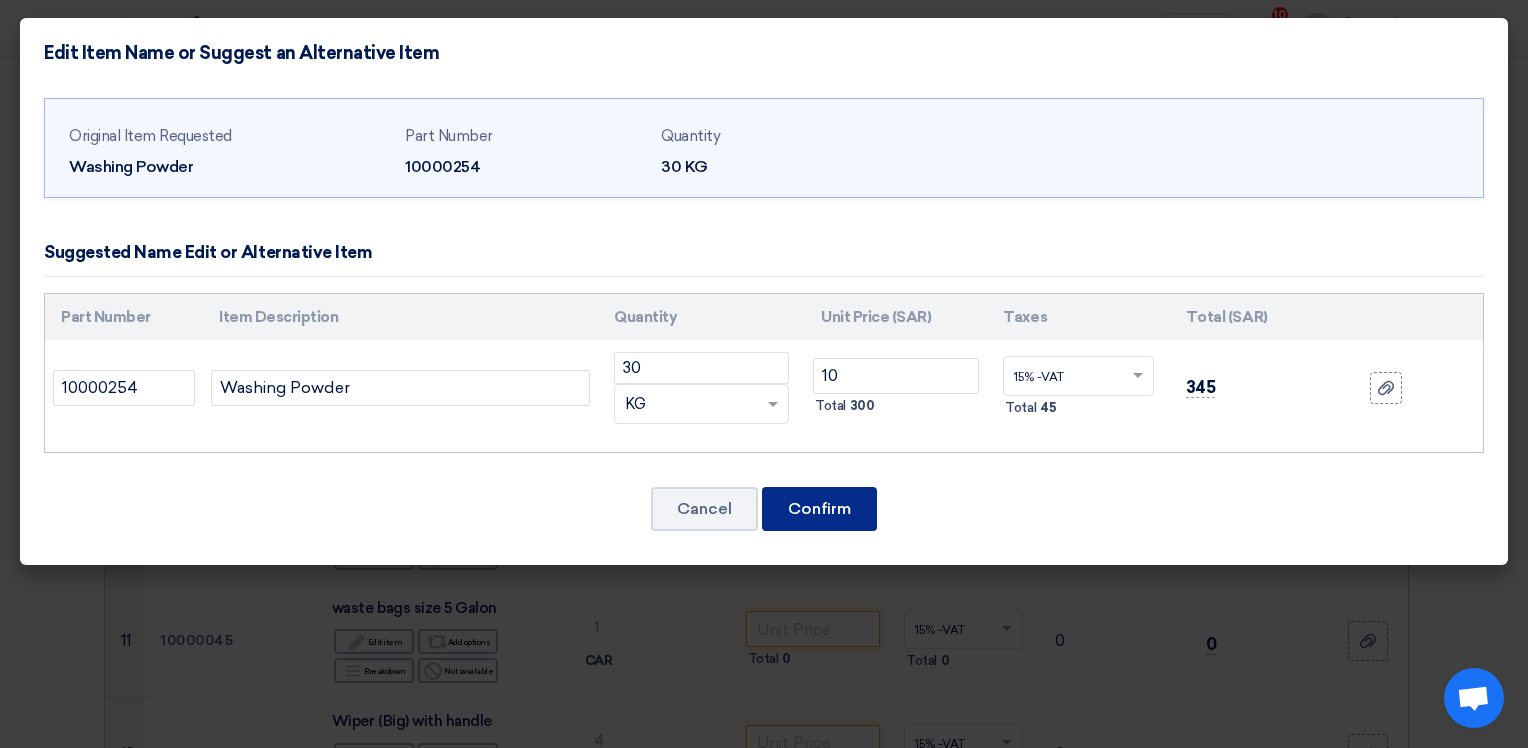 click on "Confirm" 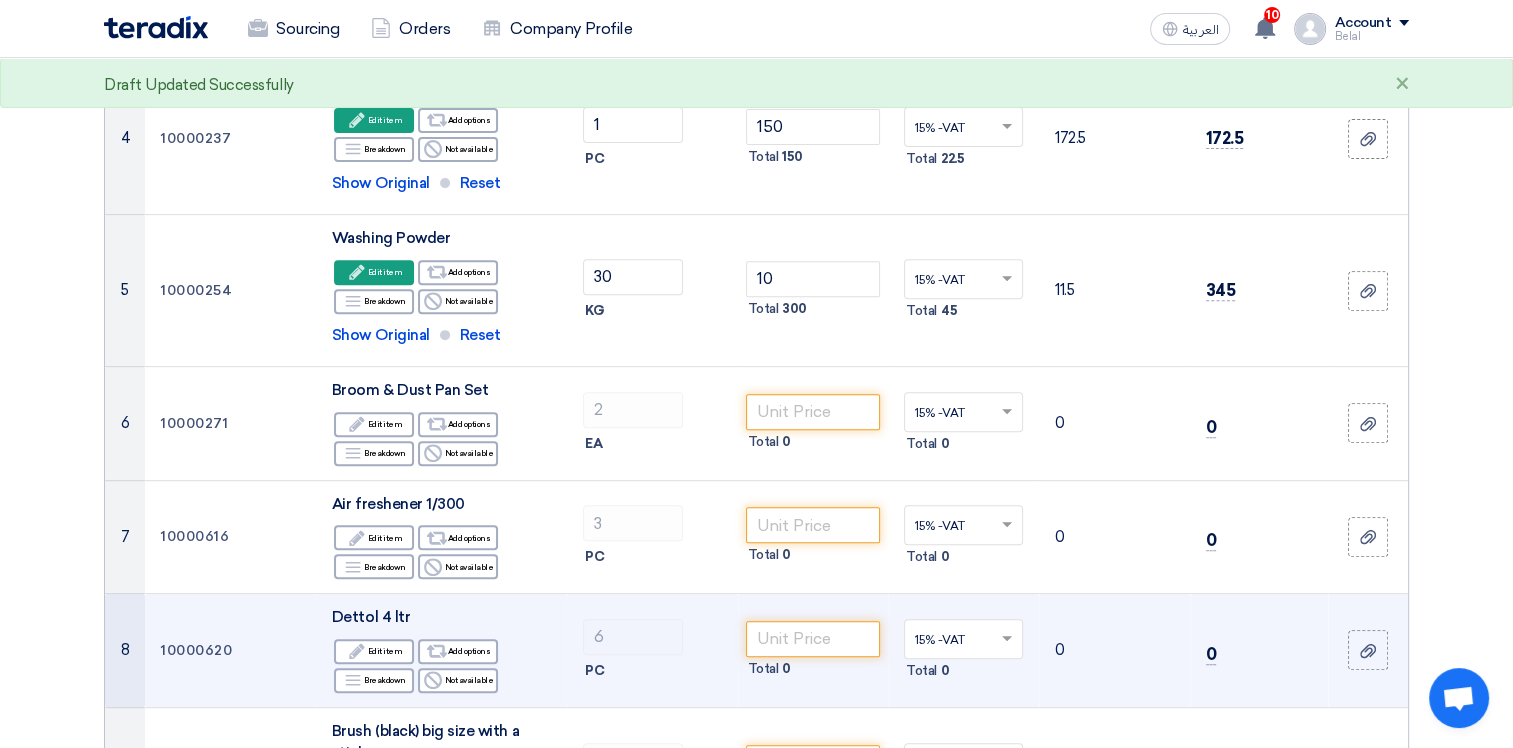scroll, scrollTop: 744, scrollLeft: 0, axis: vertical 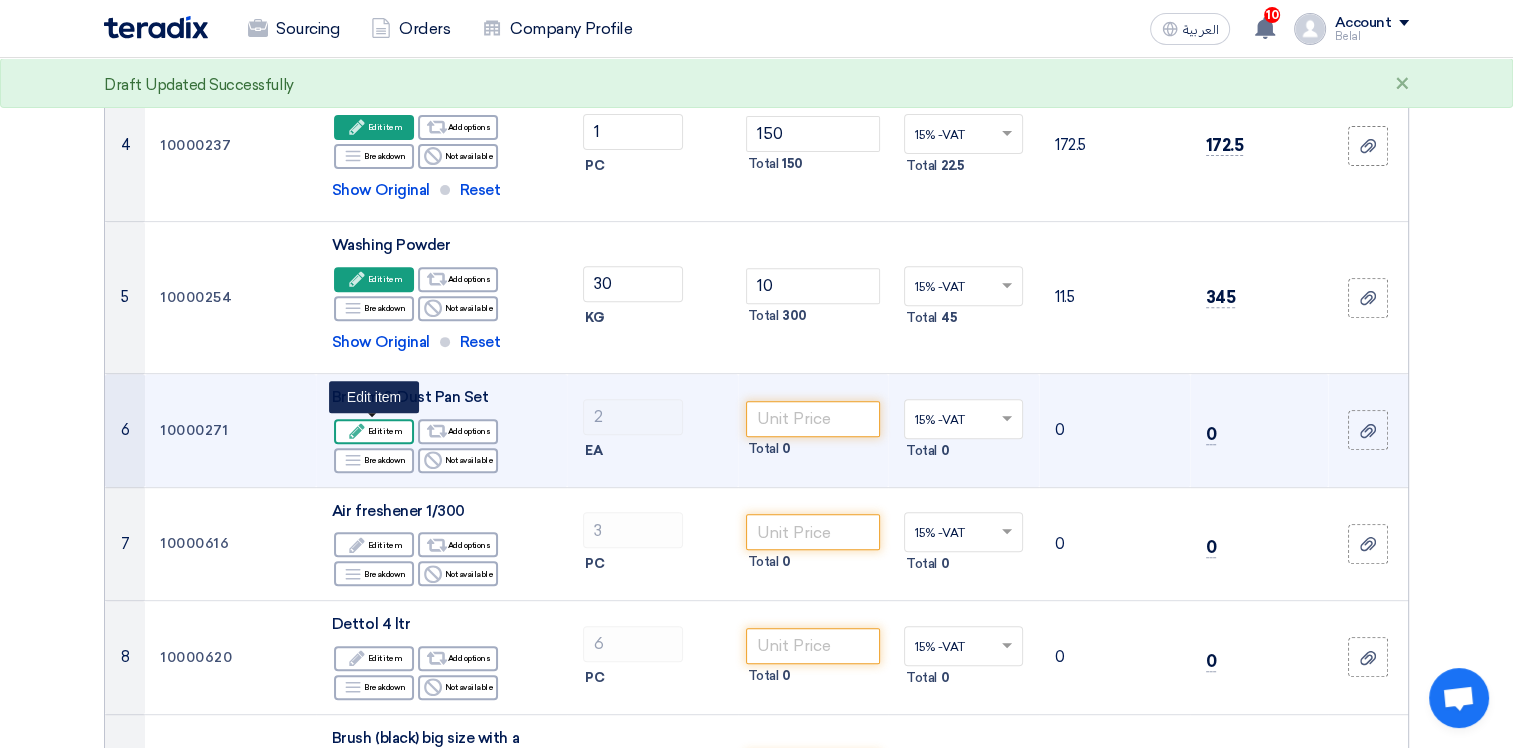 click 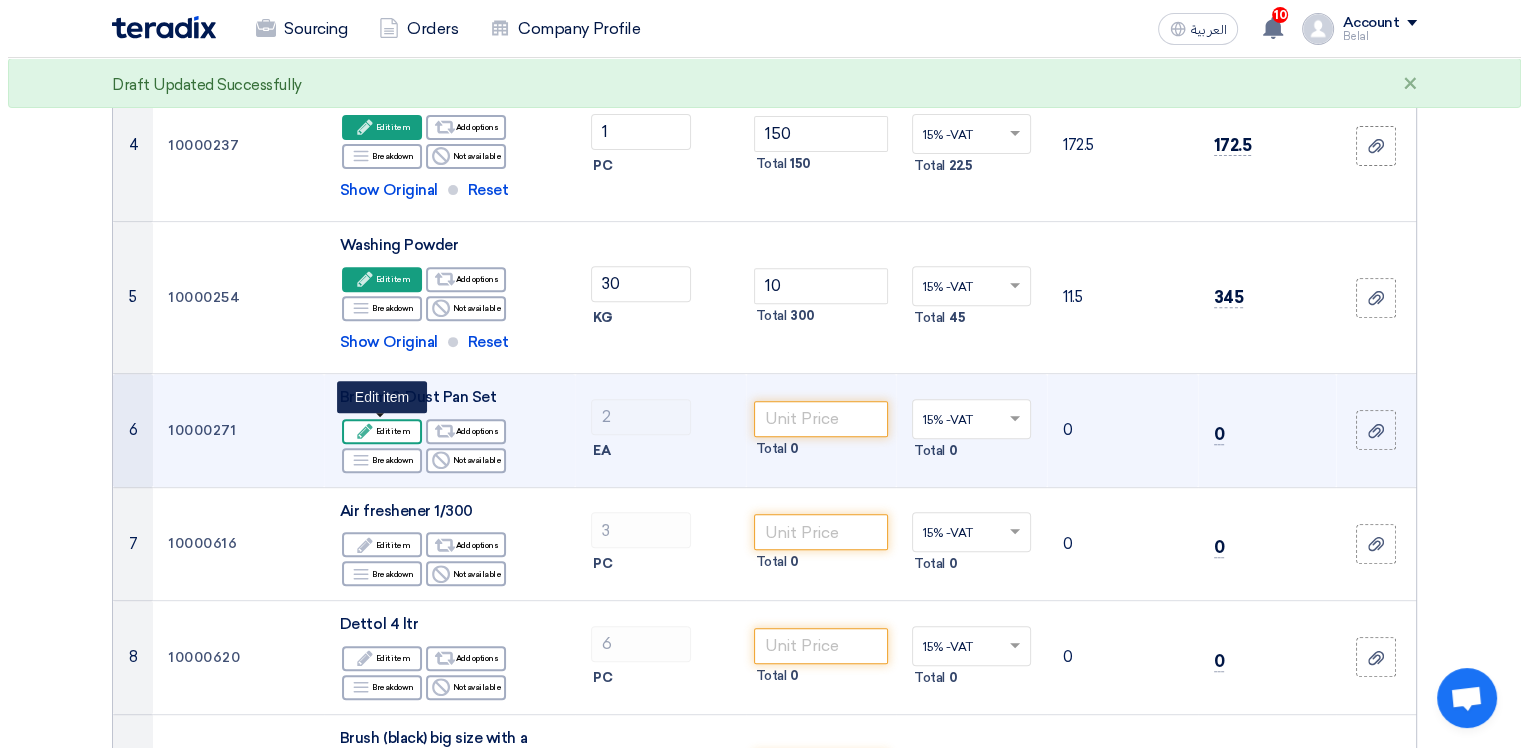 scroll, scrollTop: 441, scrollLeft: 0, axis: vertical 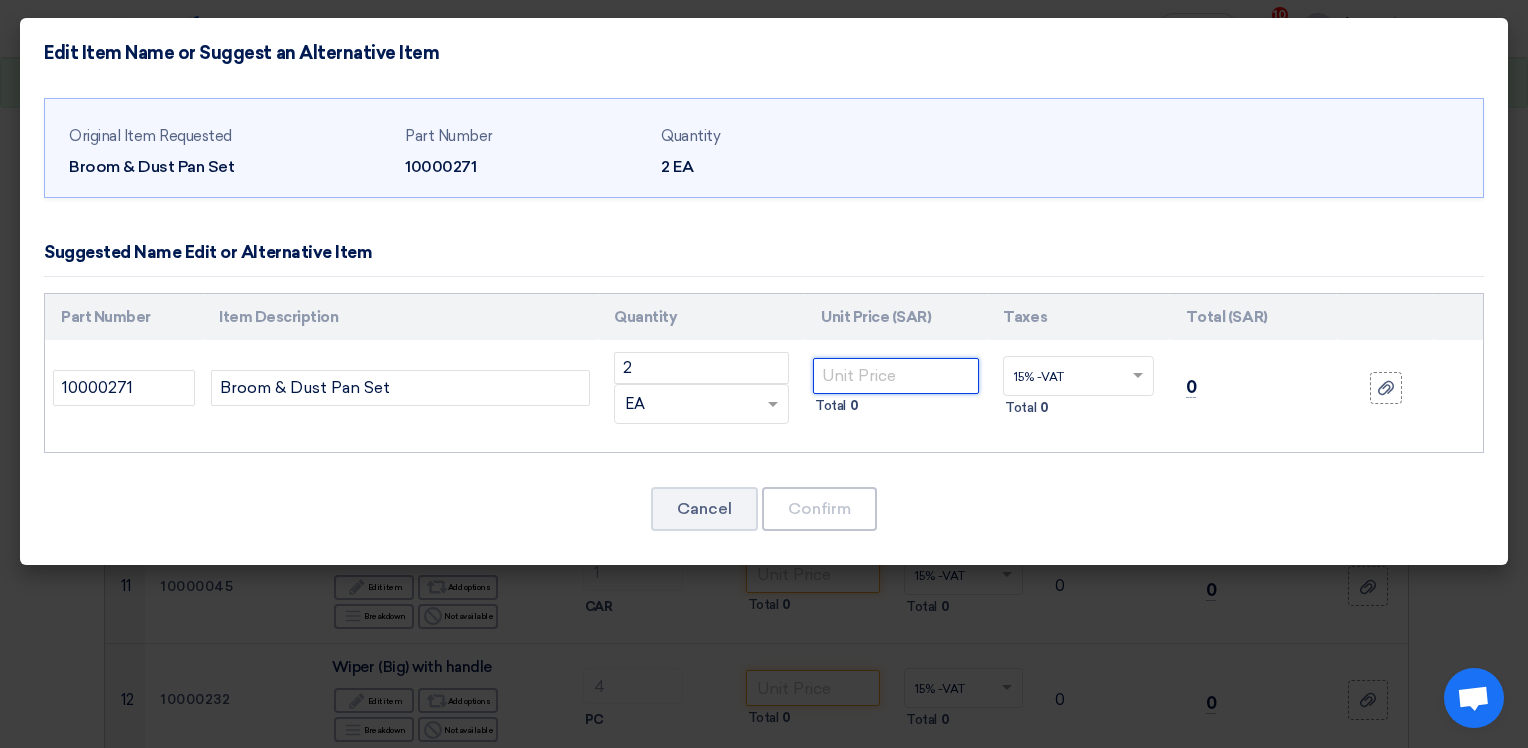 click 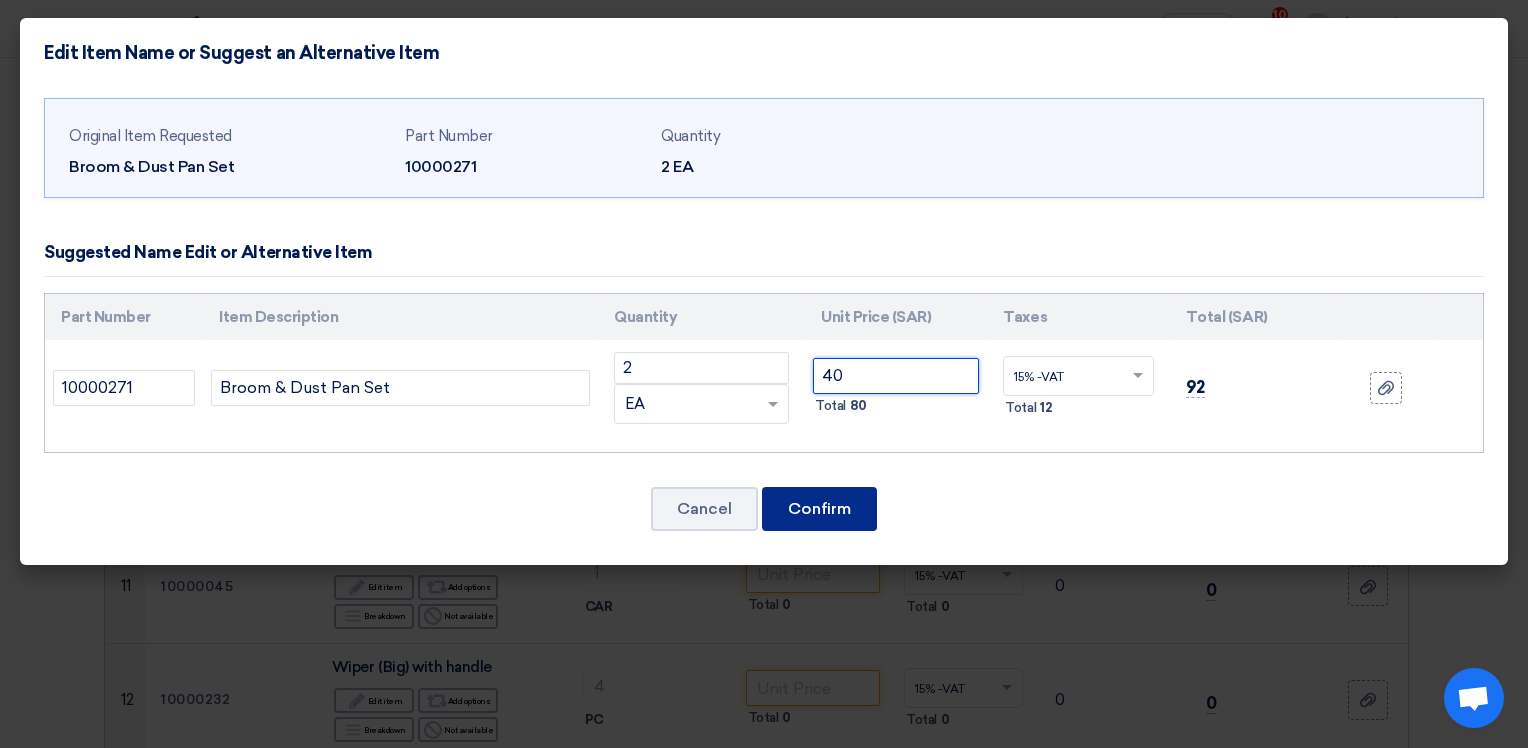 type on "40" 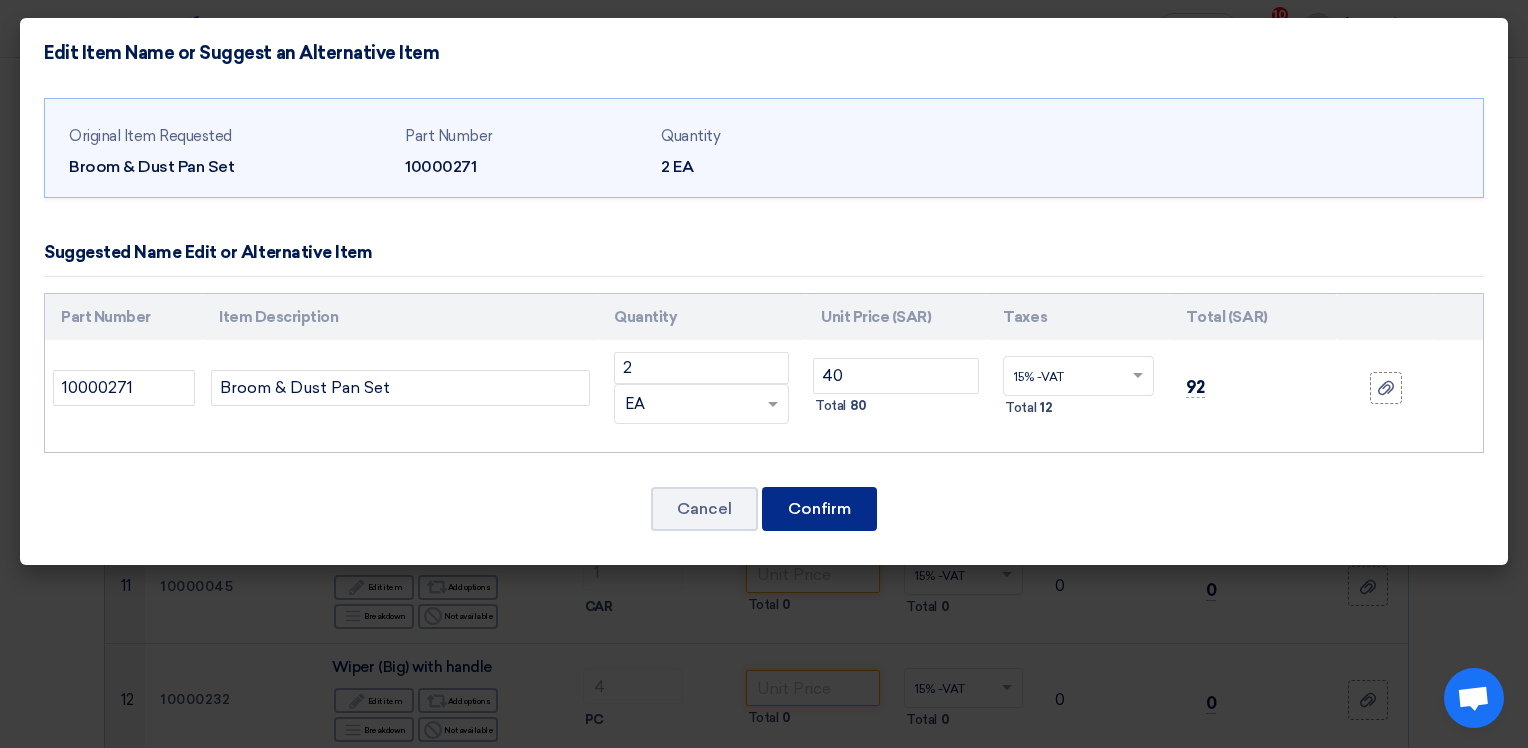 click on "Confirm" 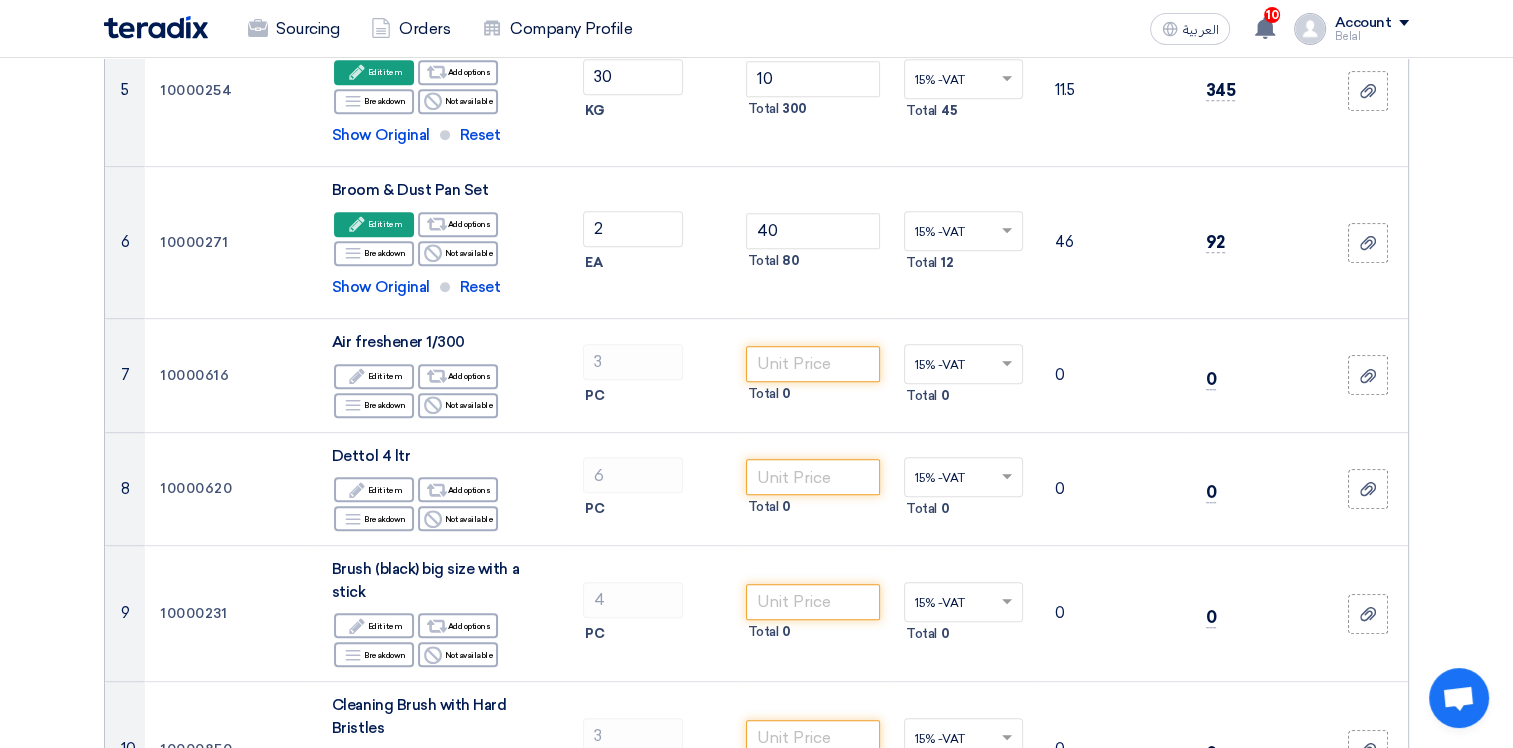 scroll, scrollTop: 900, scrollLeft: 0, axis: vertical 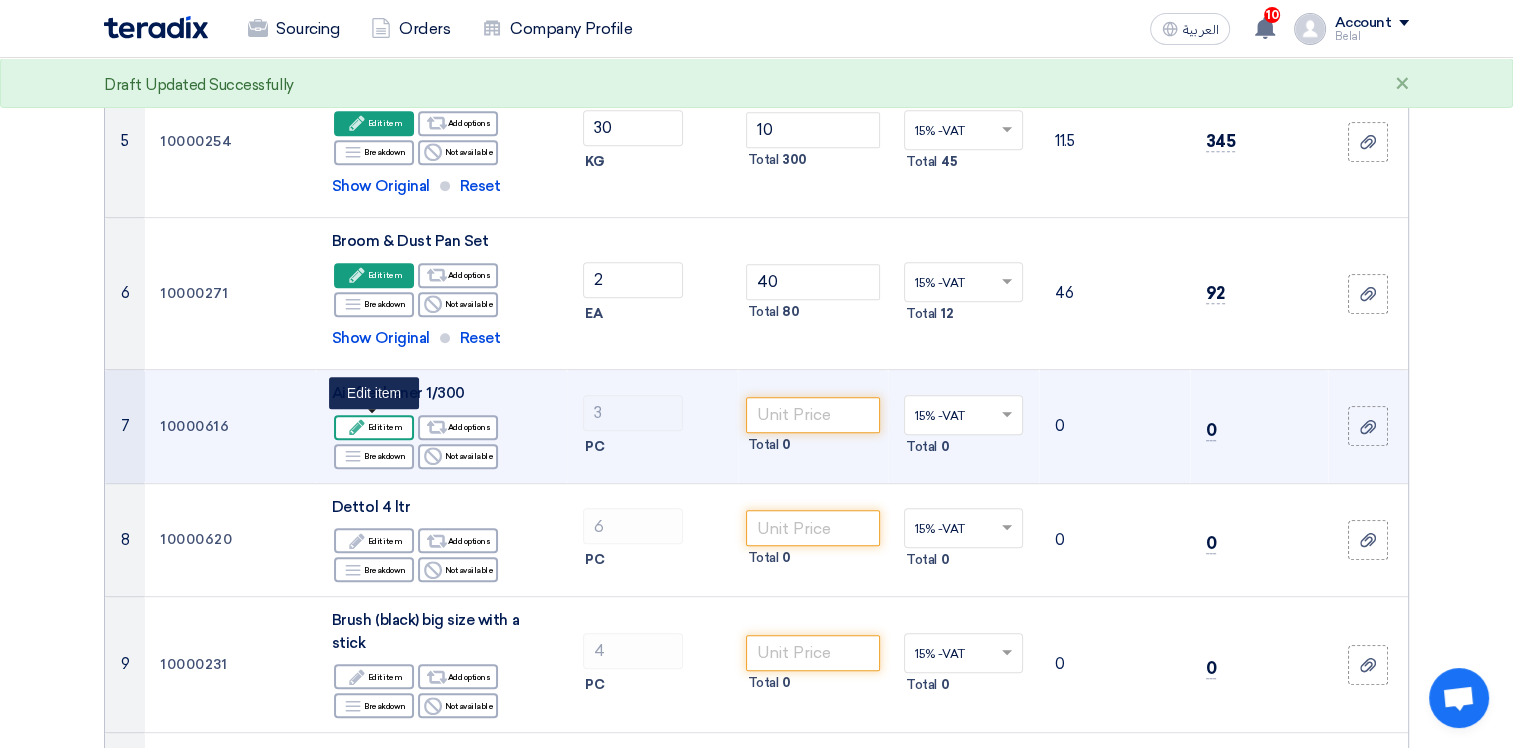 click on "Edit
Edit item" 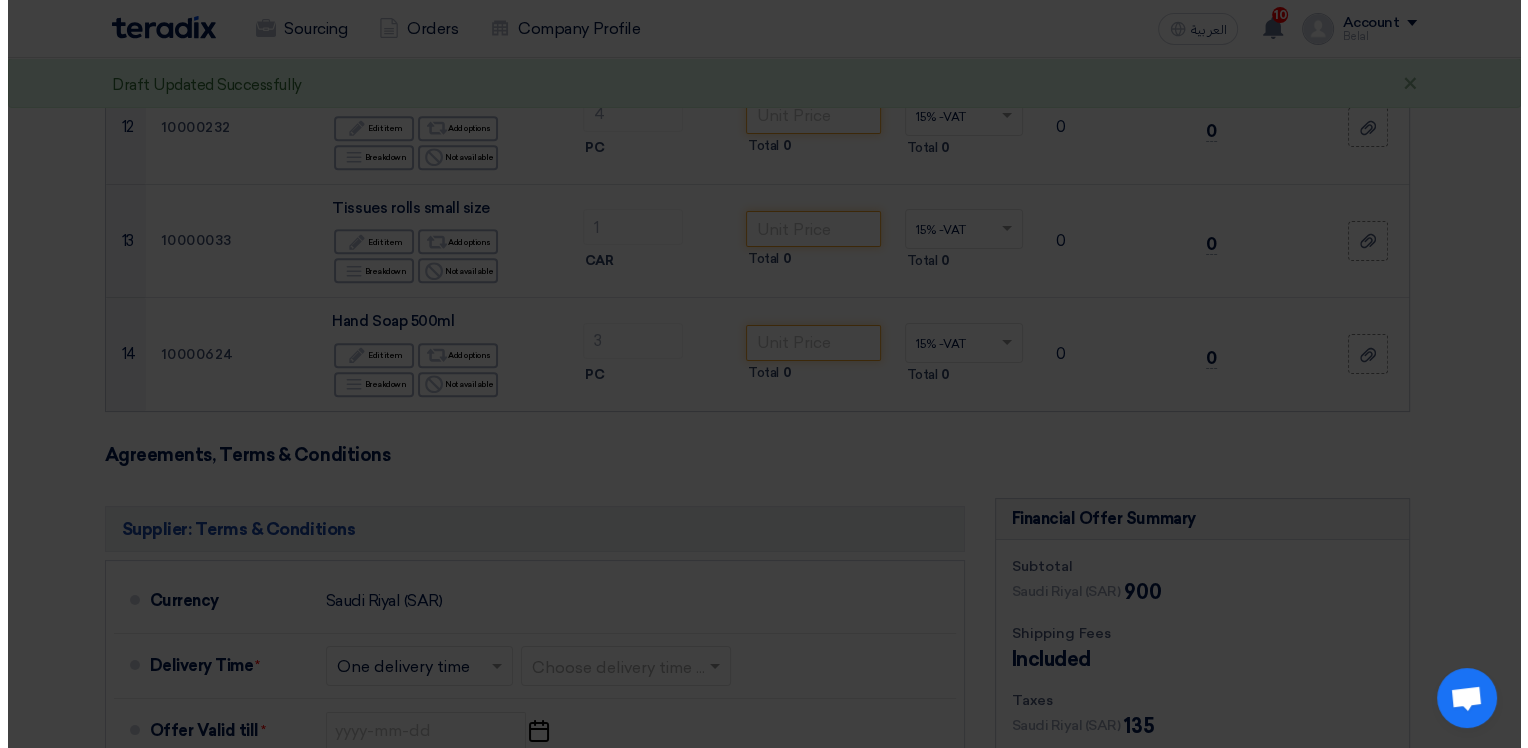 scroll, scrollTop: 445, scrollLeft: 0, axis: vertical 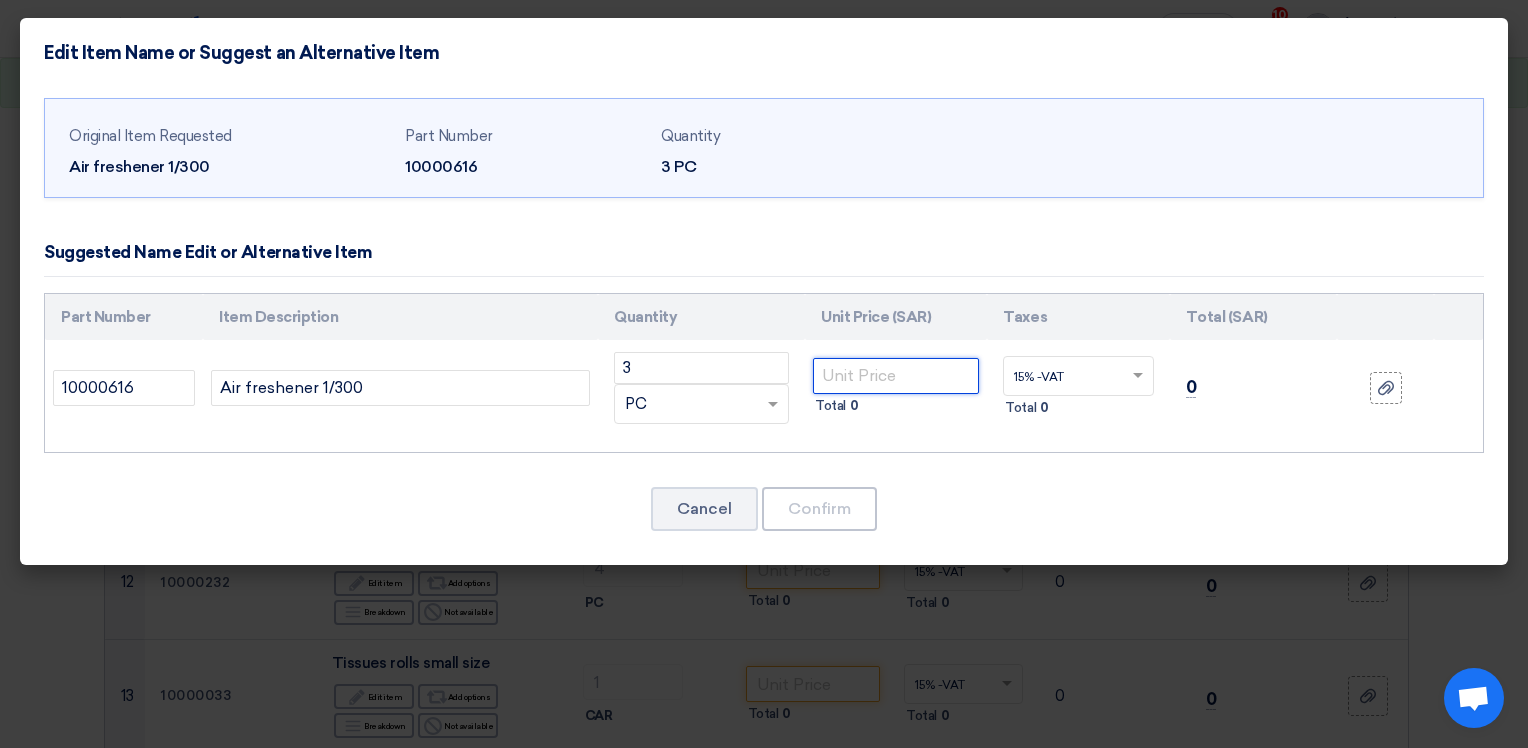click 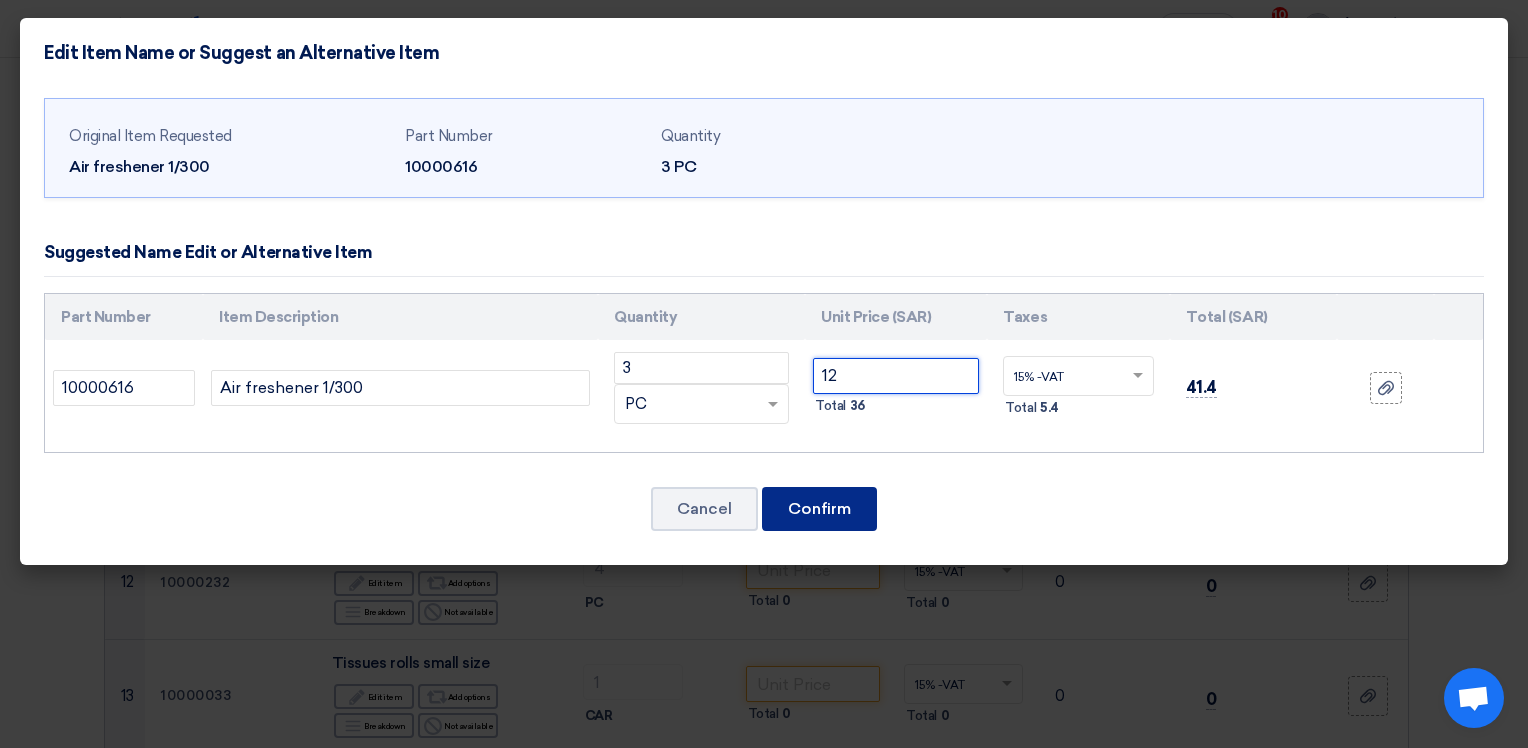 type on "12" 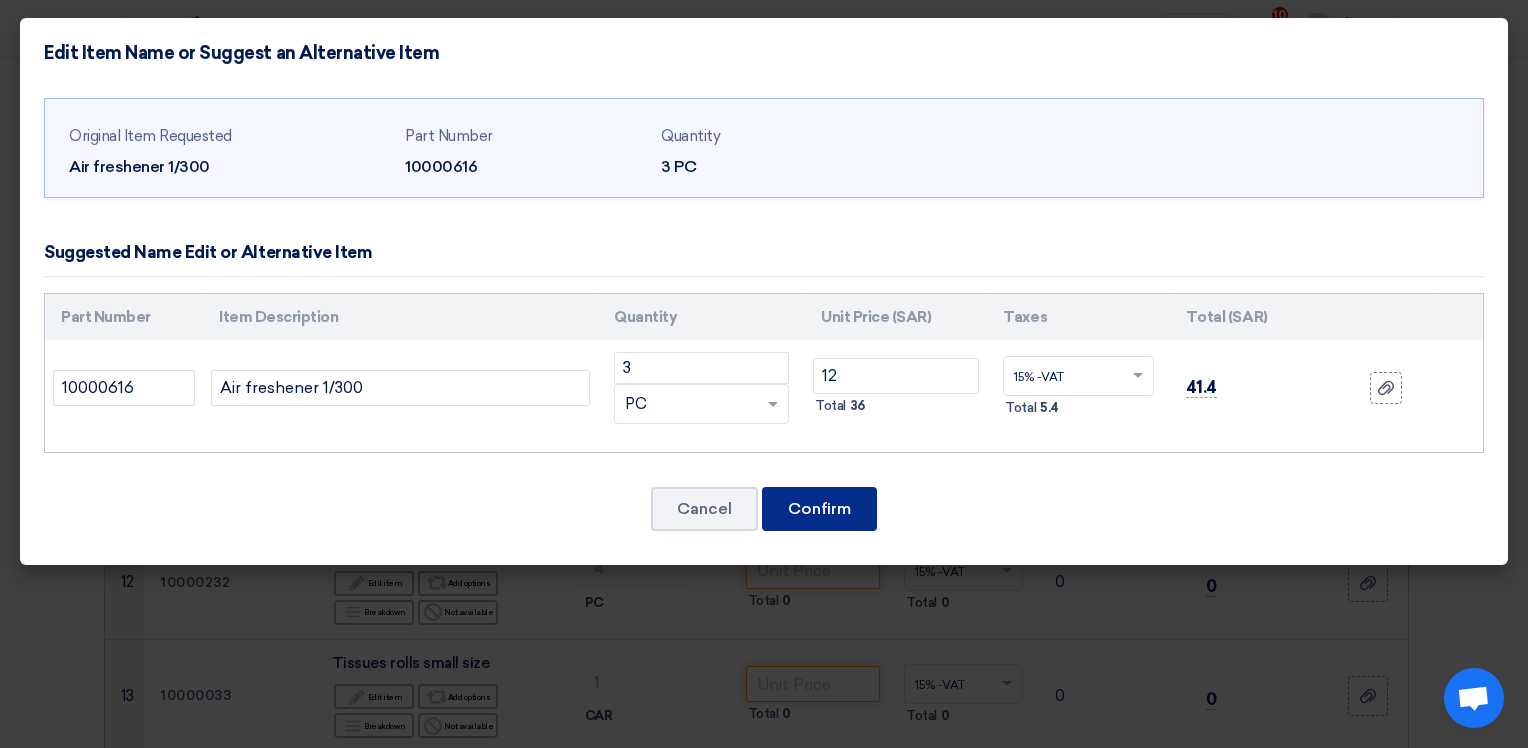 click on "Confirm" 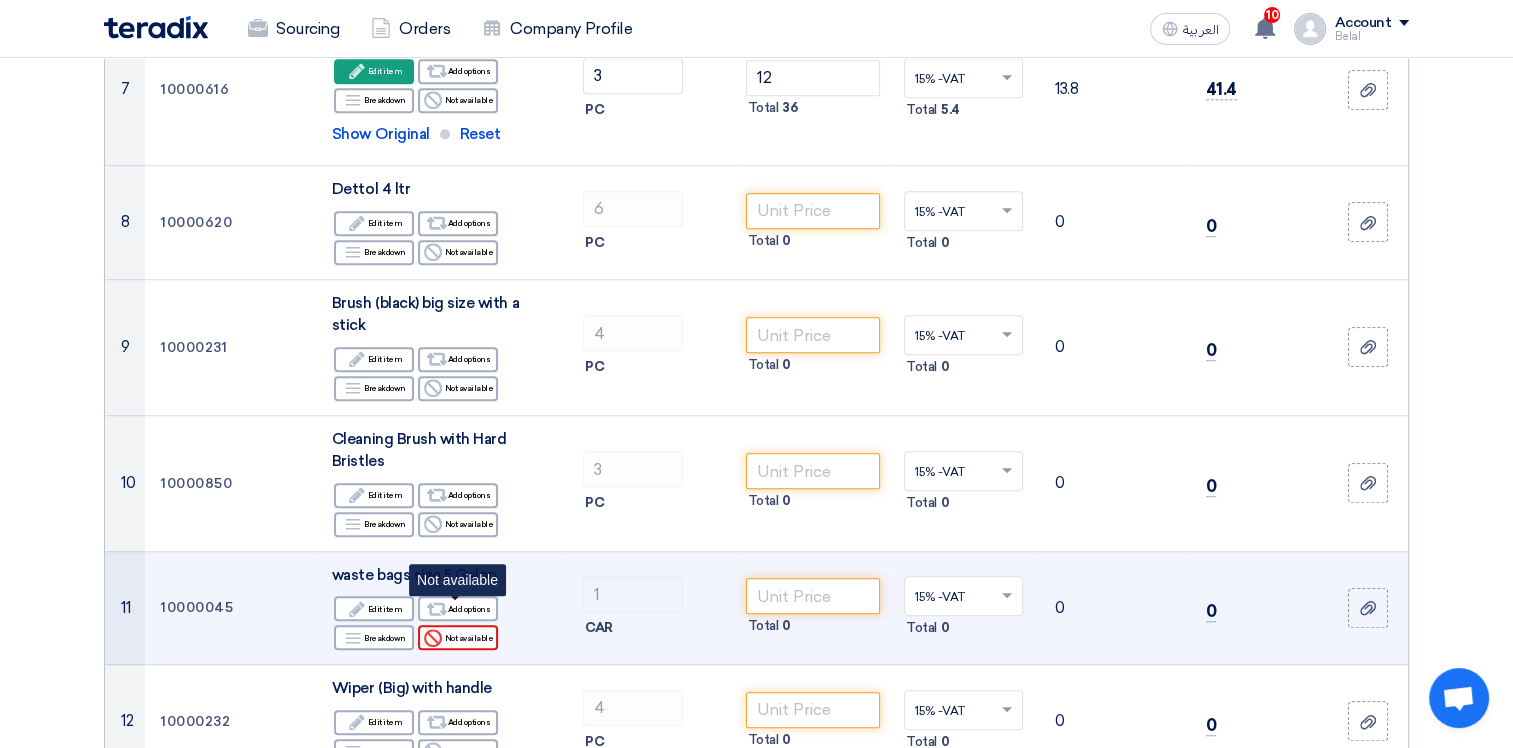 scroll, scrollTop: 1156, scrollLeft: 0, axis: vertical 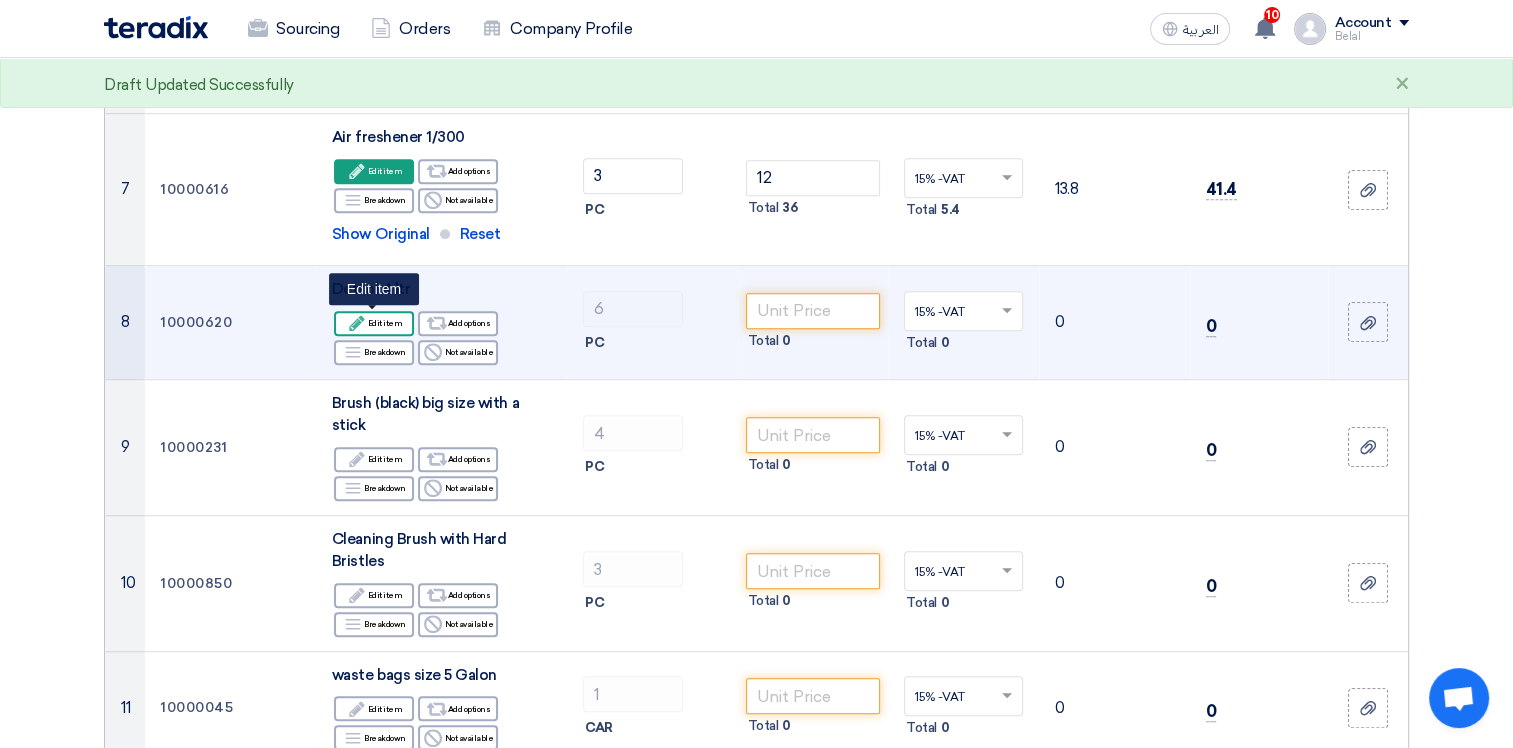 click on "Edit
Edit item" 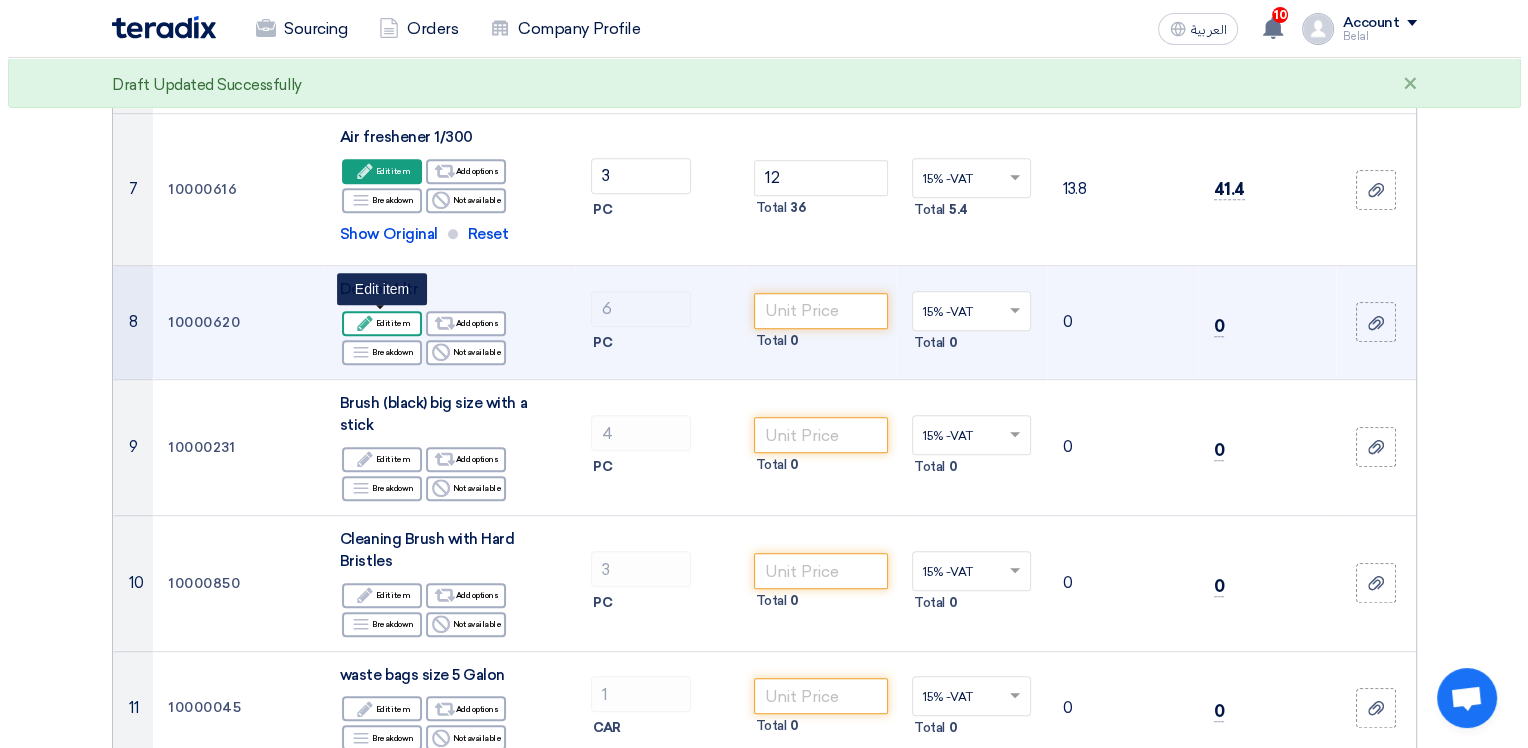 scroll, scrollTop: 396, scrollLeft: 0, axis: vertical 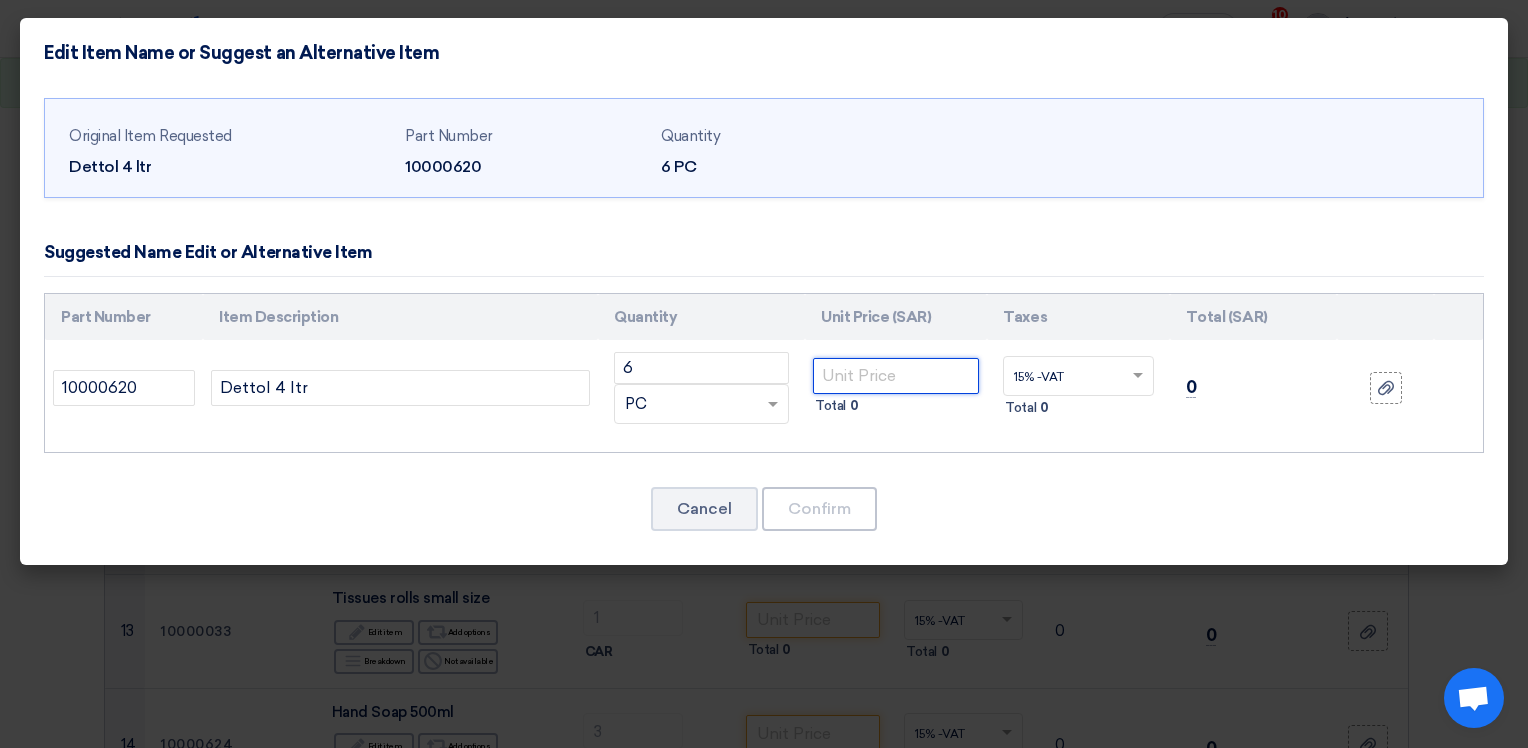 click 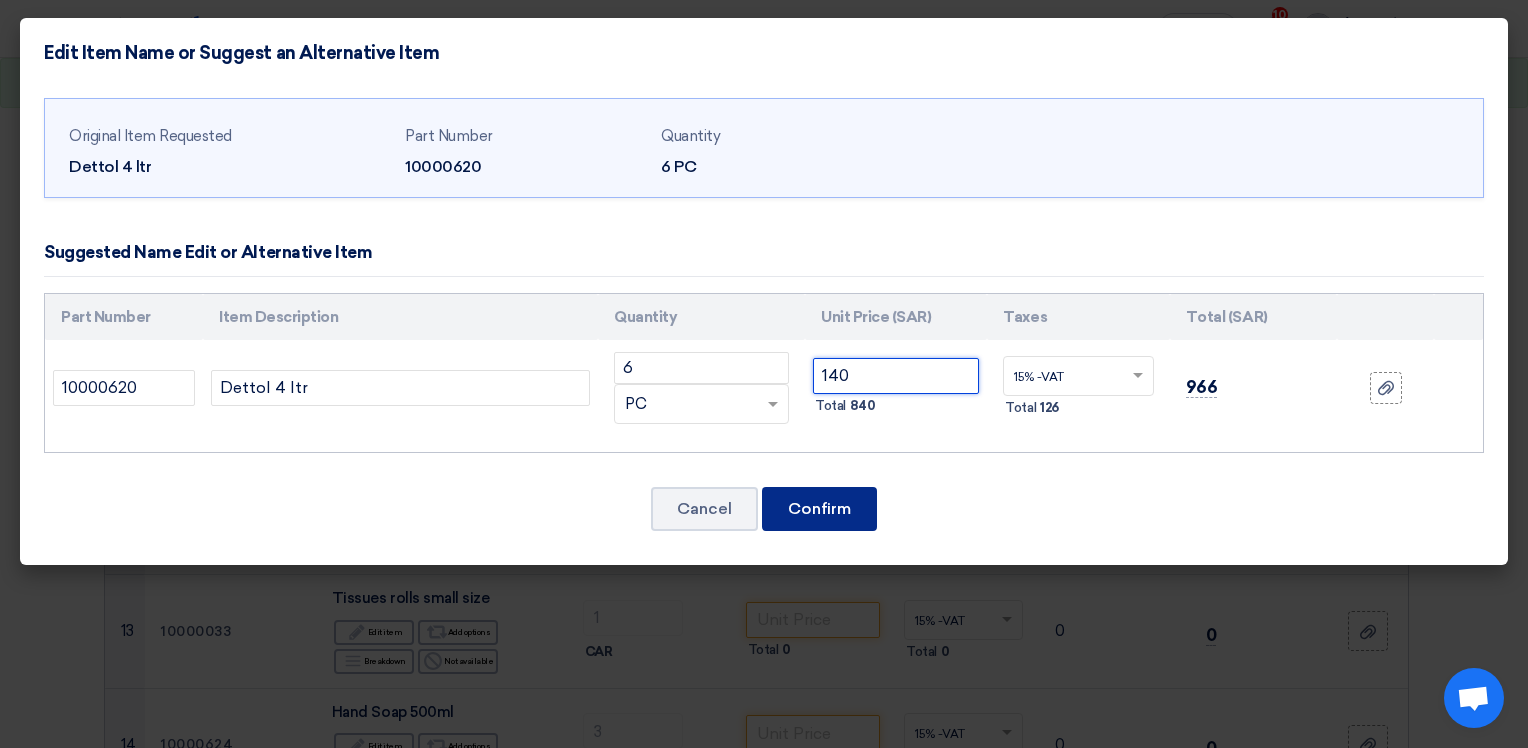 type on "140" 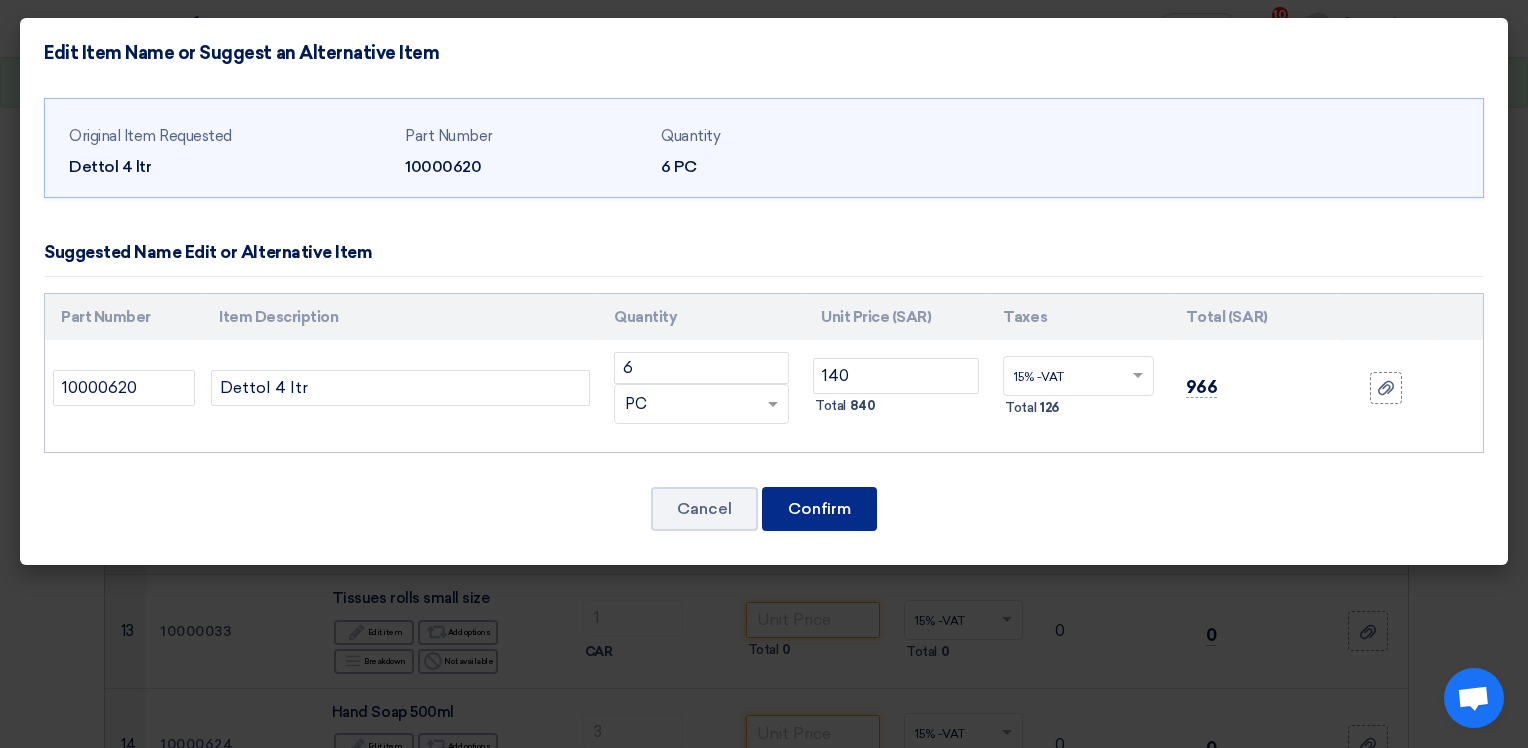 click on "Confirm" 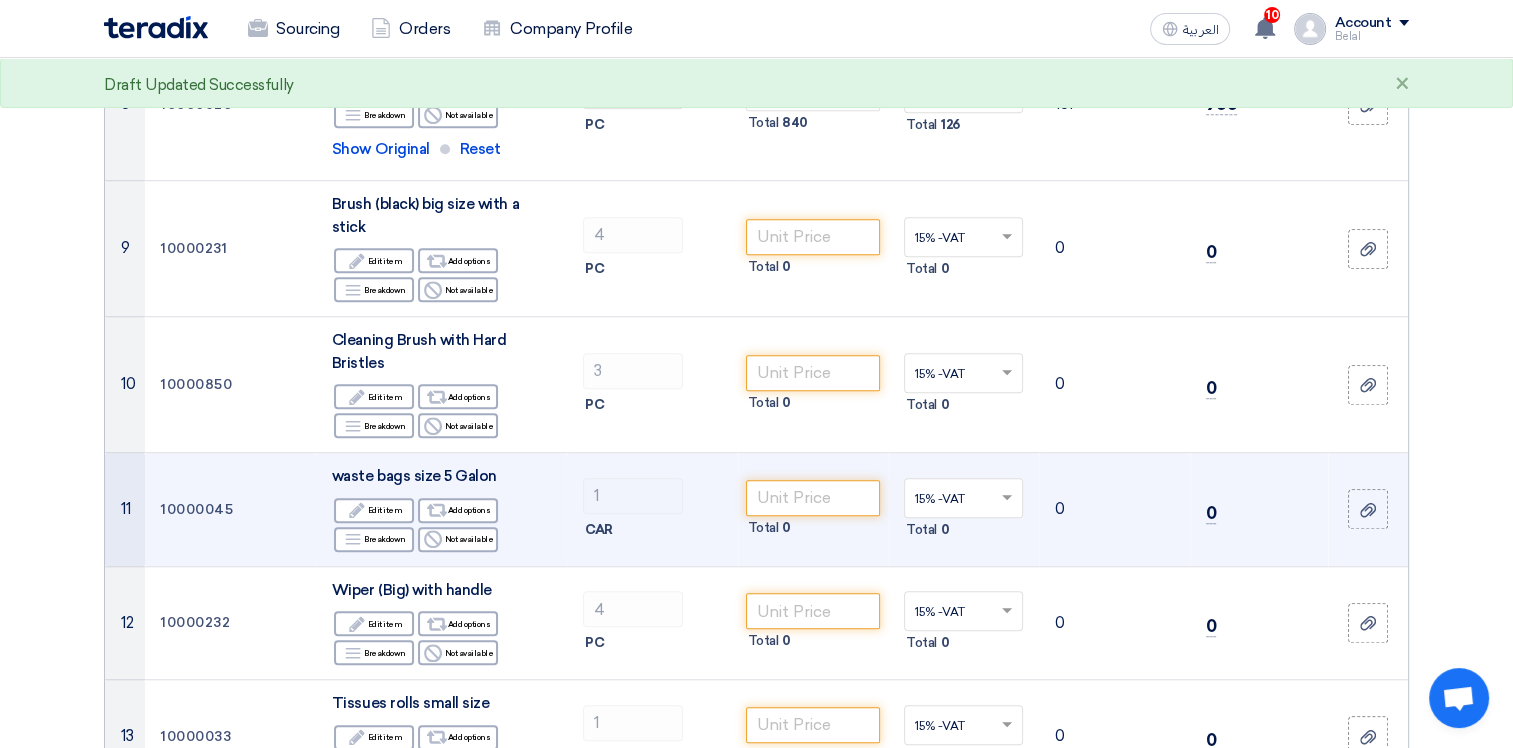 scroll, scrollTop: 1359, scrollLeft: 0, axis: vertical 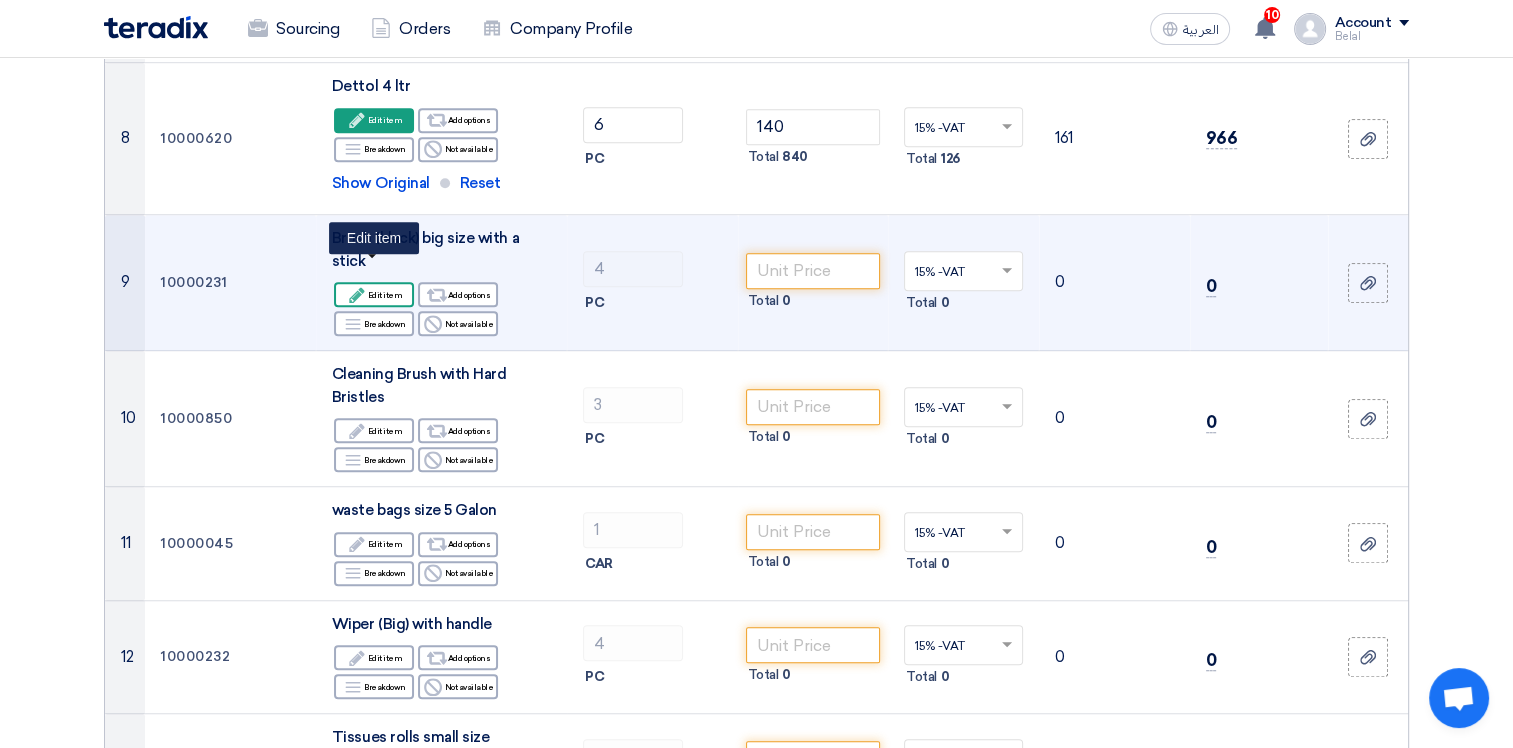 click on "Edit
Edit item" 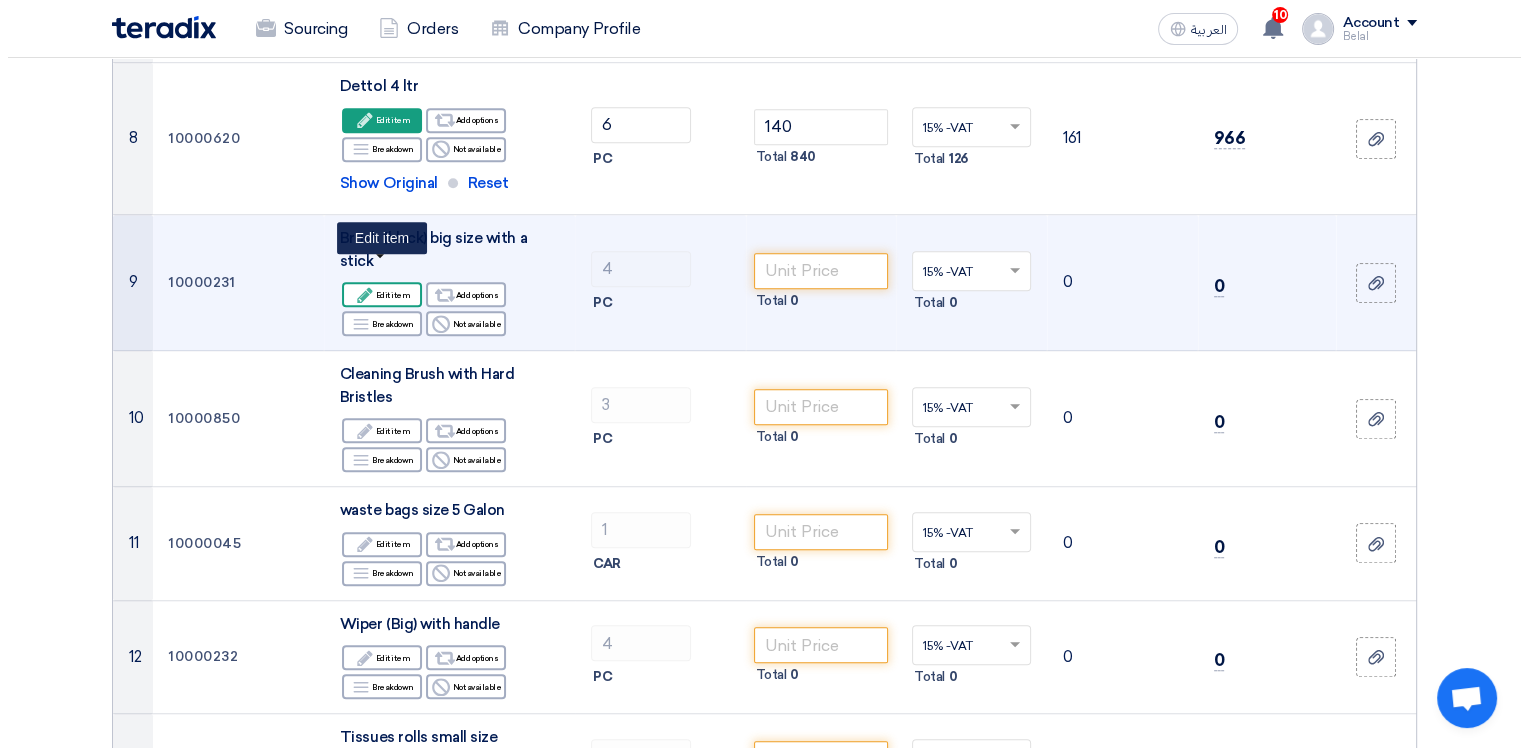 scroll, scrollTop: 448, scrollLeft: 0, axis: vertical 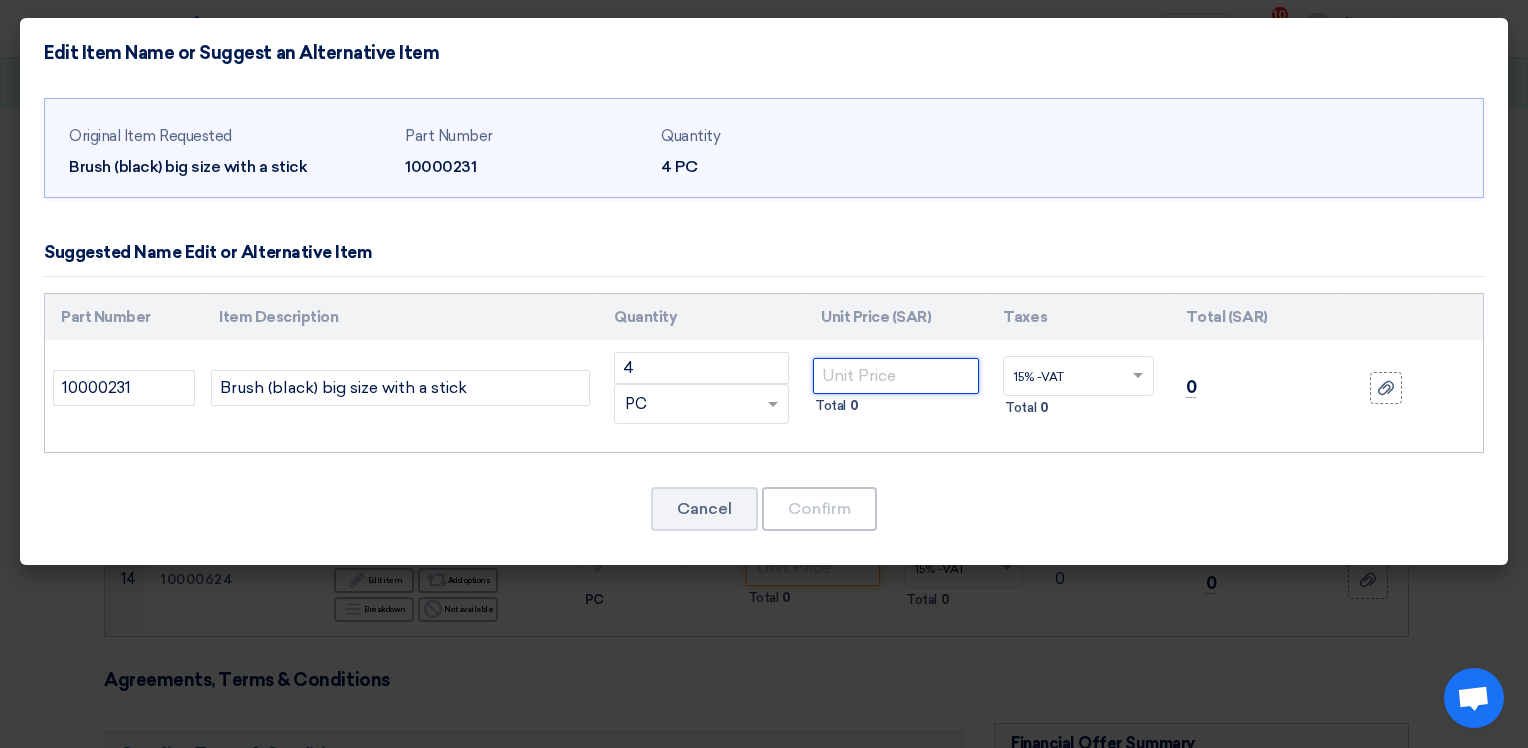 click 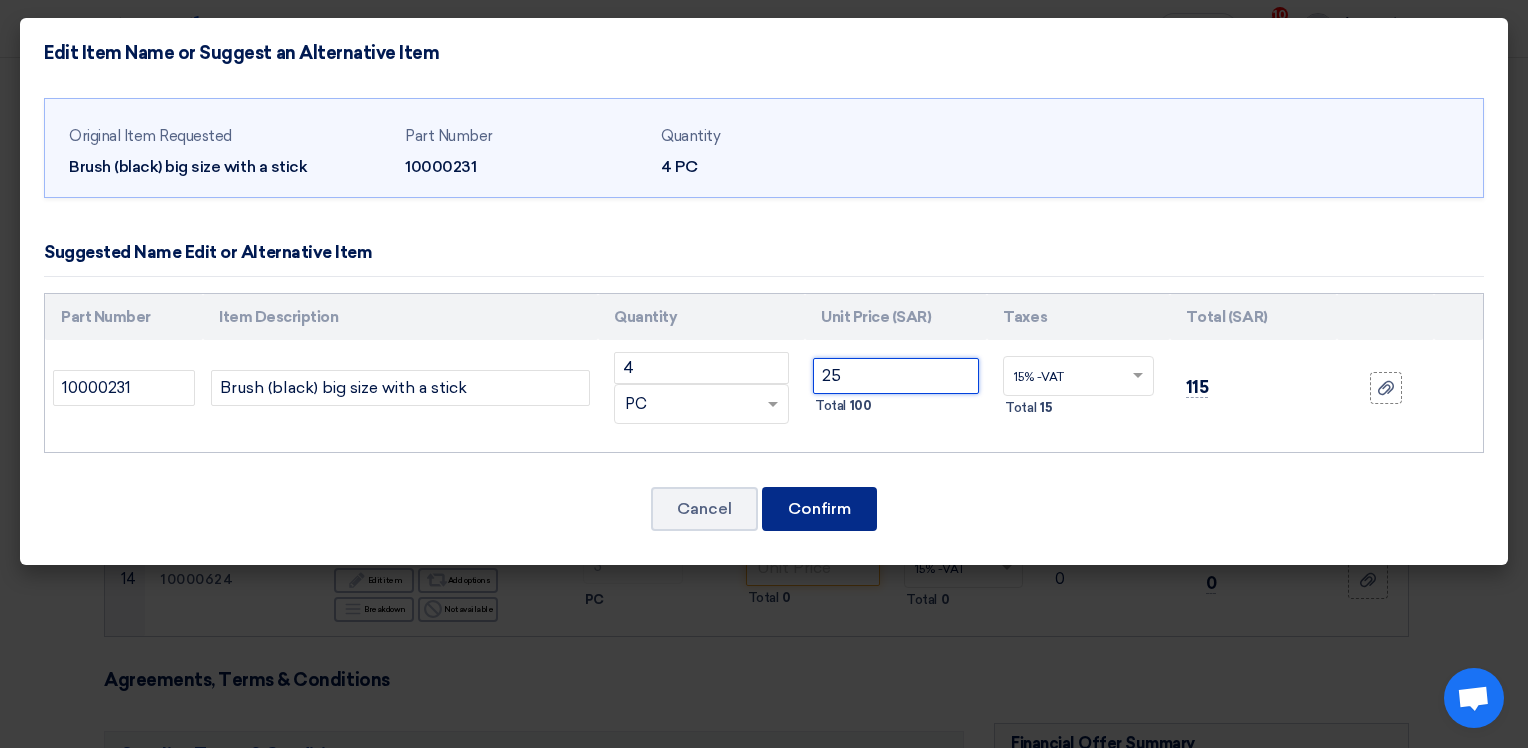 type on "25" 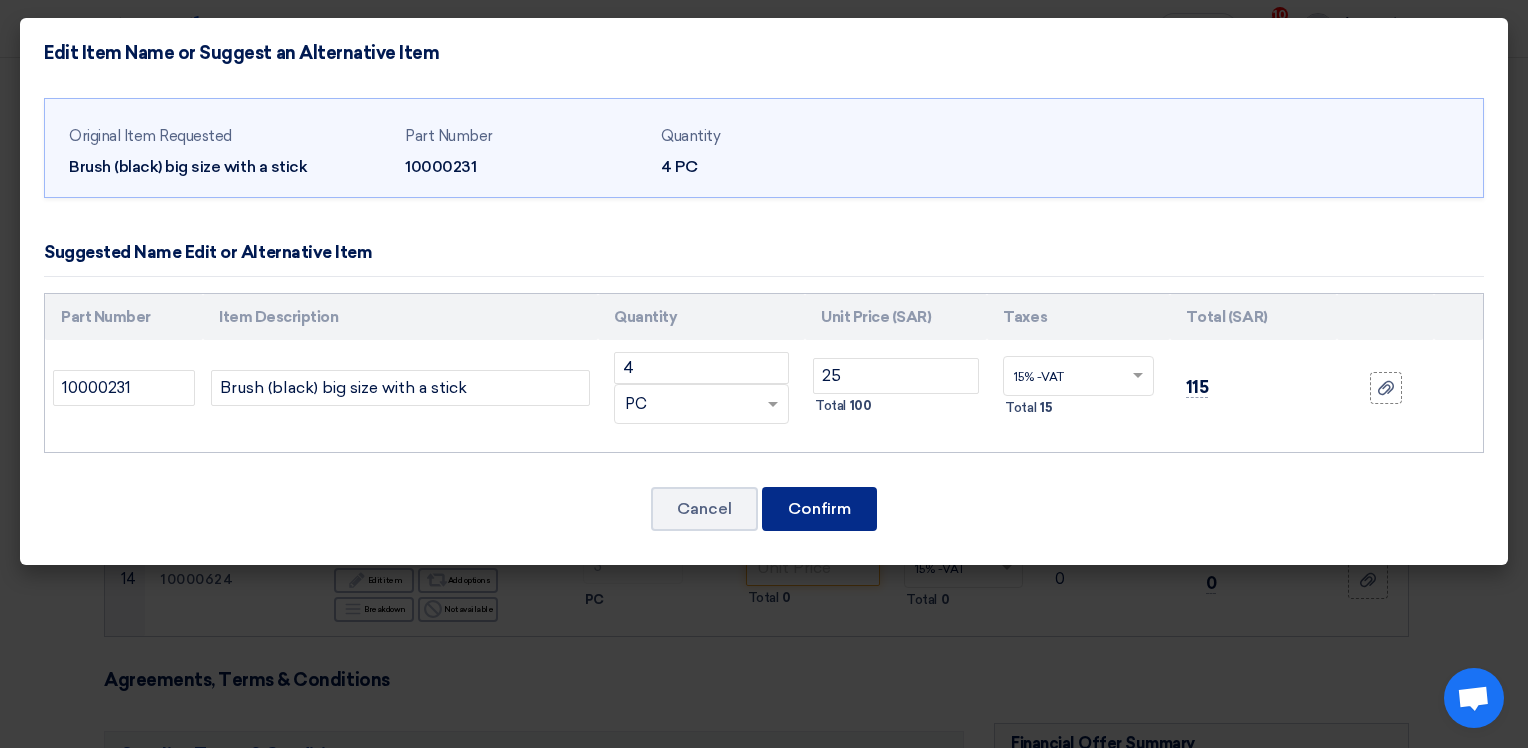 click on "Confirm" 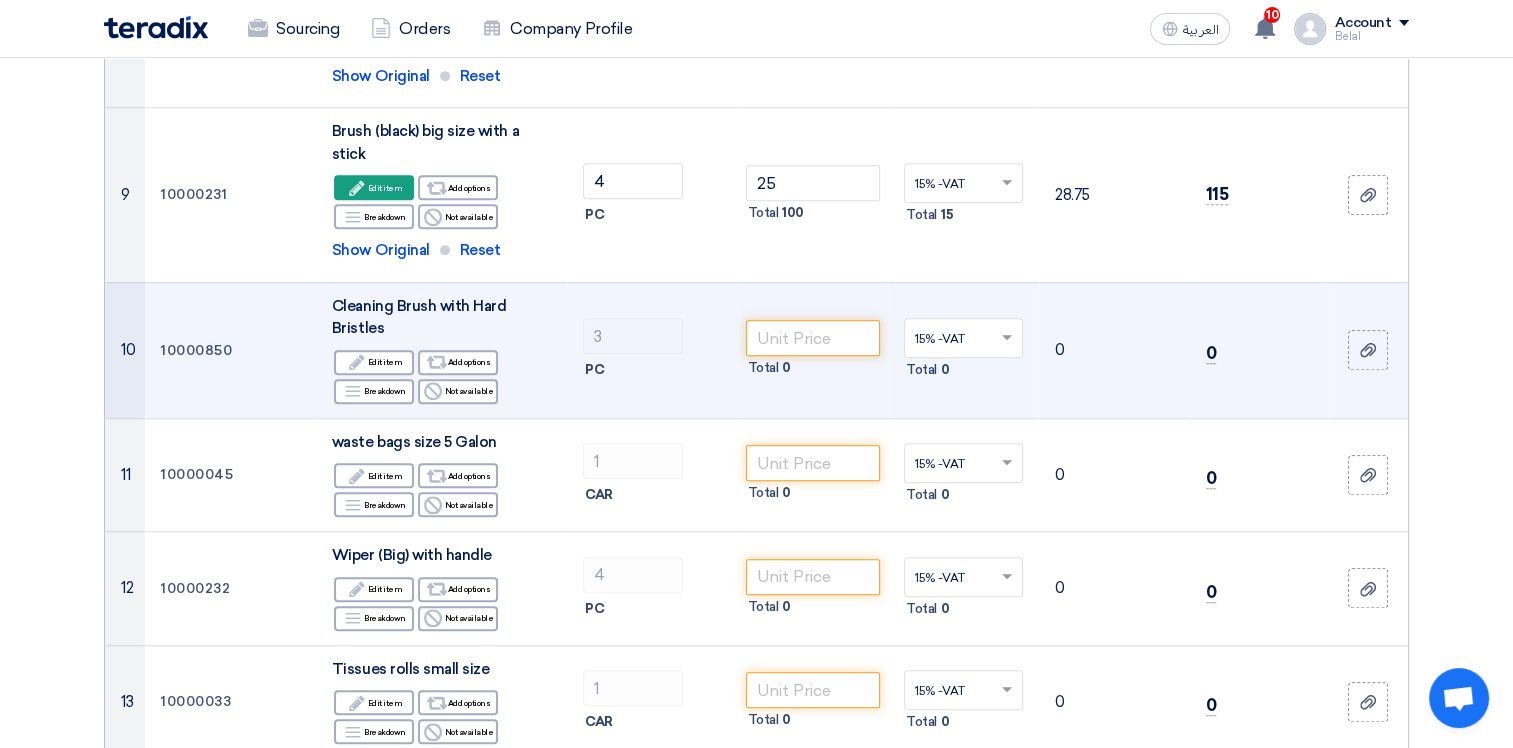 scroll, scrollTop: 1463, scrollLeft: 0, axis: vertical 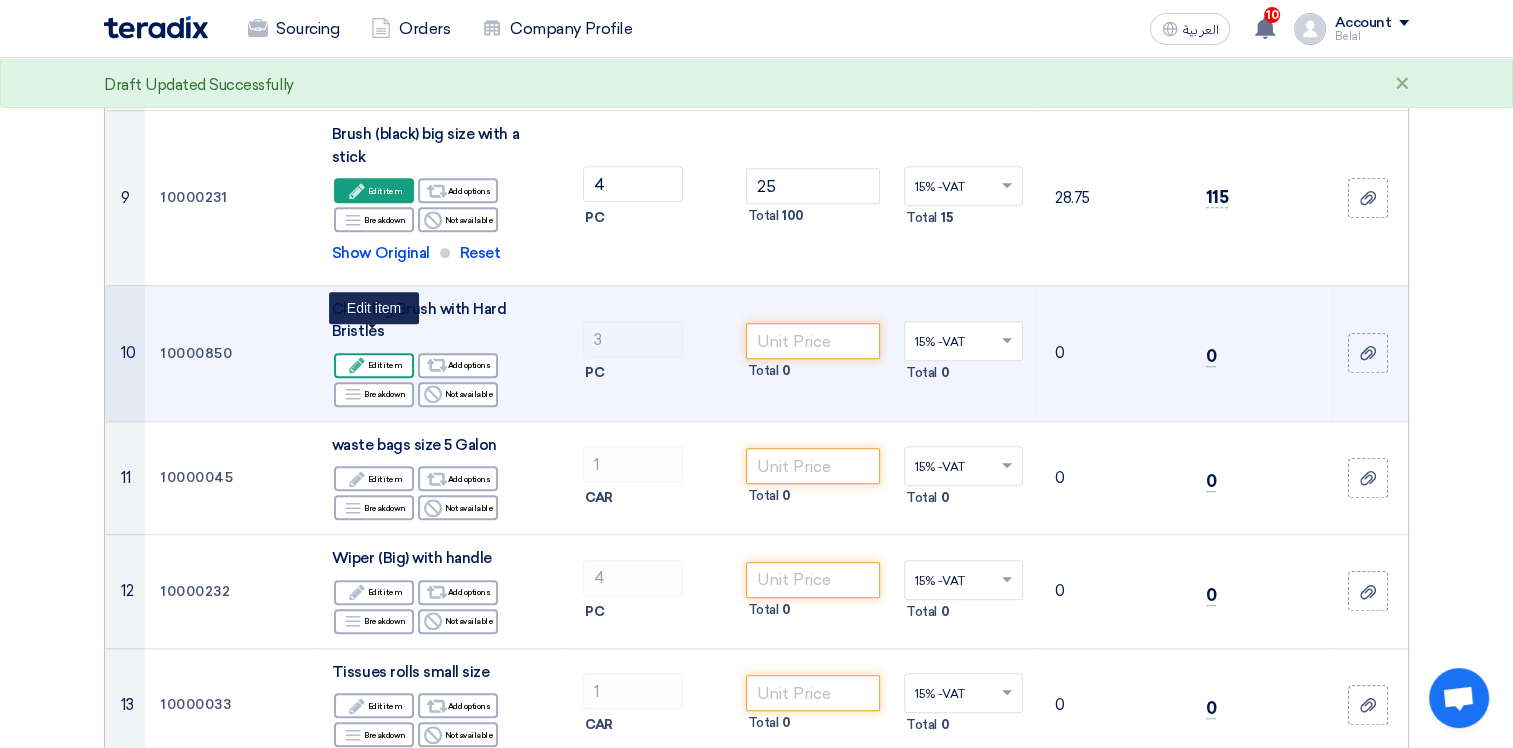 click on "Edit
Edit item" 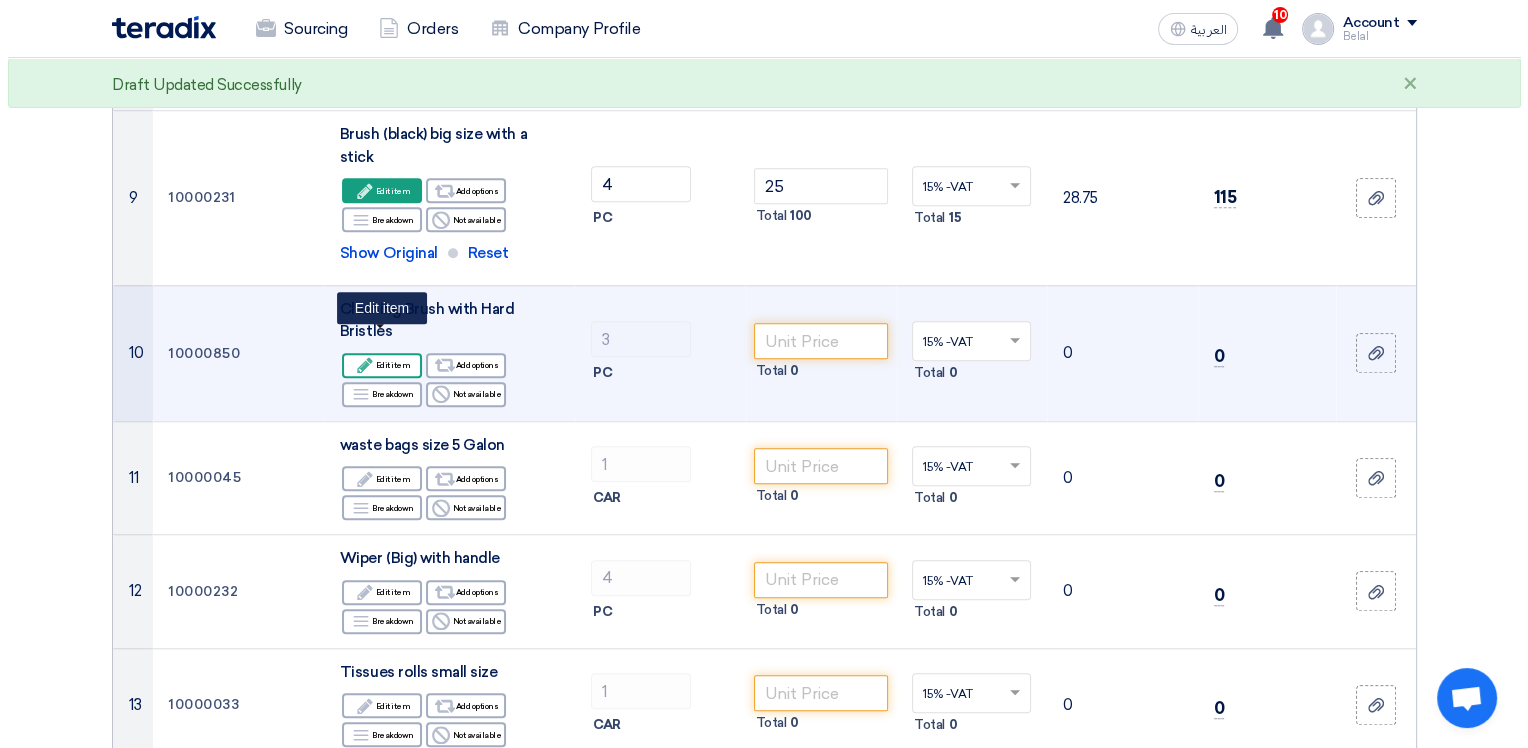 scroll, scrollTop: 400, scrollLeft: 0, axis: vertical 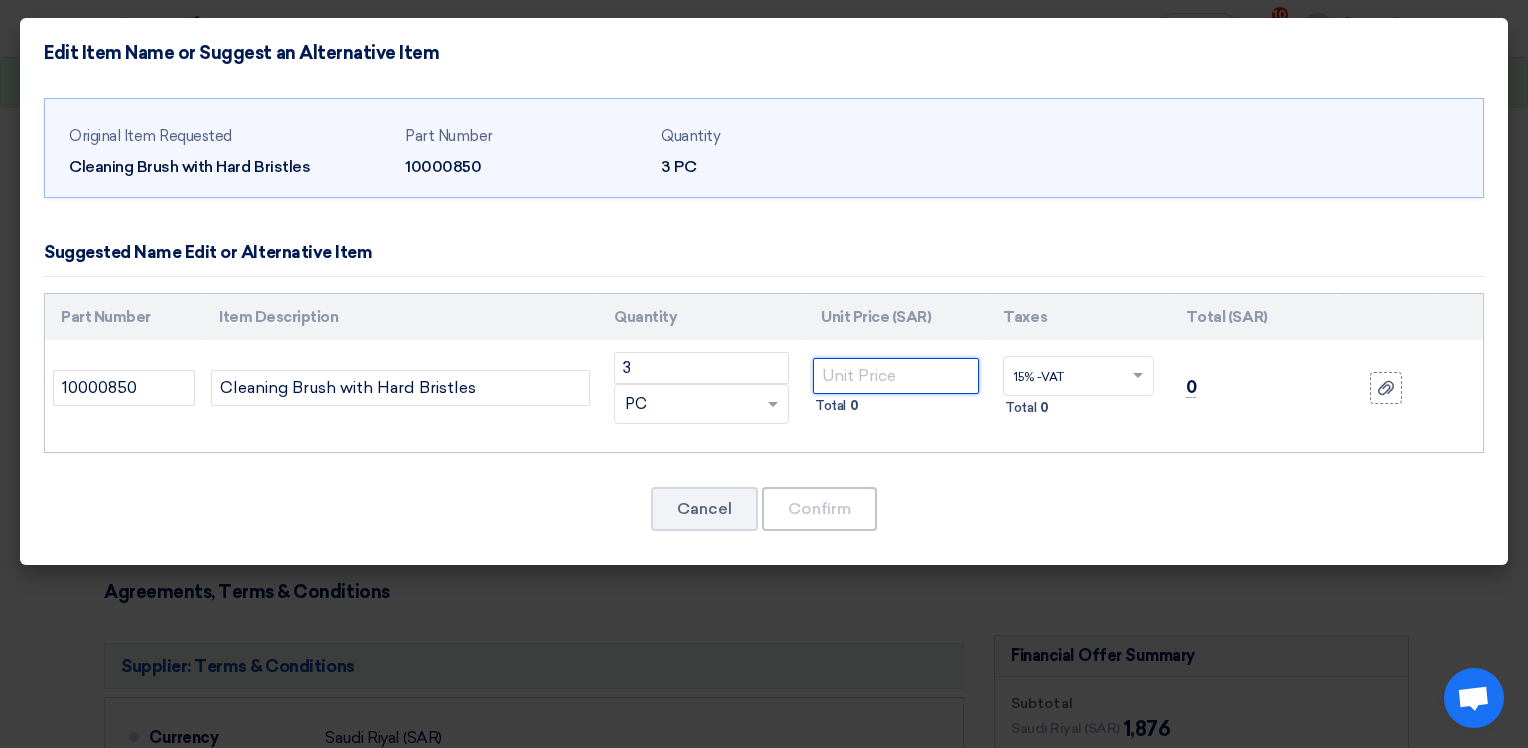 click 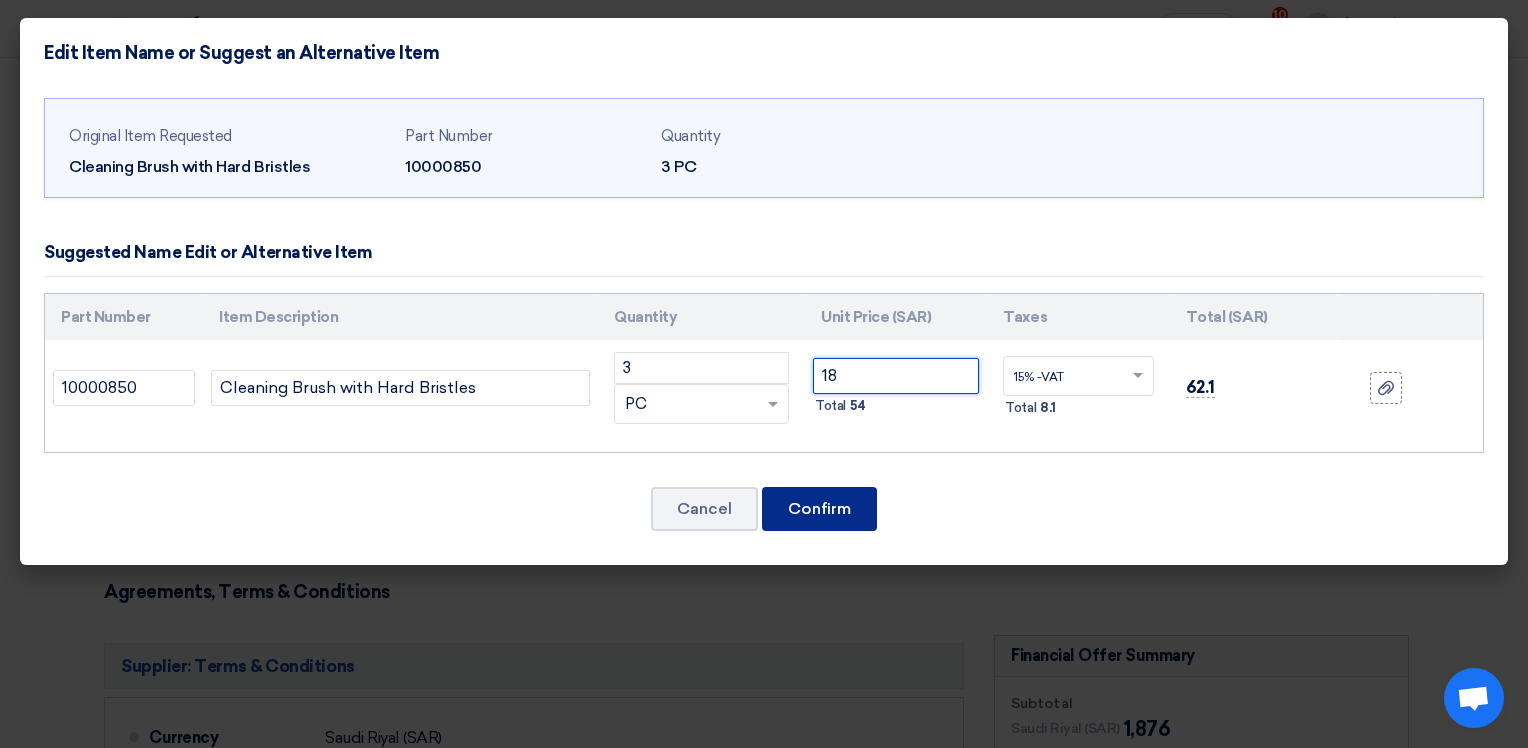type on "18" 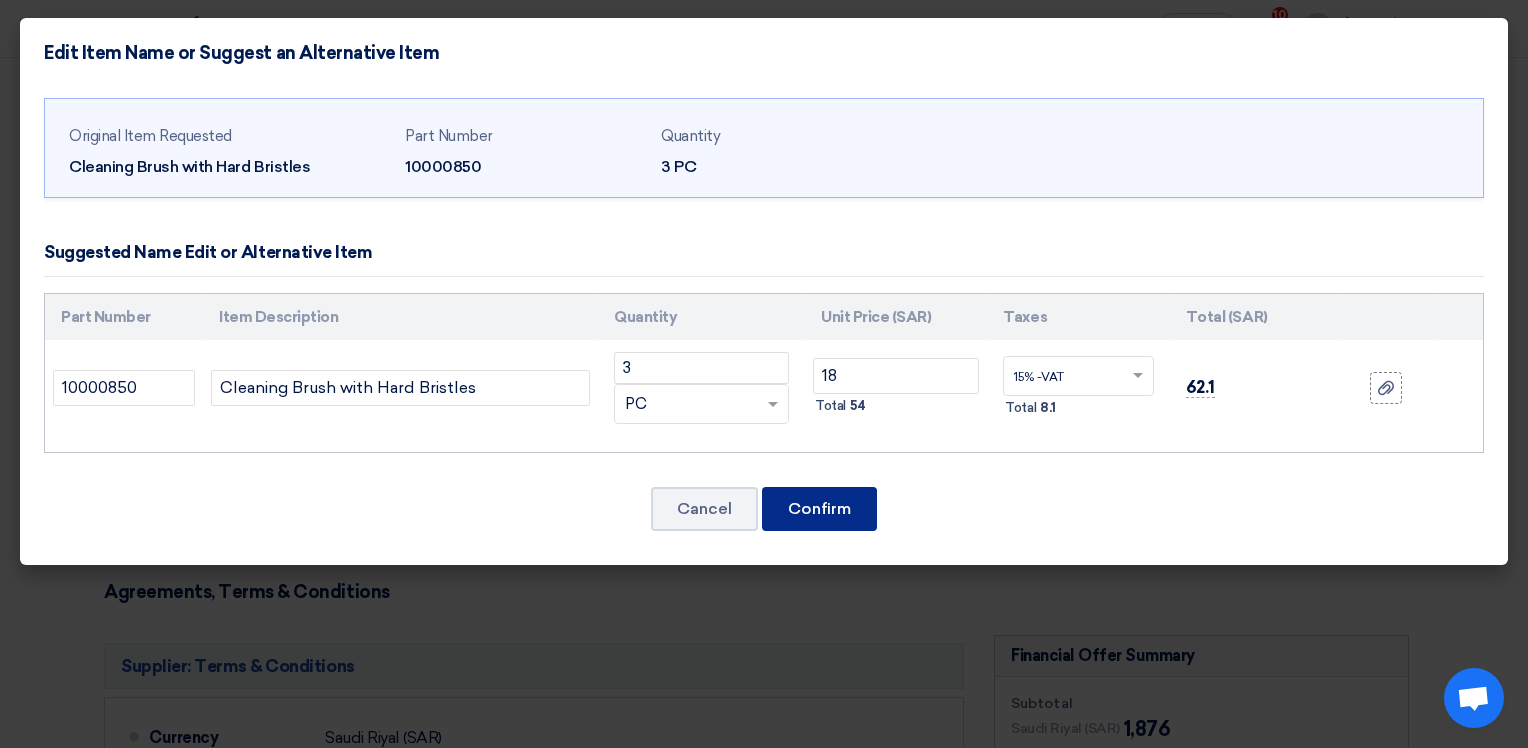 click on "Confirm" 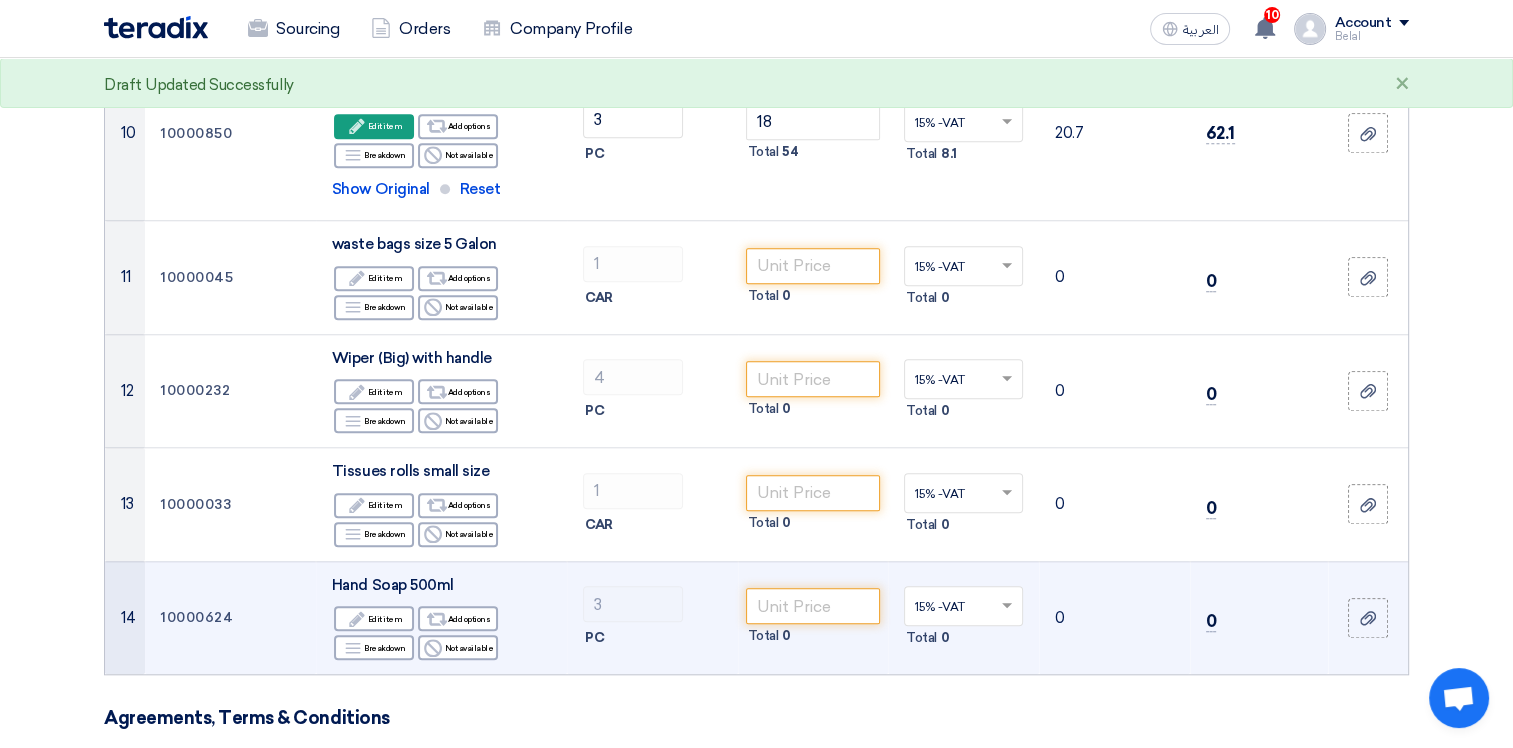 scroll, scrollTop: 1667, scrollLeft: 0, axis: vertical 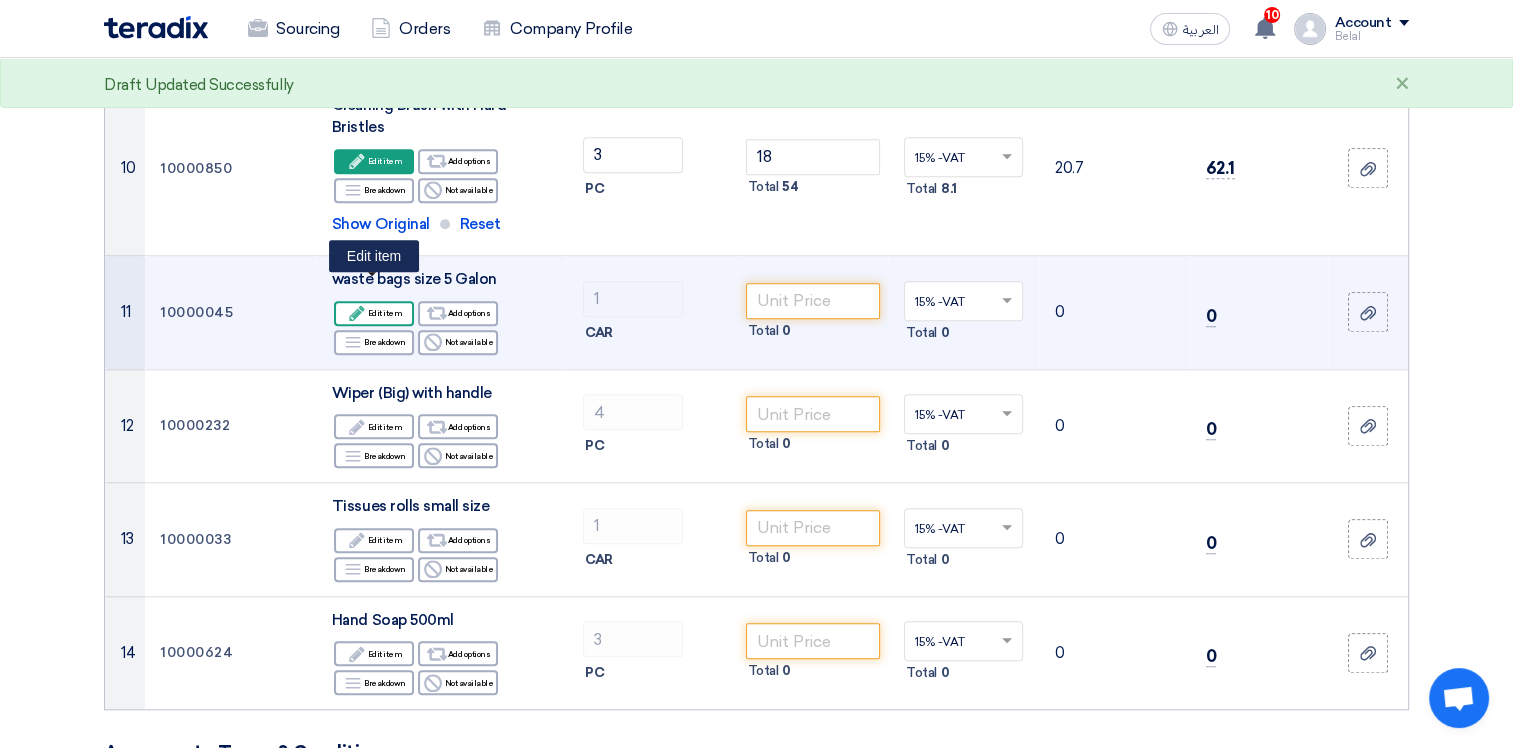 click on "Edit
Edit item" 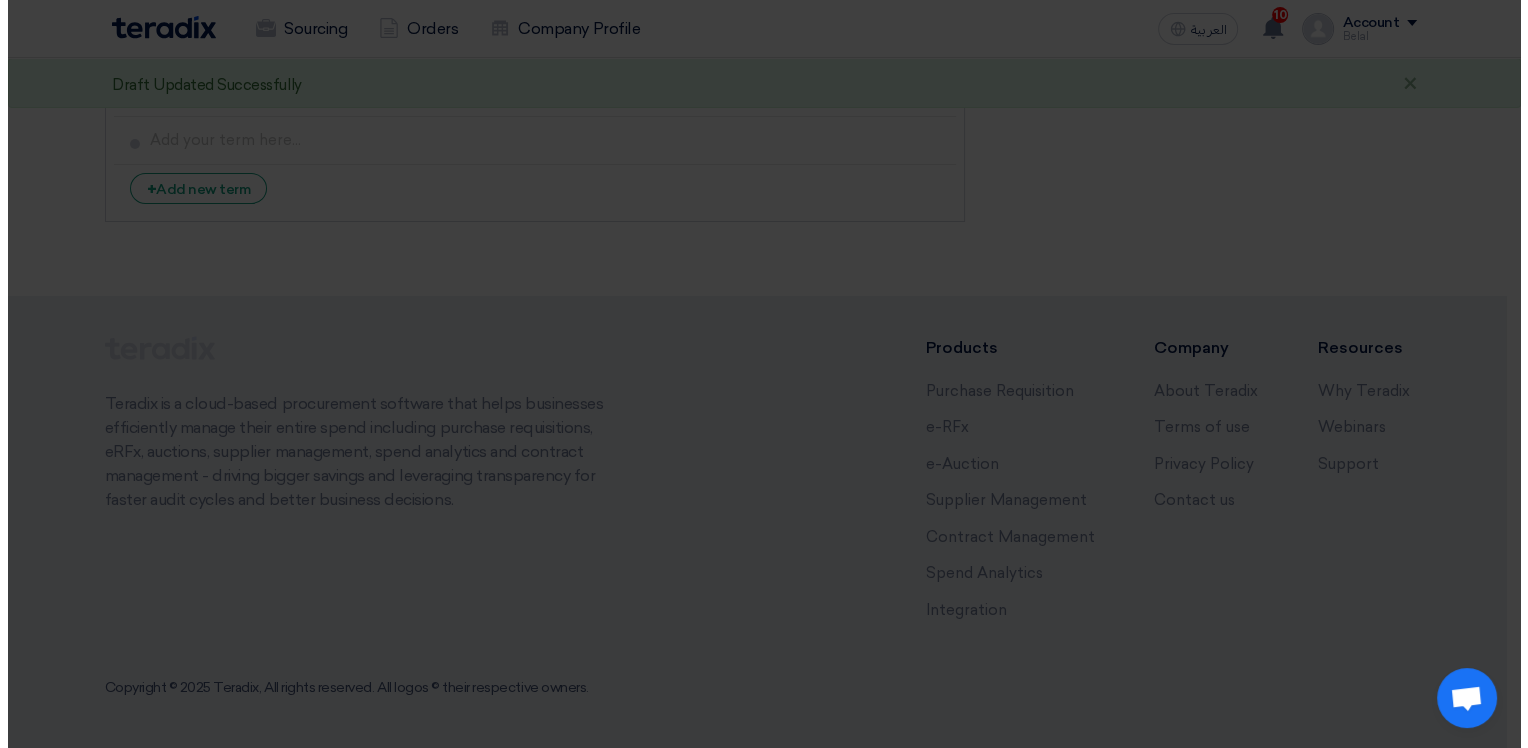 scroll, scrollTop: 452, scrollLeft: 0, axis: vertical 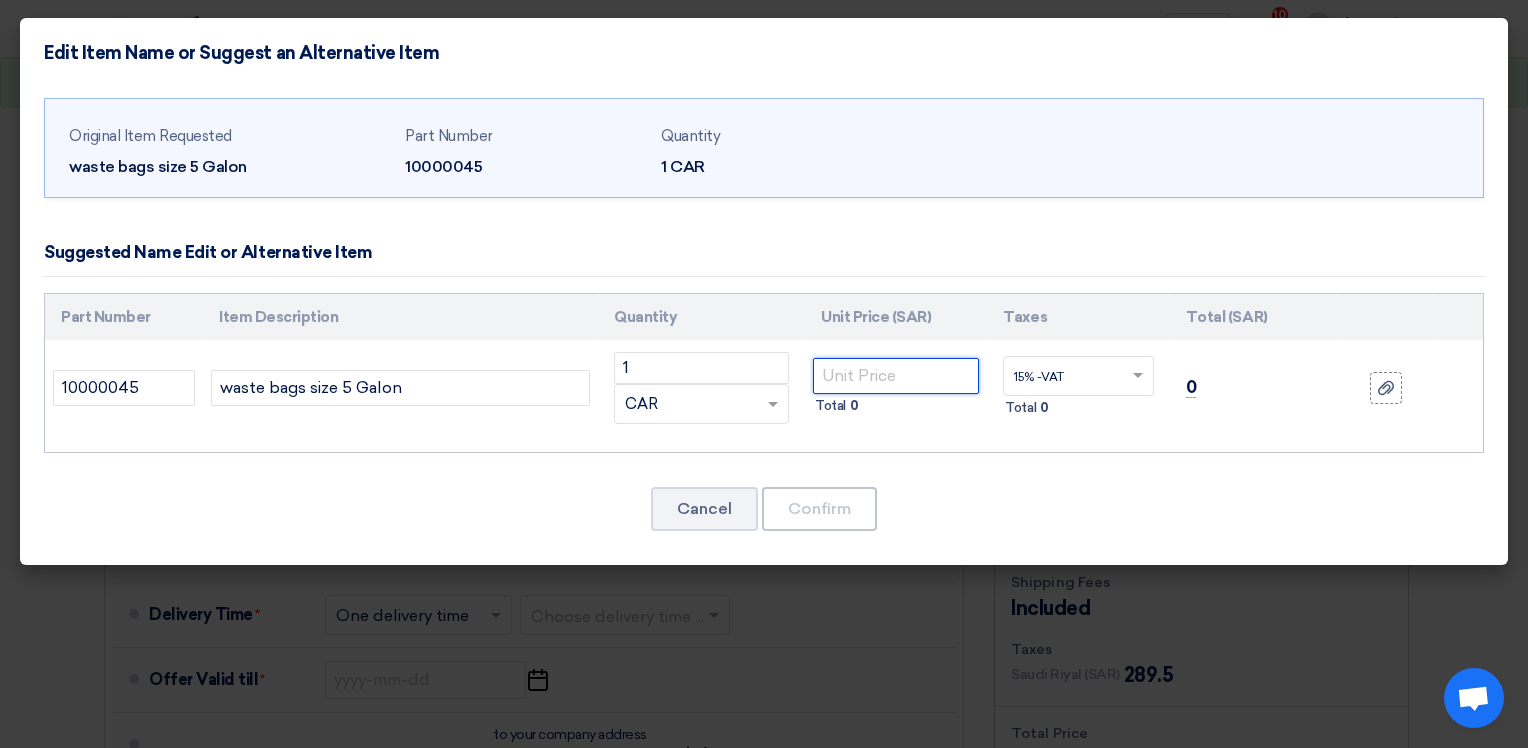 click 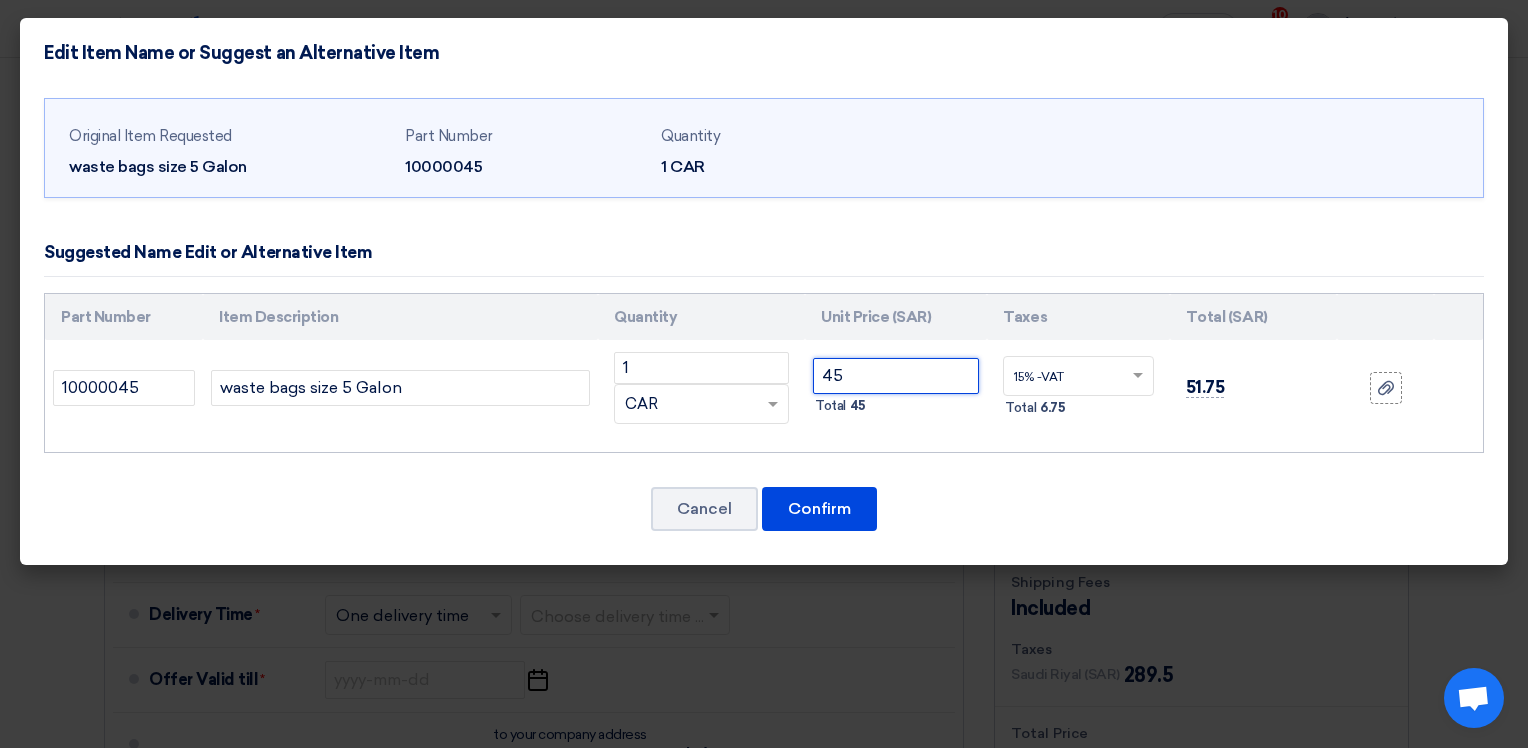 type on "4" 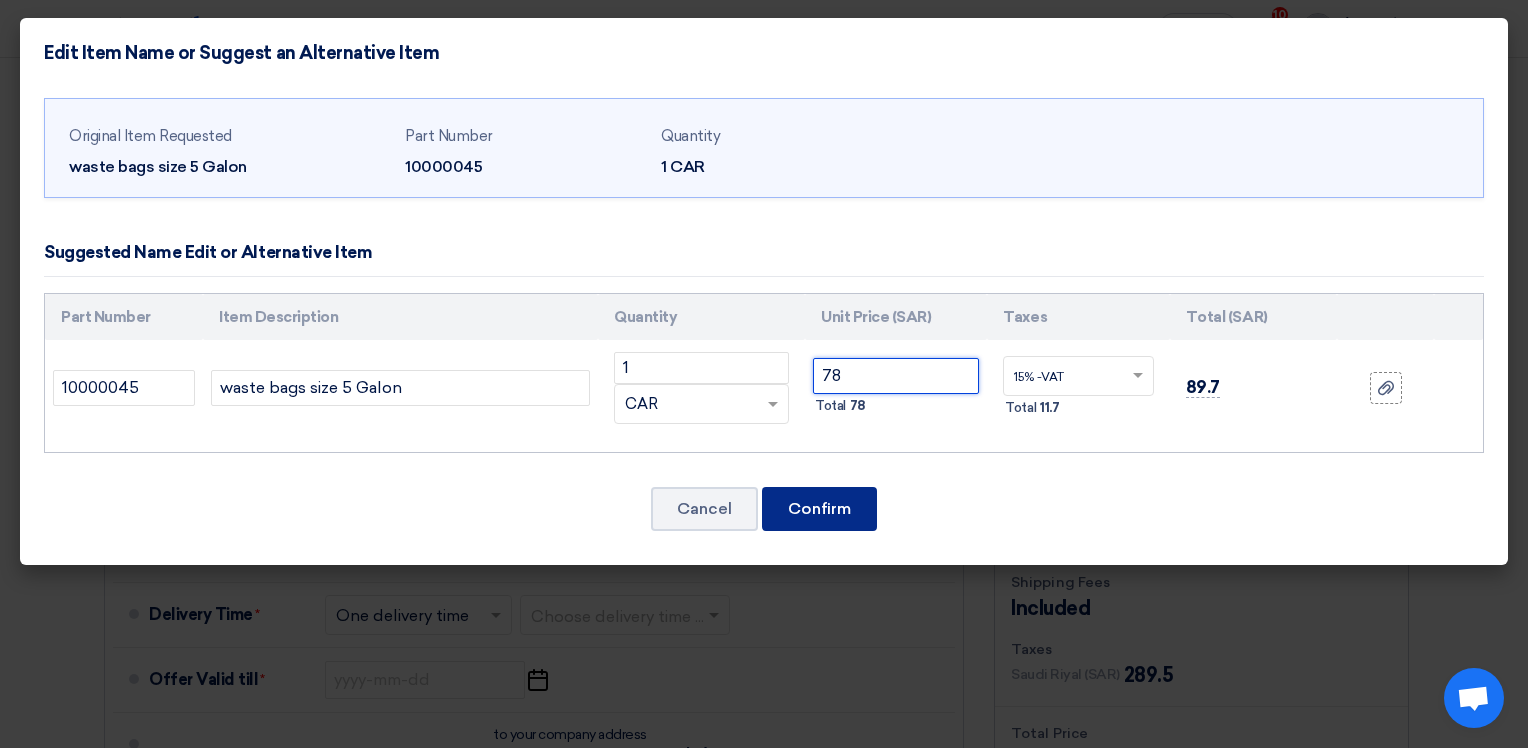 type on "78" 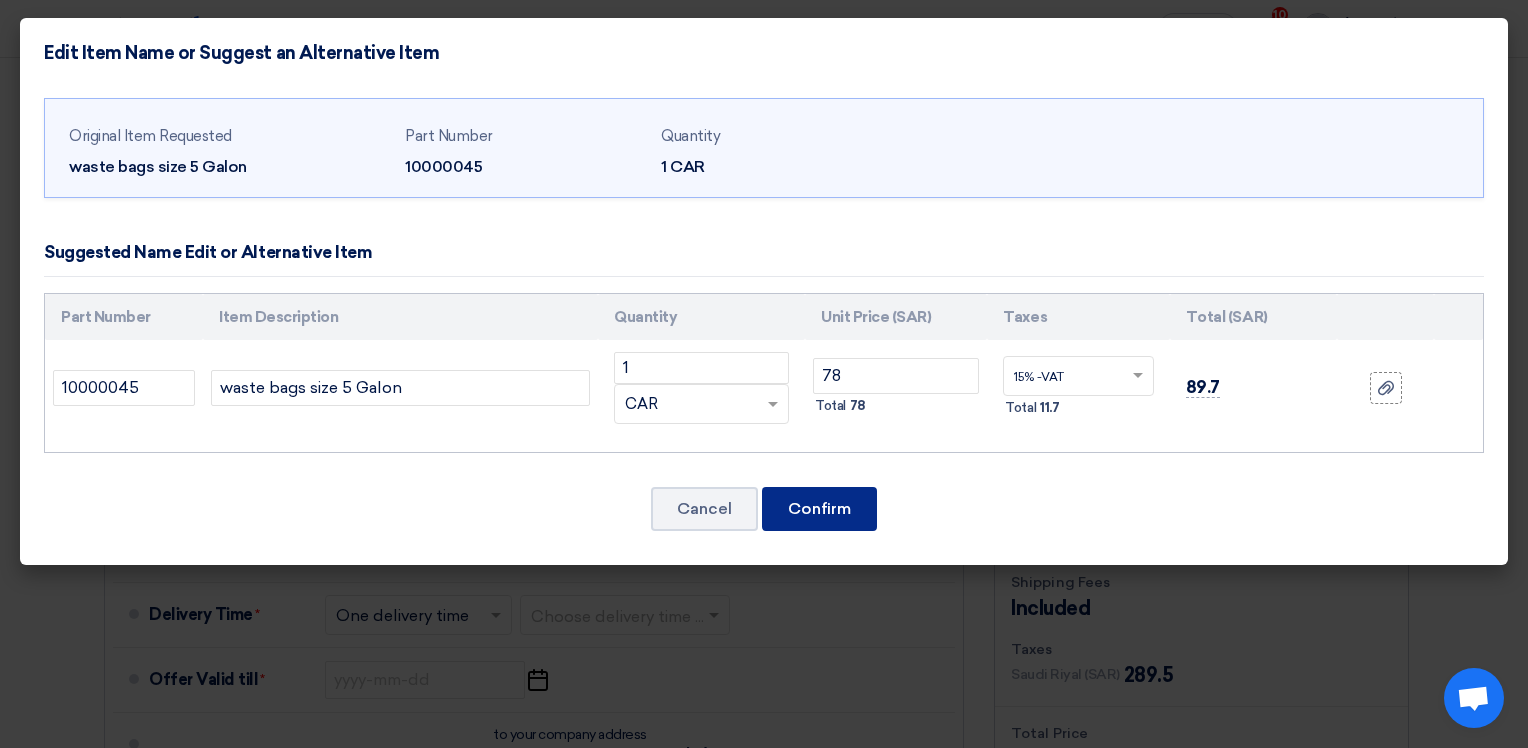 click on "Confirm" 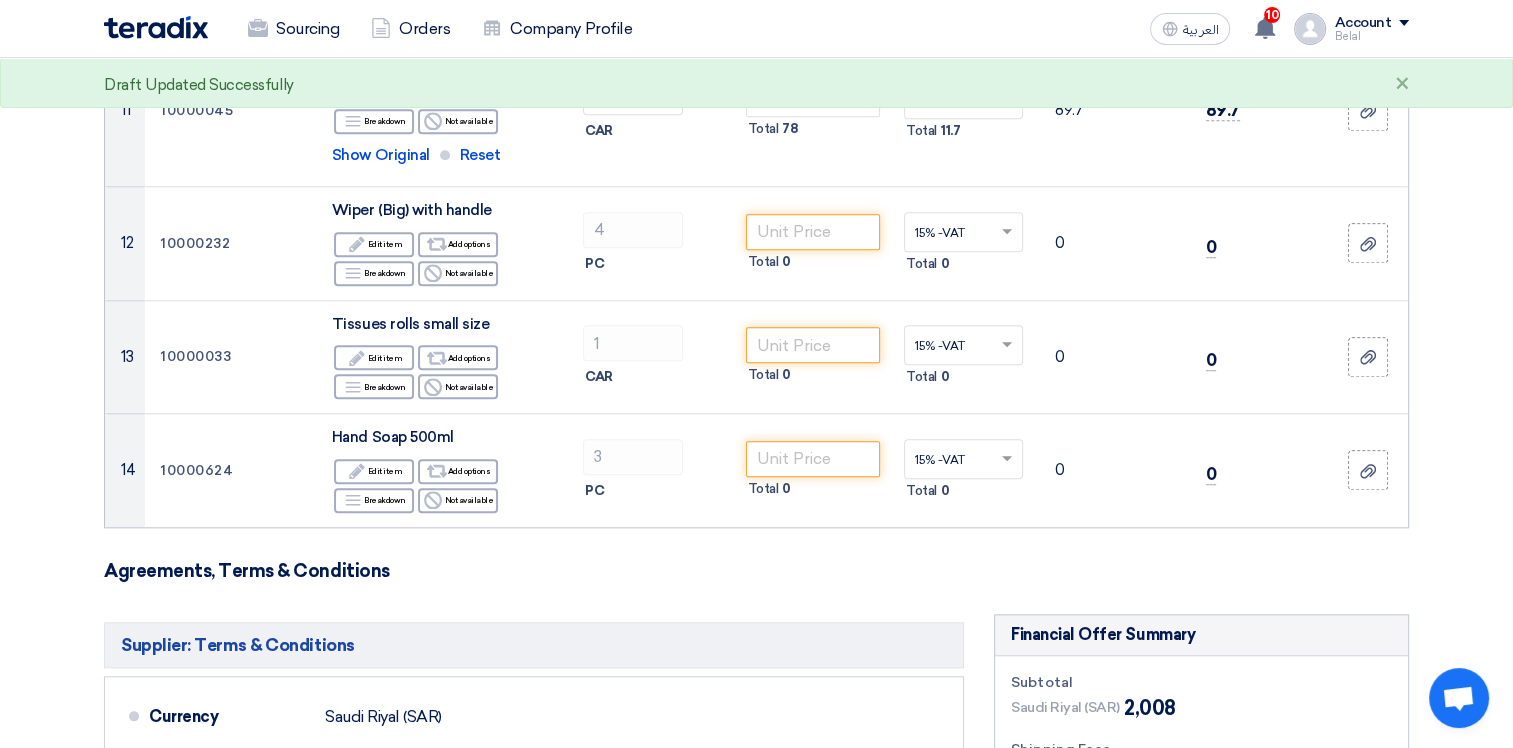 scroll, scrollTop: 1792, scrollLeft: 0, axis: vertical 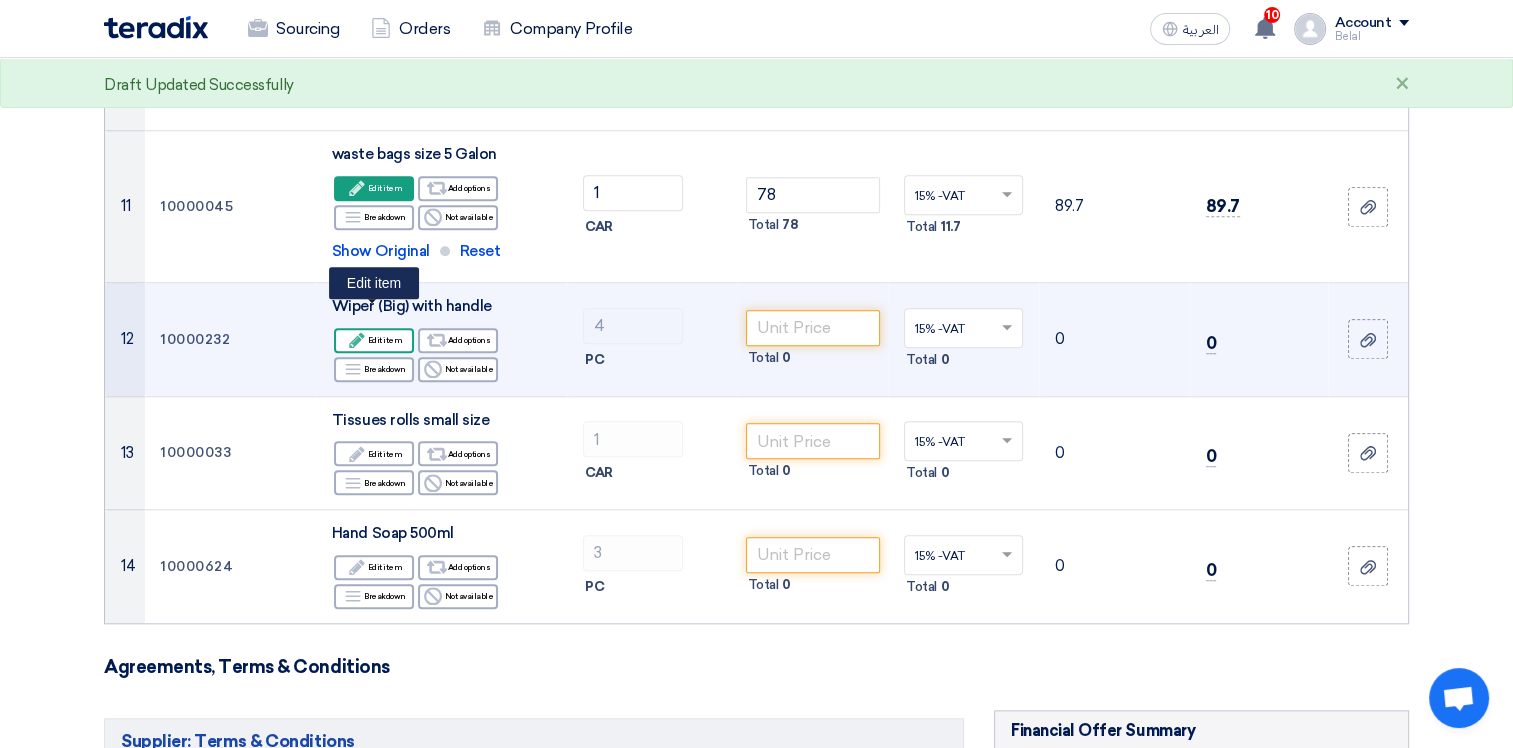 click on "Edit
Edit item" 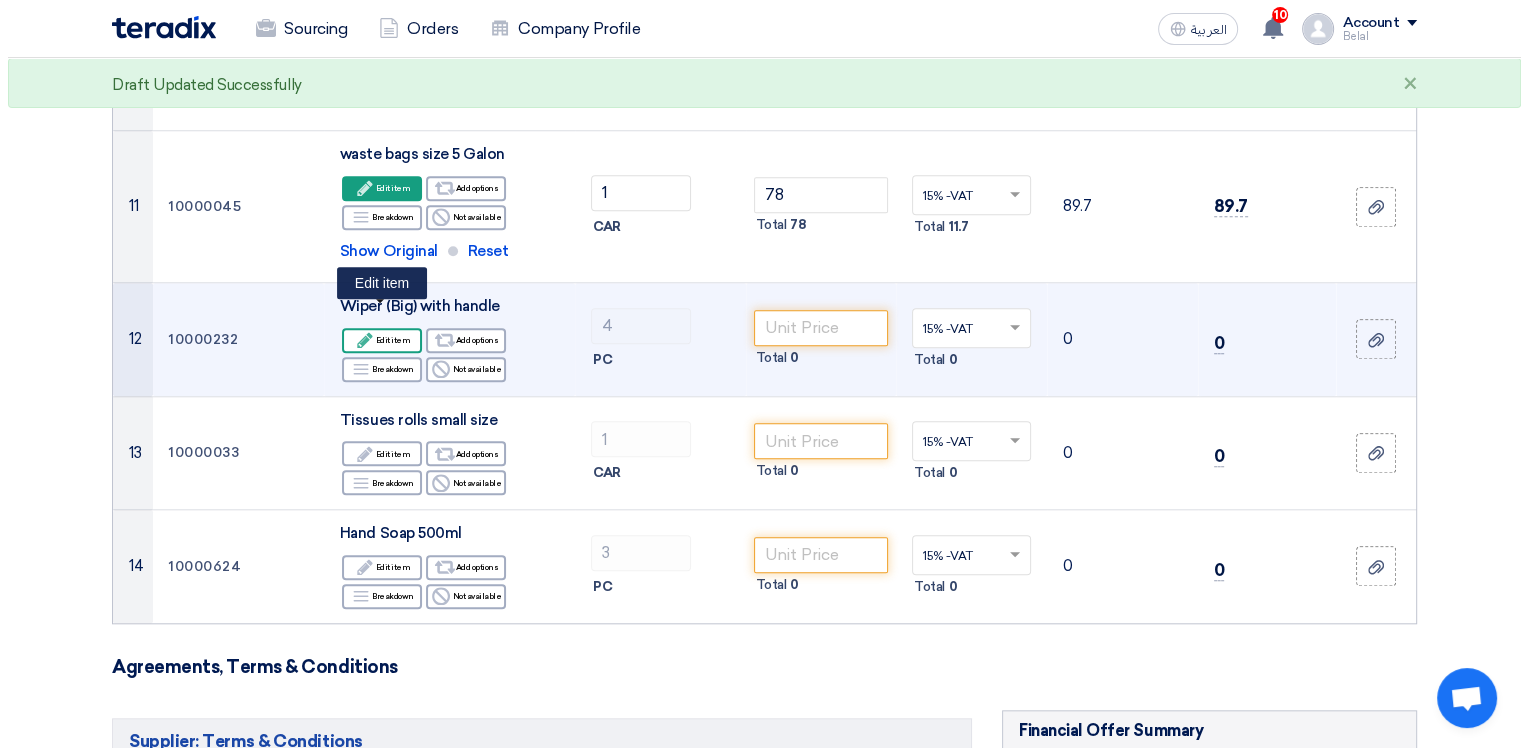 scroll, scrollTop: 426, scrollLeft: 0, axis: vertical 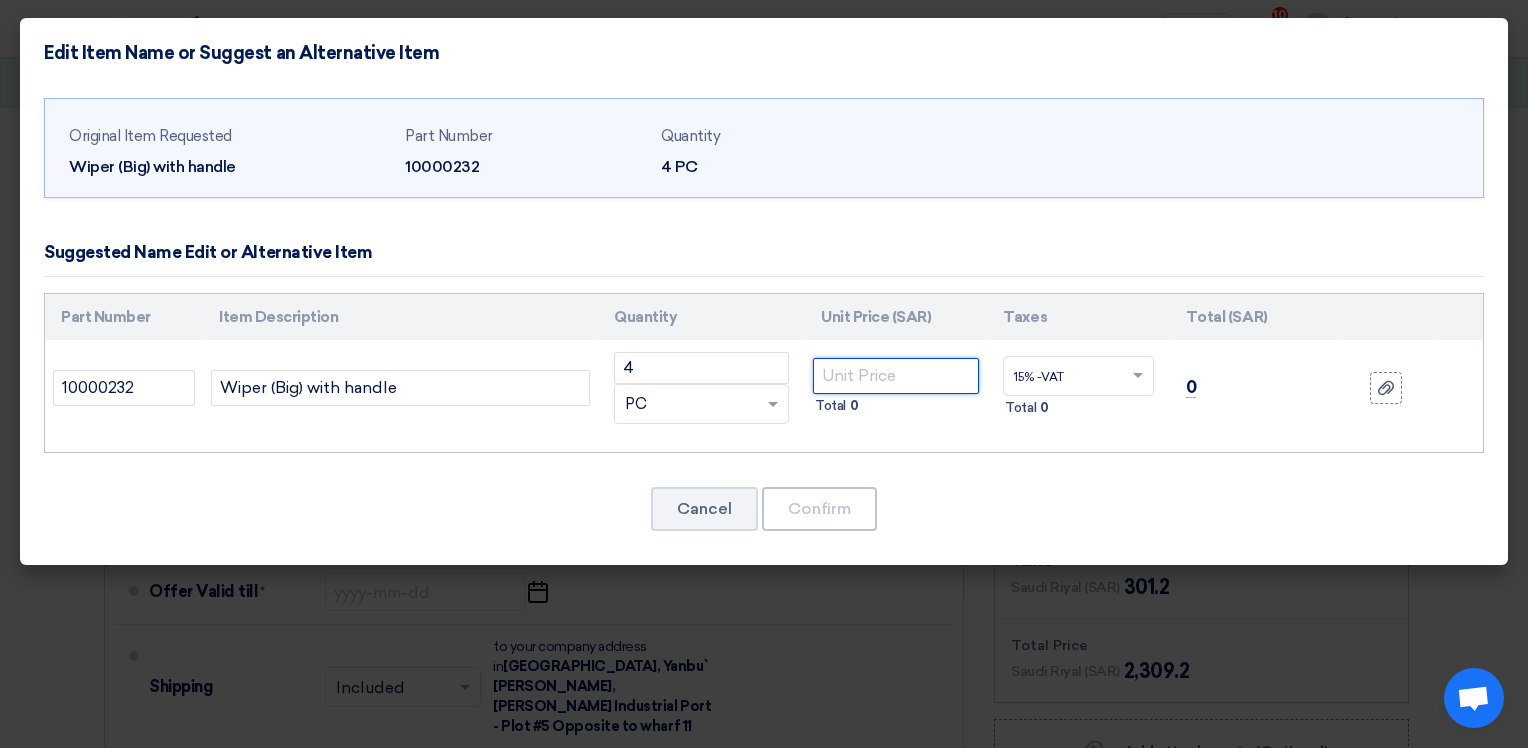 click 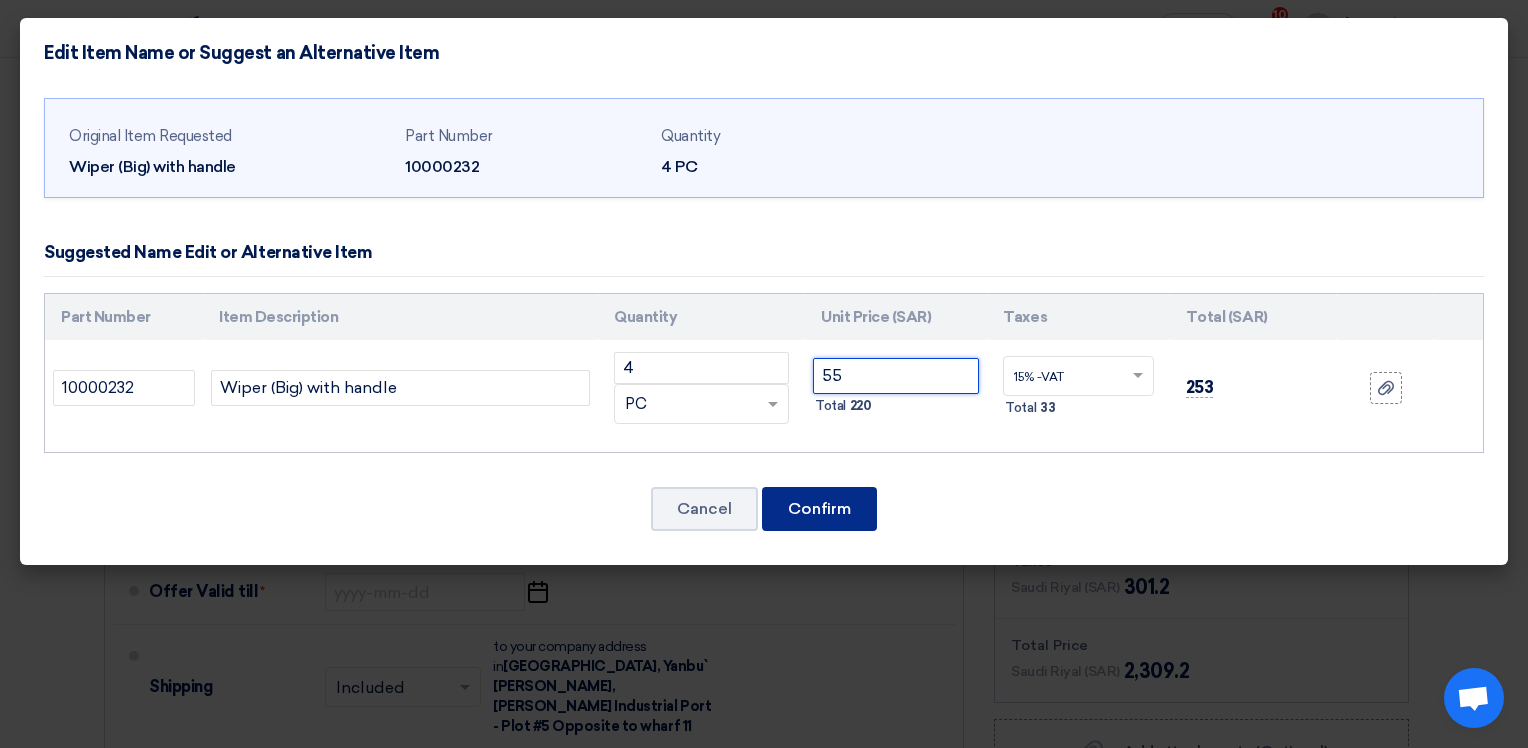 type on "55" 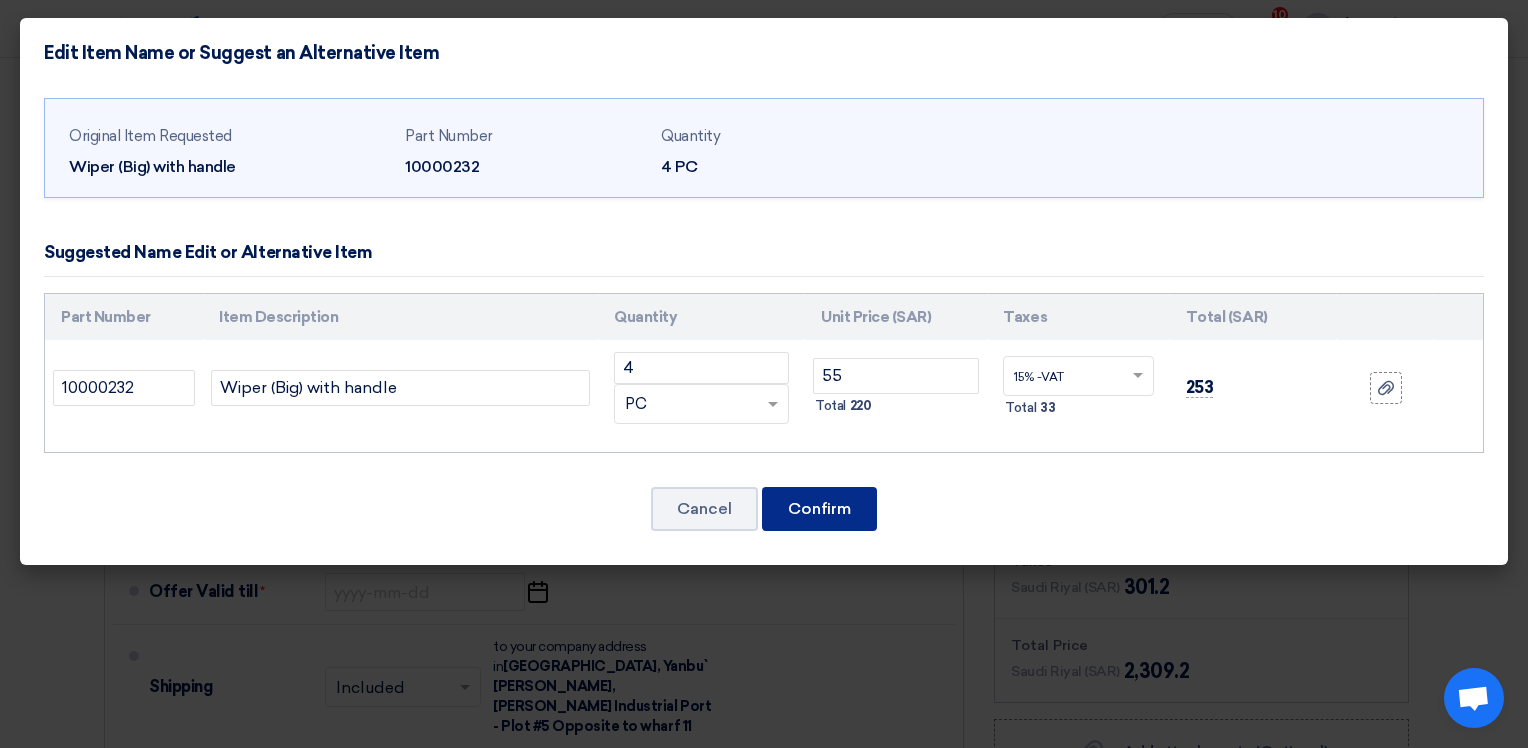click on "Confirm" 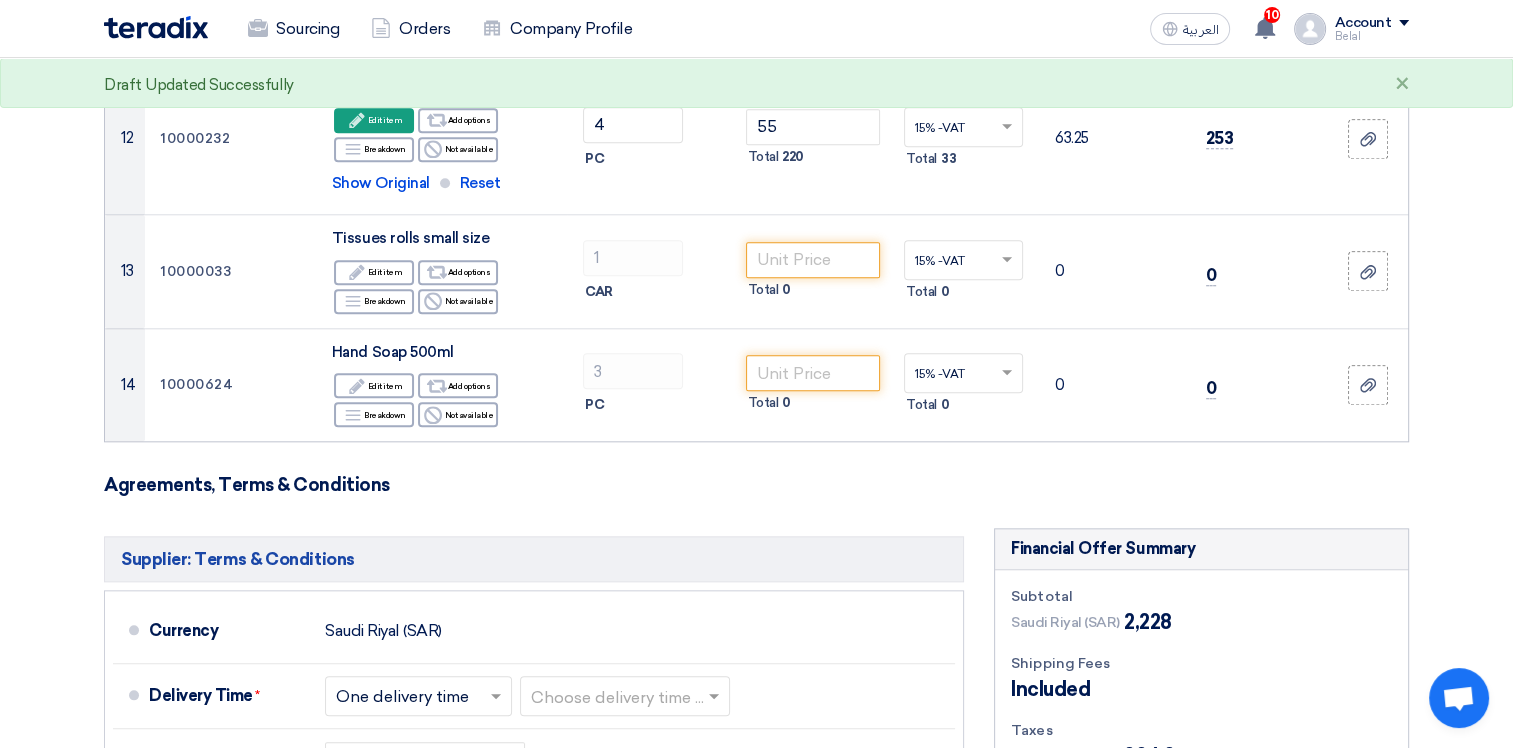 scroll, scrollTop: 1918, scrollLeft: 0, axis: vertical 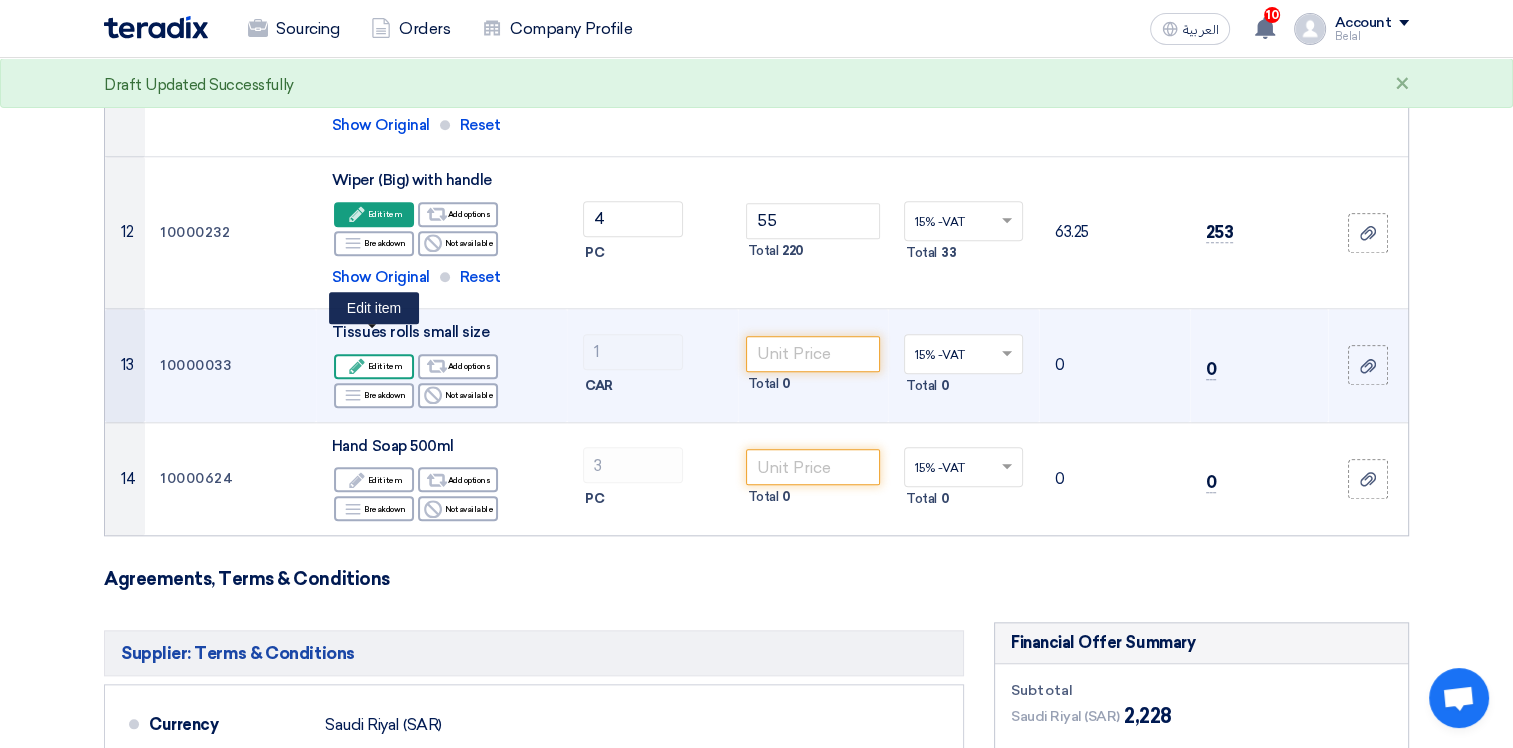 click on "Edit
Edit item" 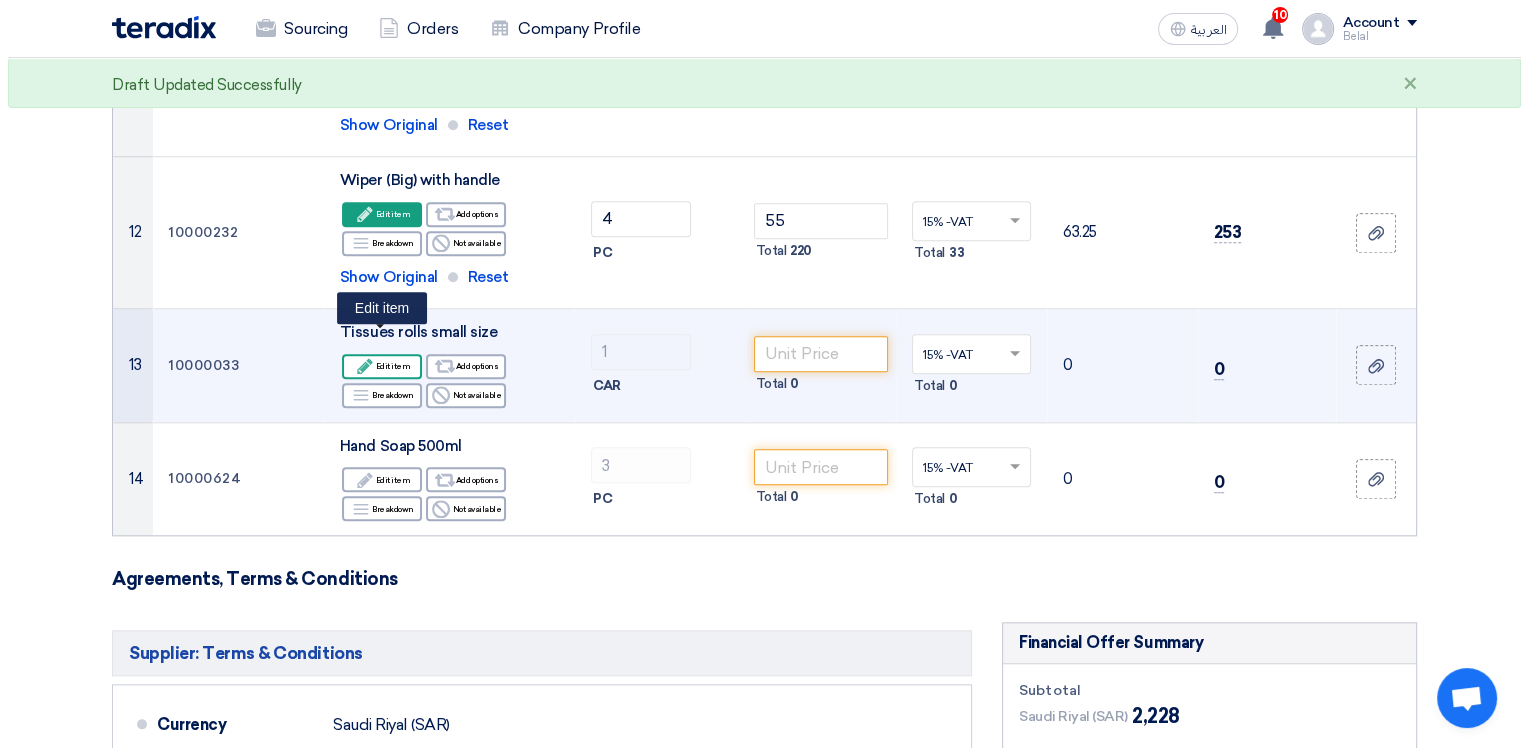 scroll, scrollTop: 378, scrollLeft: 0, axis: vertical 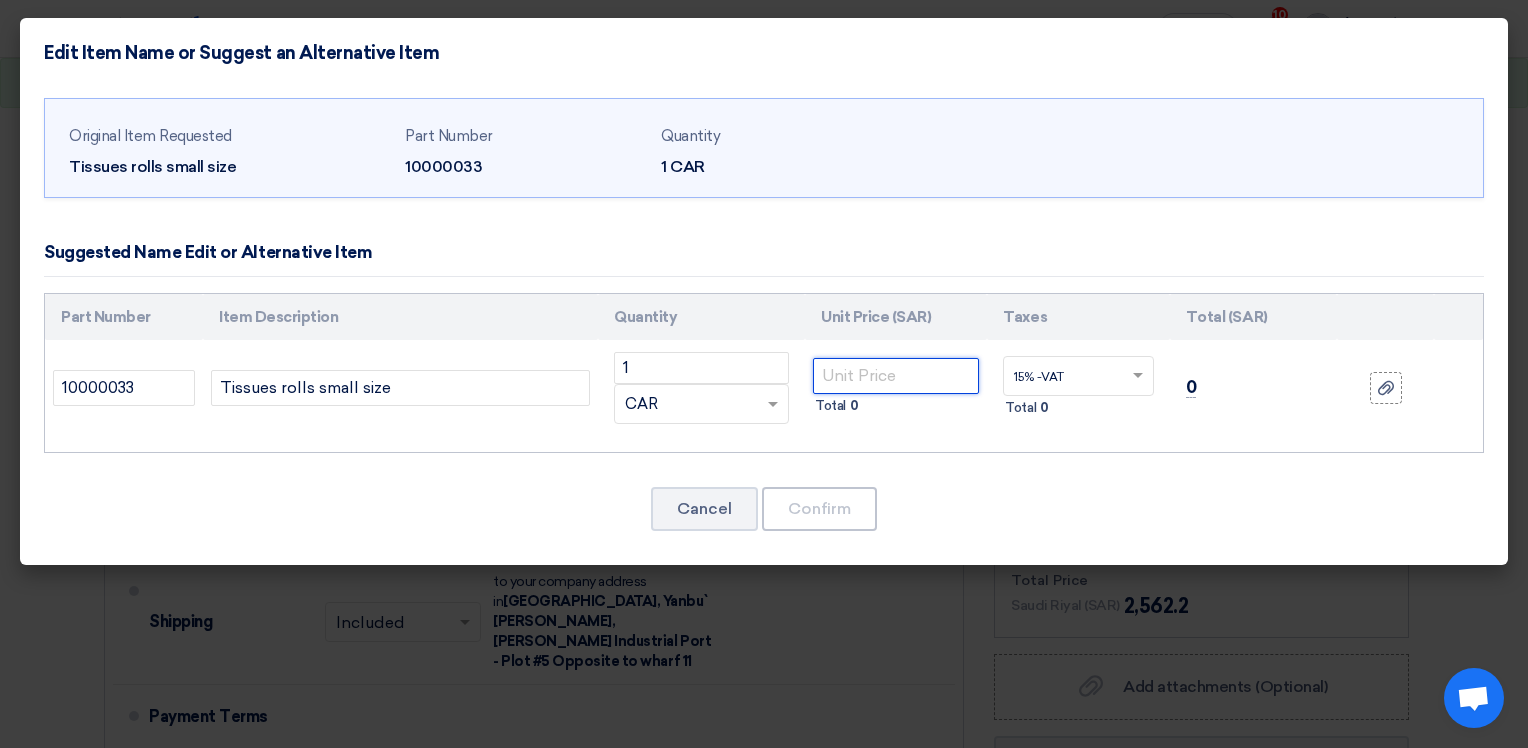 click 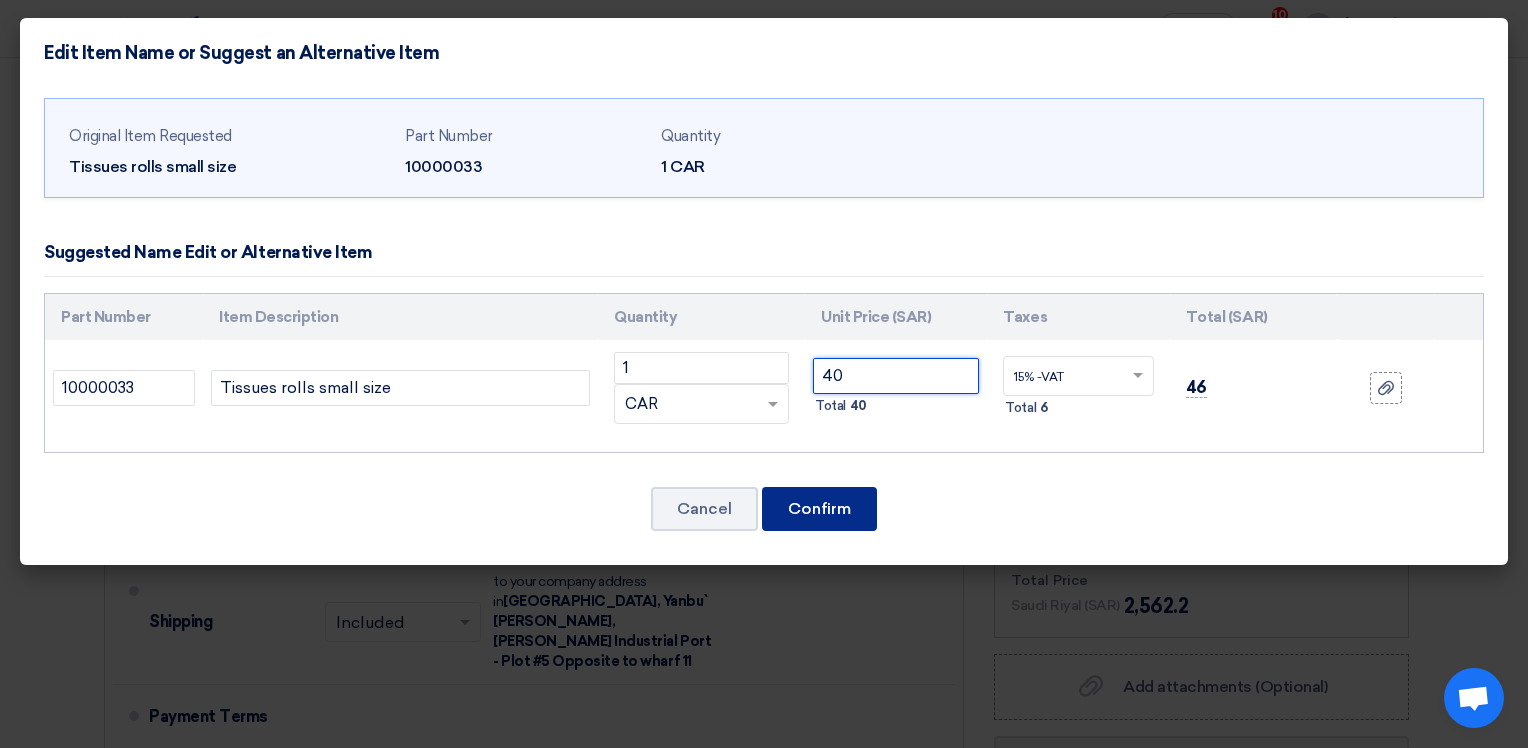 type on "40" 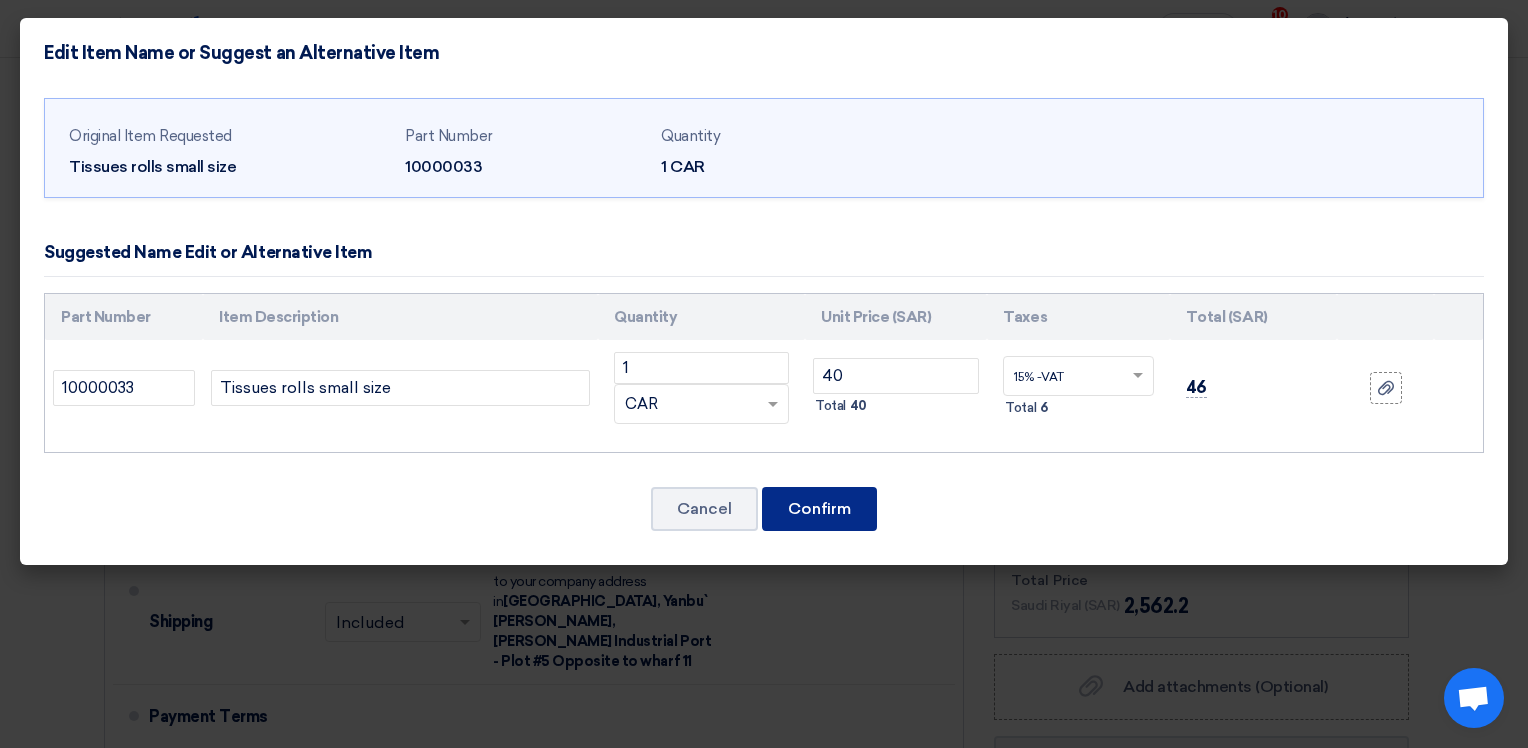 click on "Confirm" 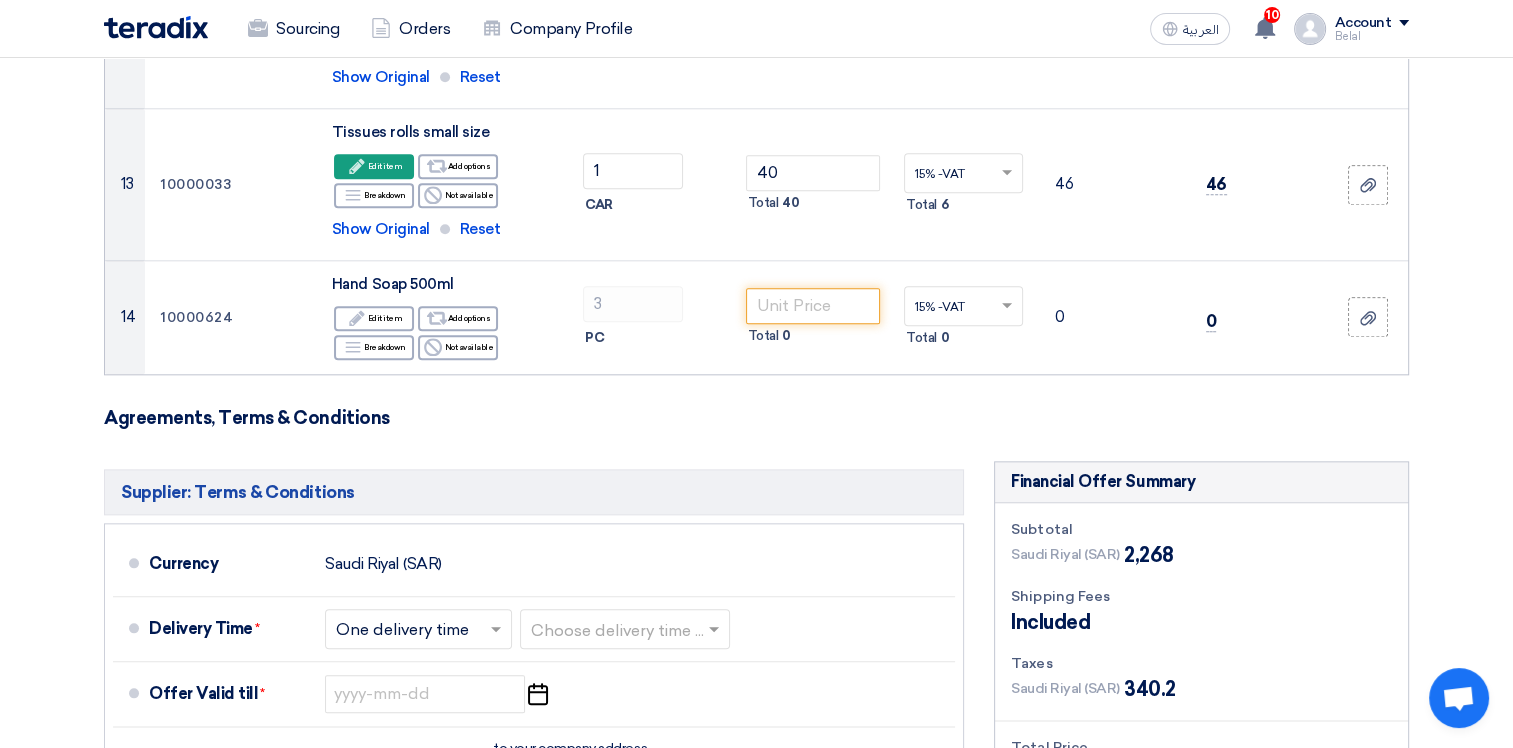 scroll, scrollTop: 2022, scrollLeft: 0, axis: vertical 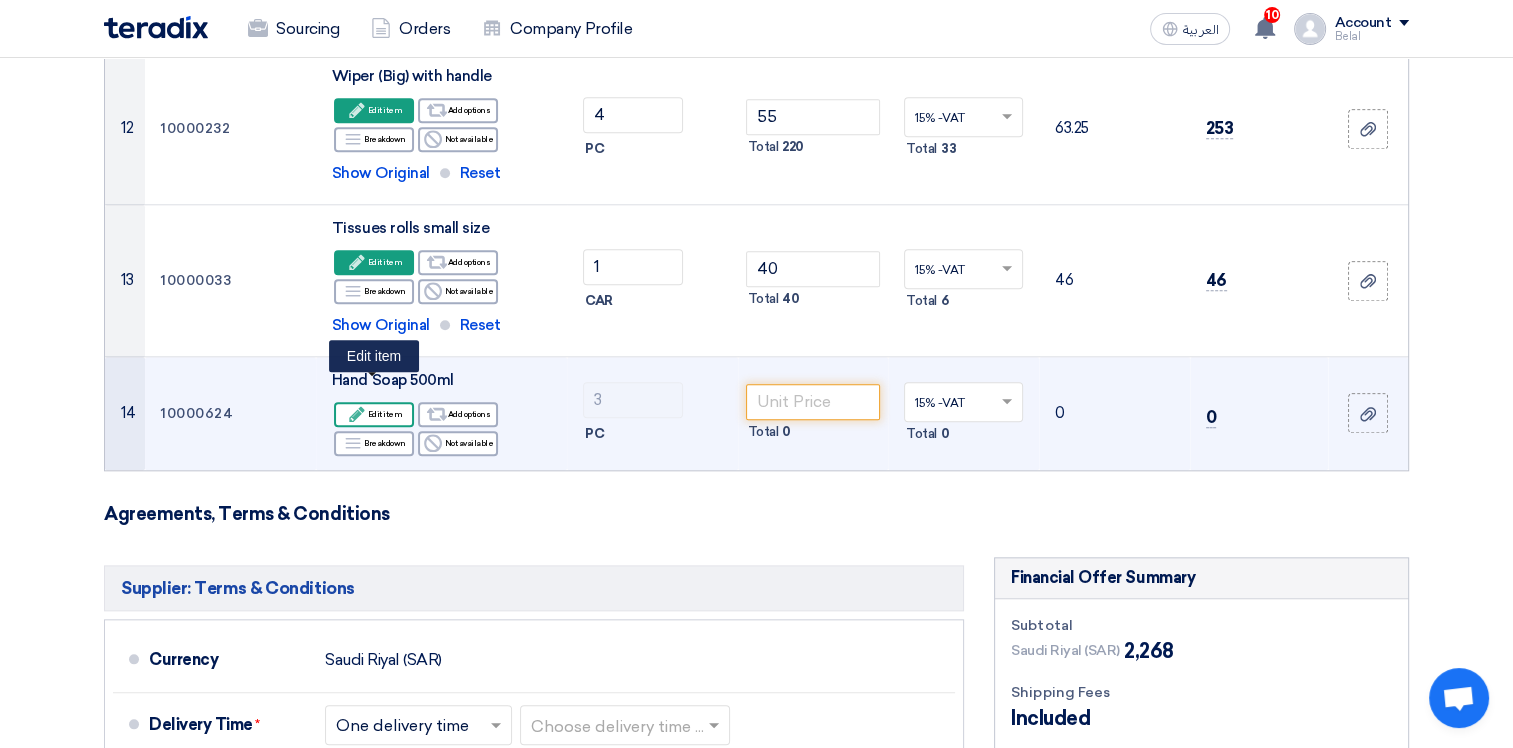 click on "Edit
Edit item" 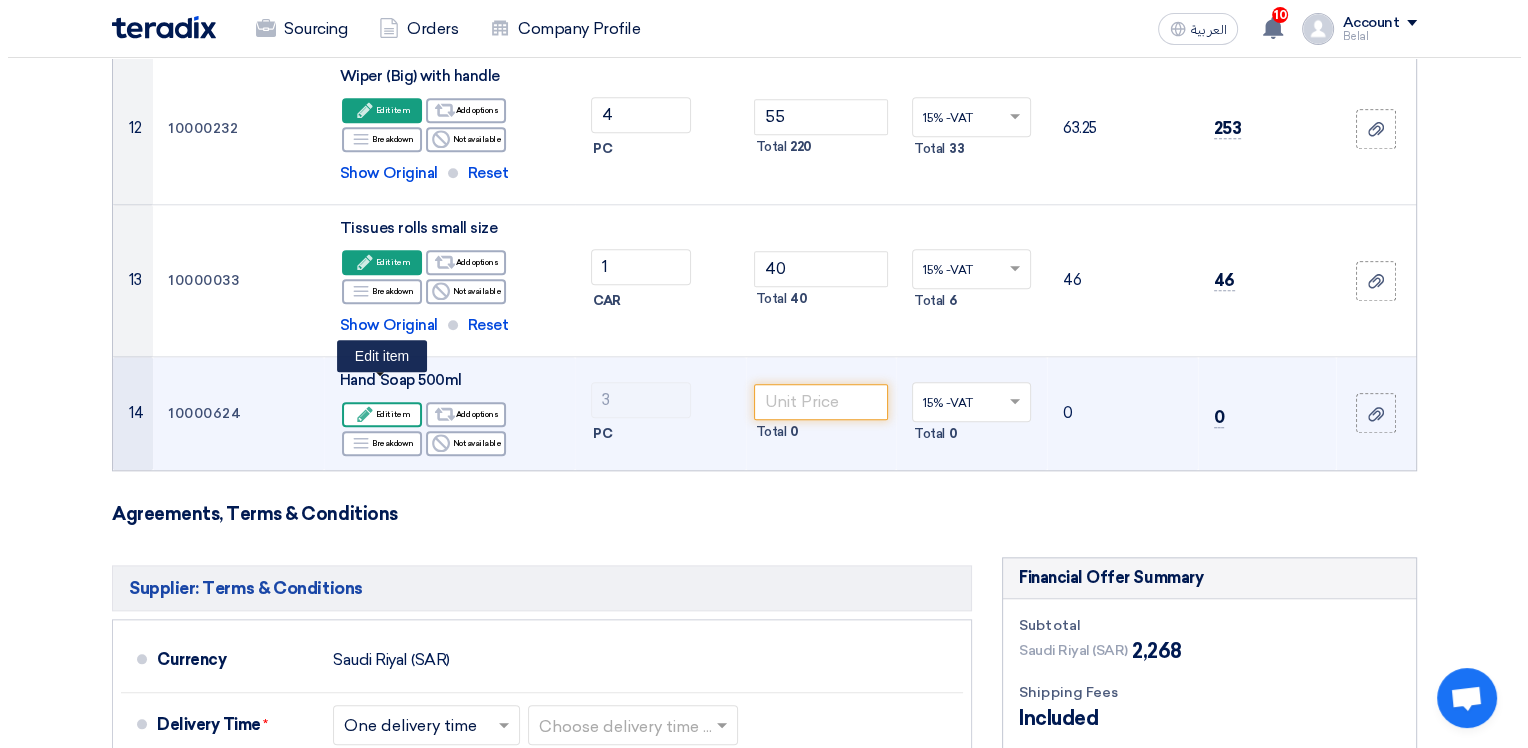 scroll, scrollTop: 482, scrollLeft: 0, axis: vertical 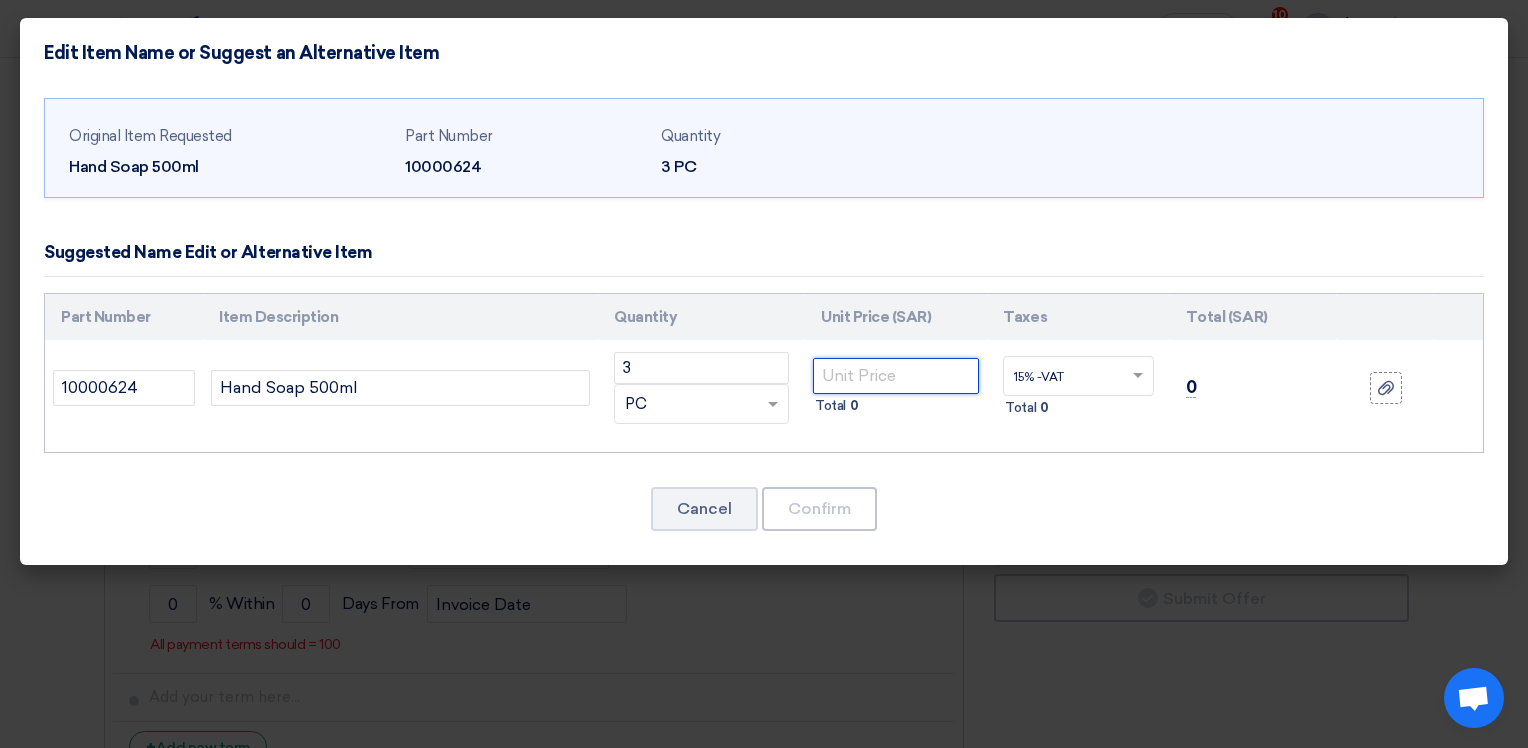 click 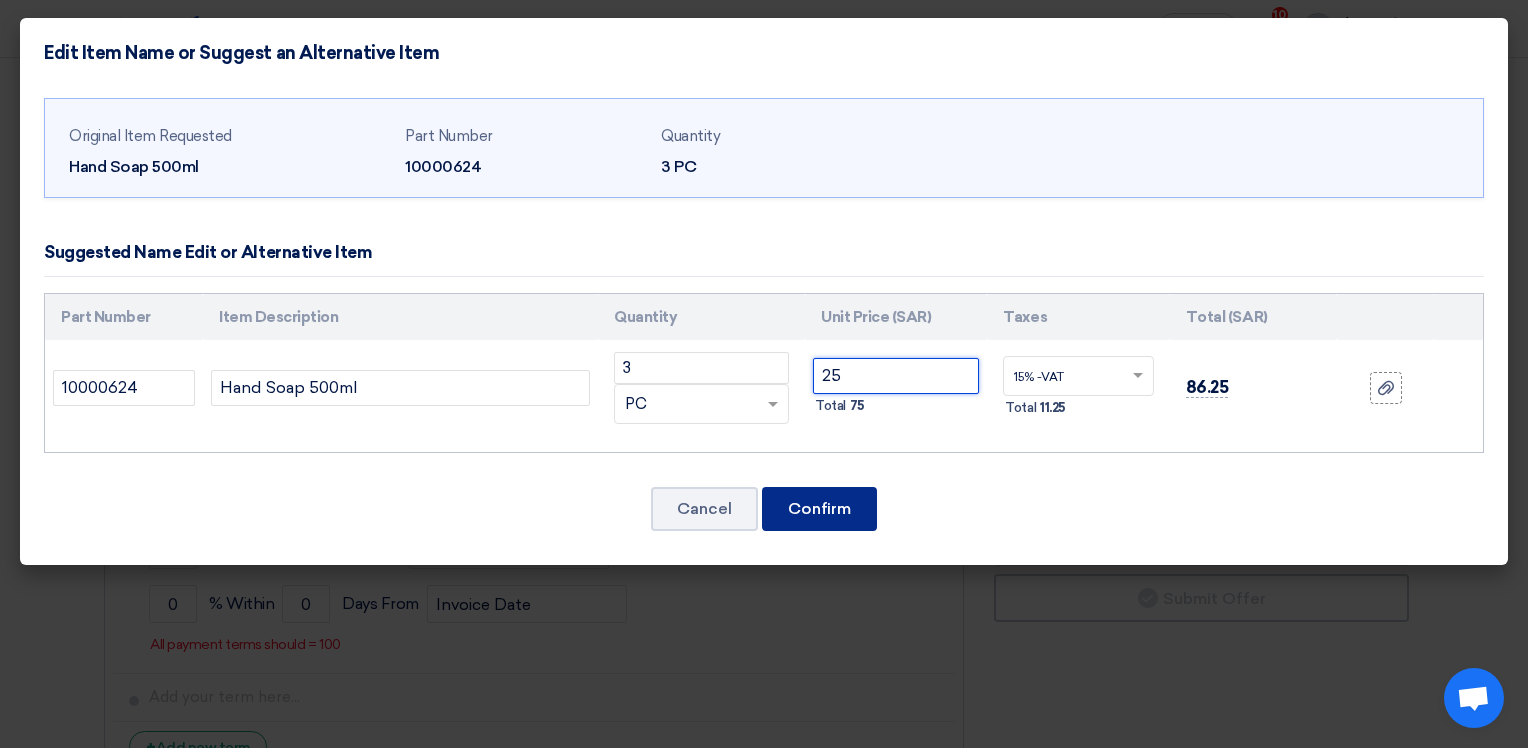 type on "25" 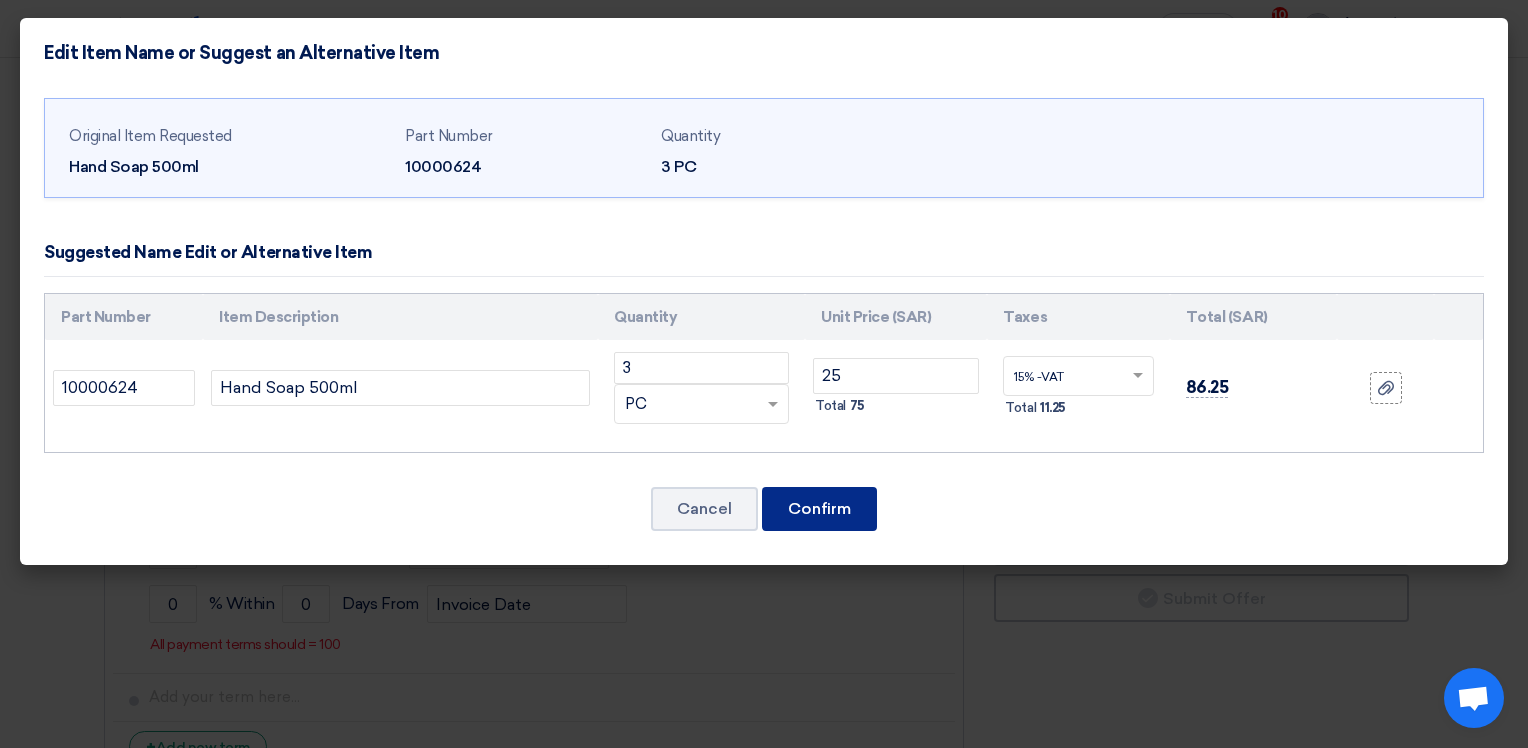 click on "Confirm" 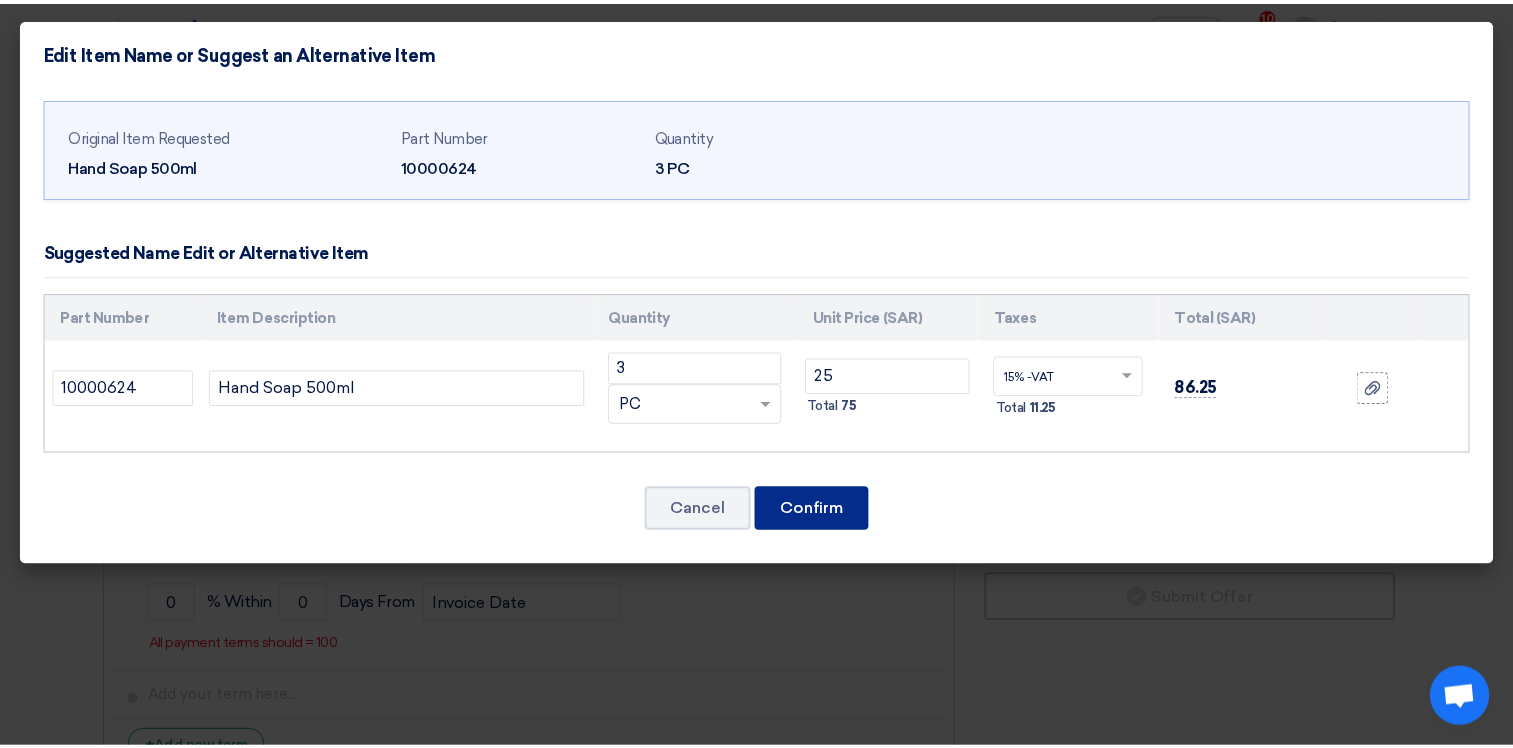 scroll, scrollTop: 2516, scrollLeft: 0, axis: vertical 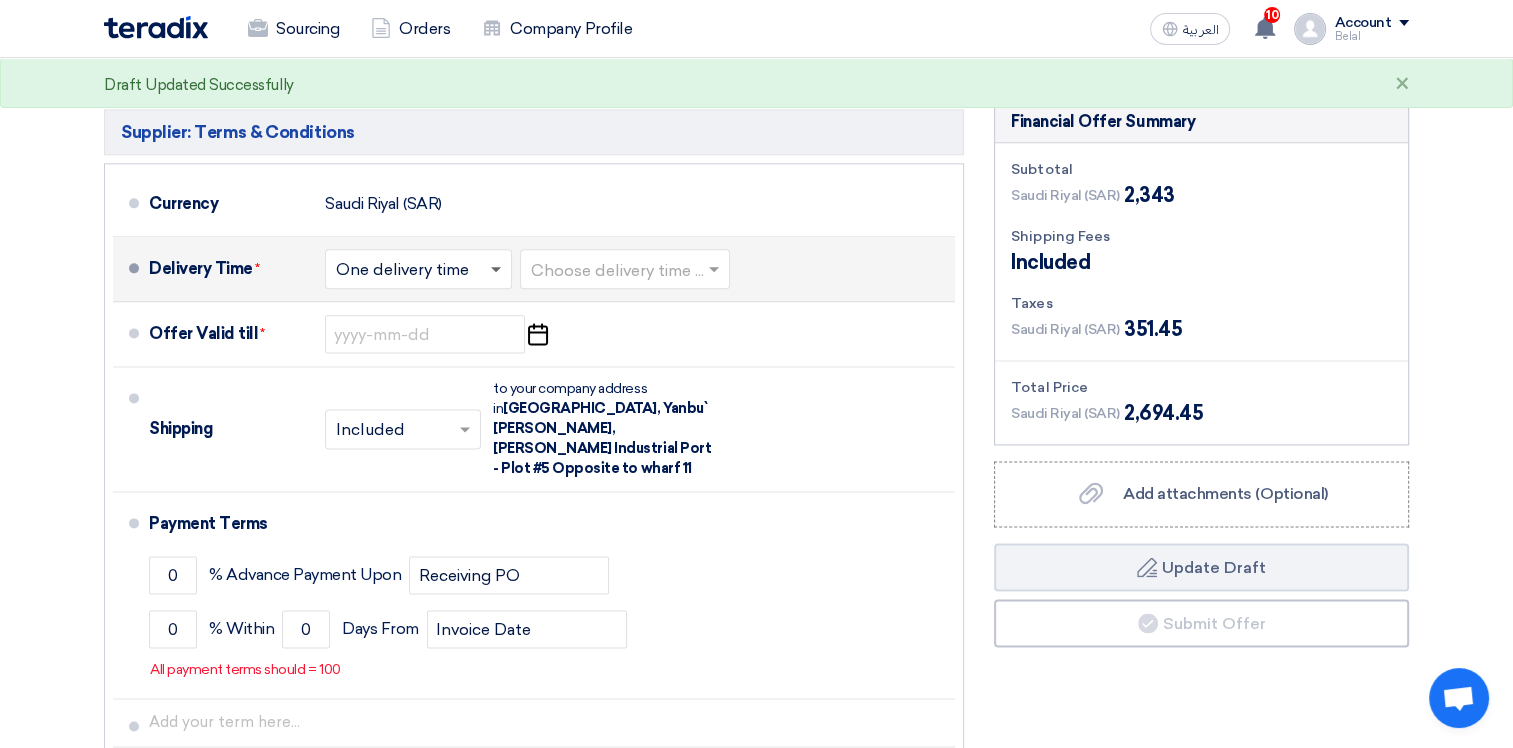 click 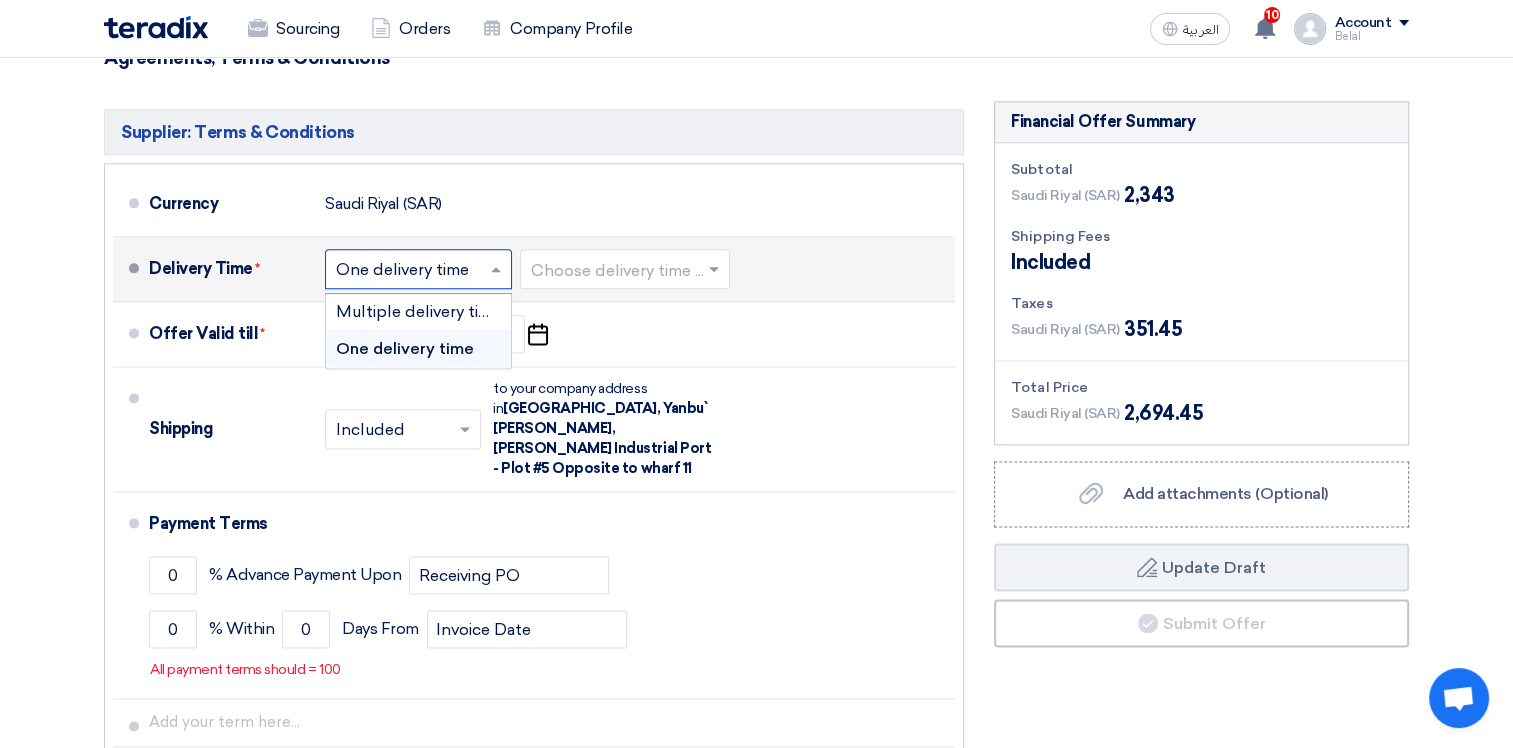 click on "One delivery time" at bounding box center [405, 348] 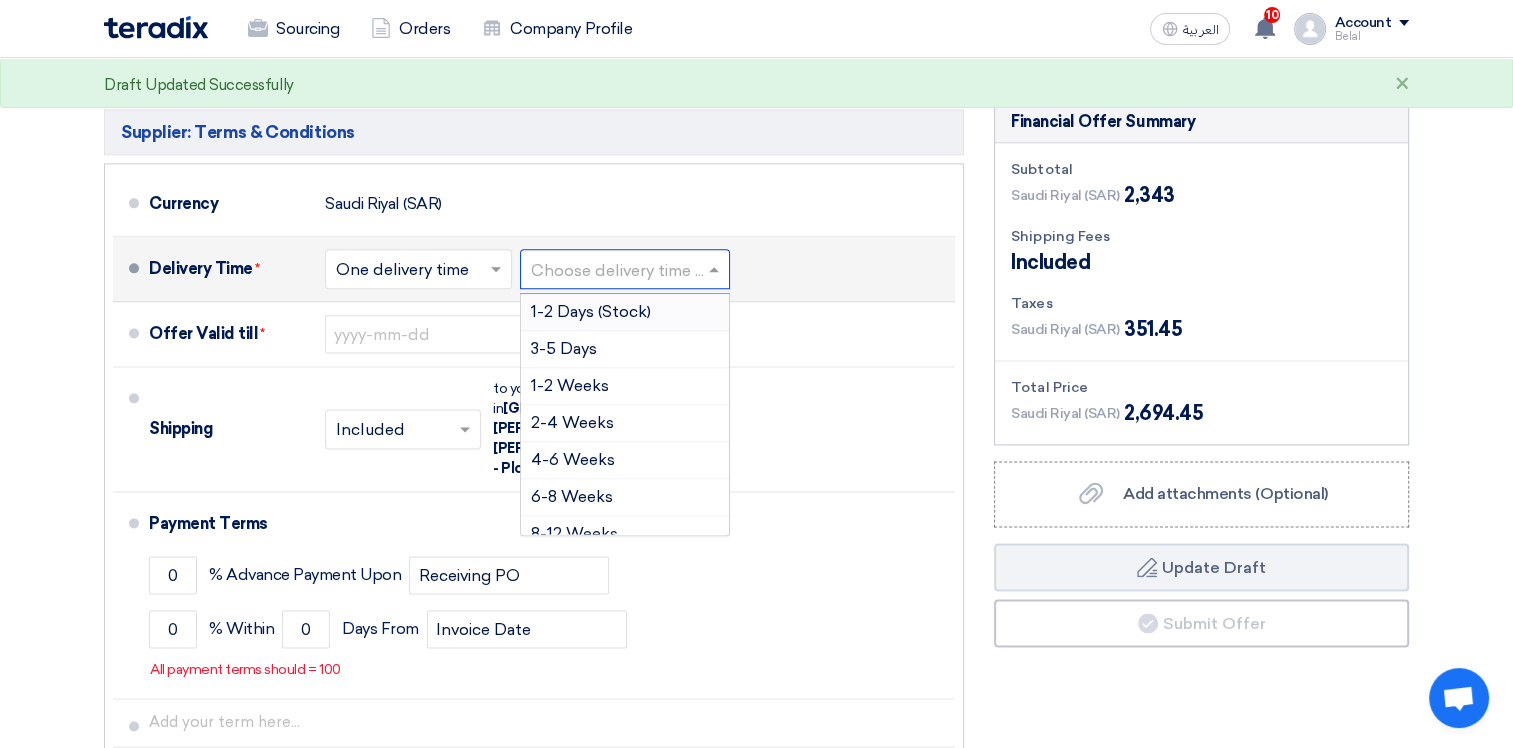 click 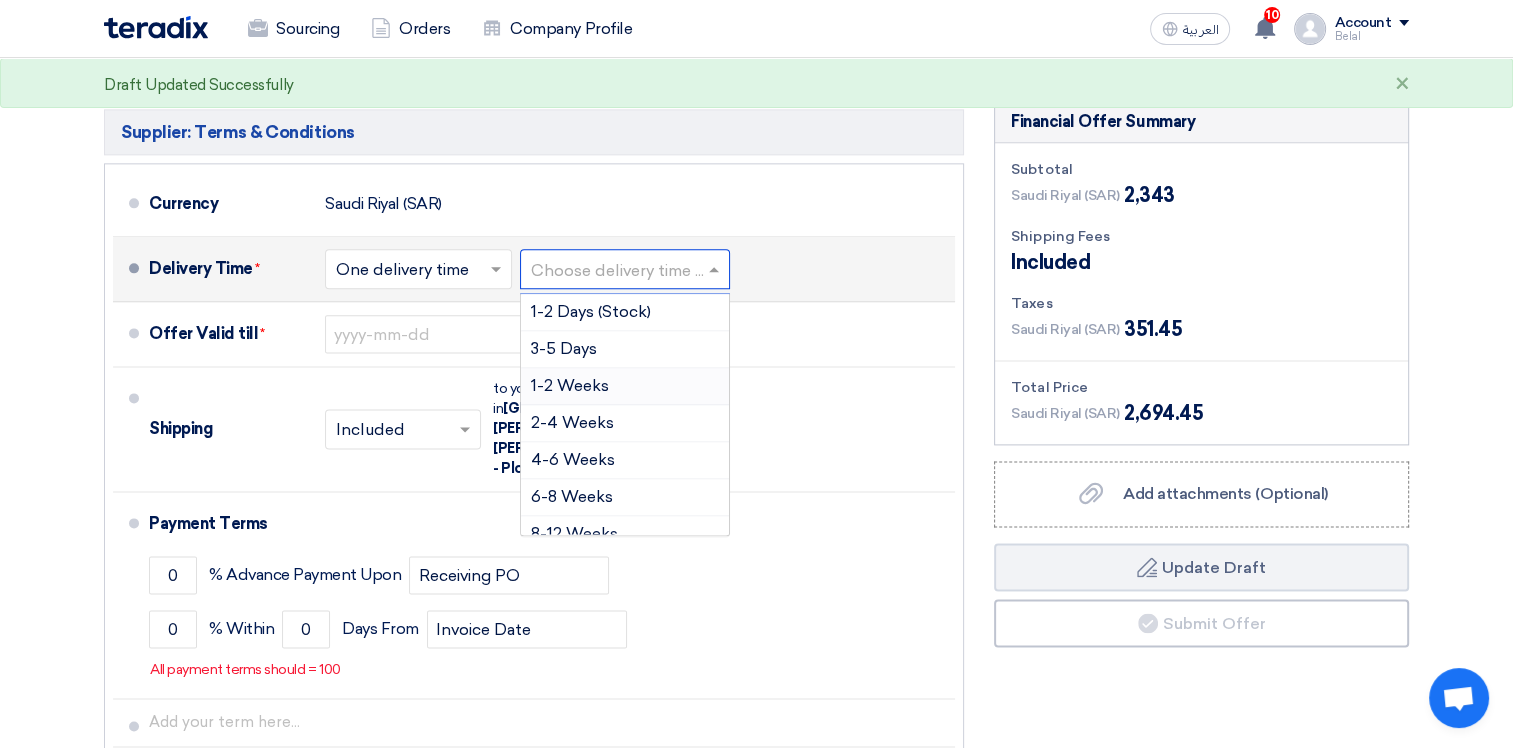 click on "1-2 Weeks" at bounding box center [570, 385] 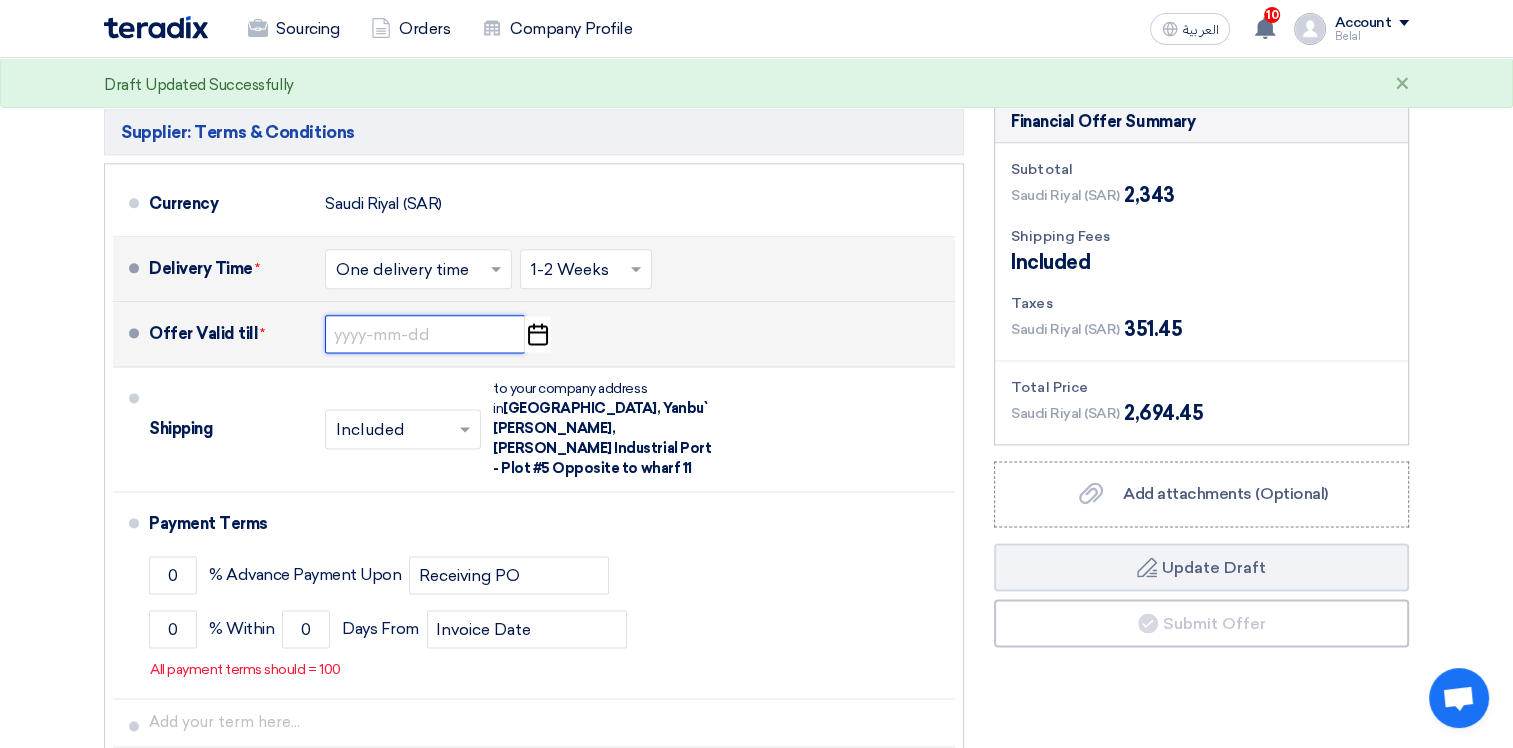click 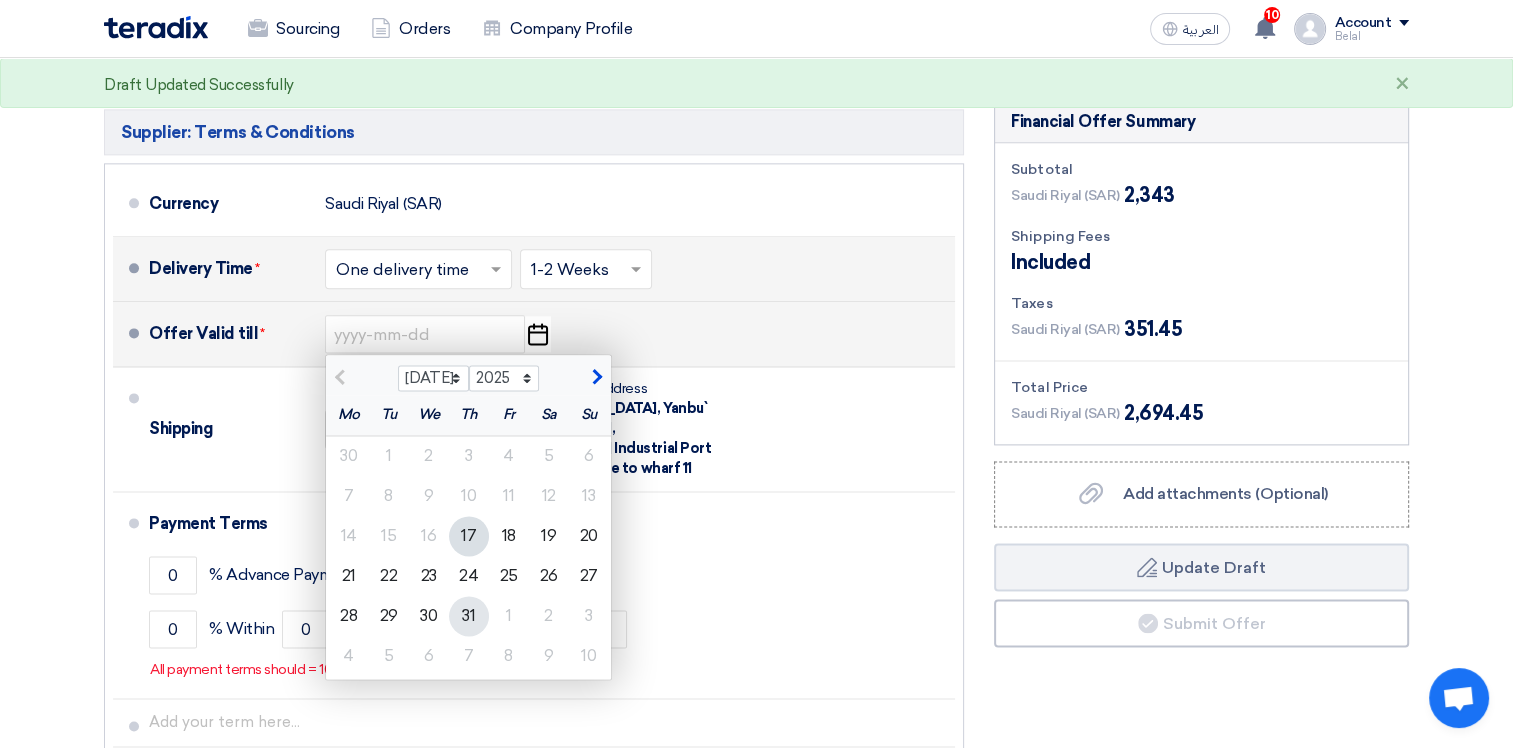 click on "31" 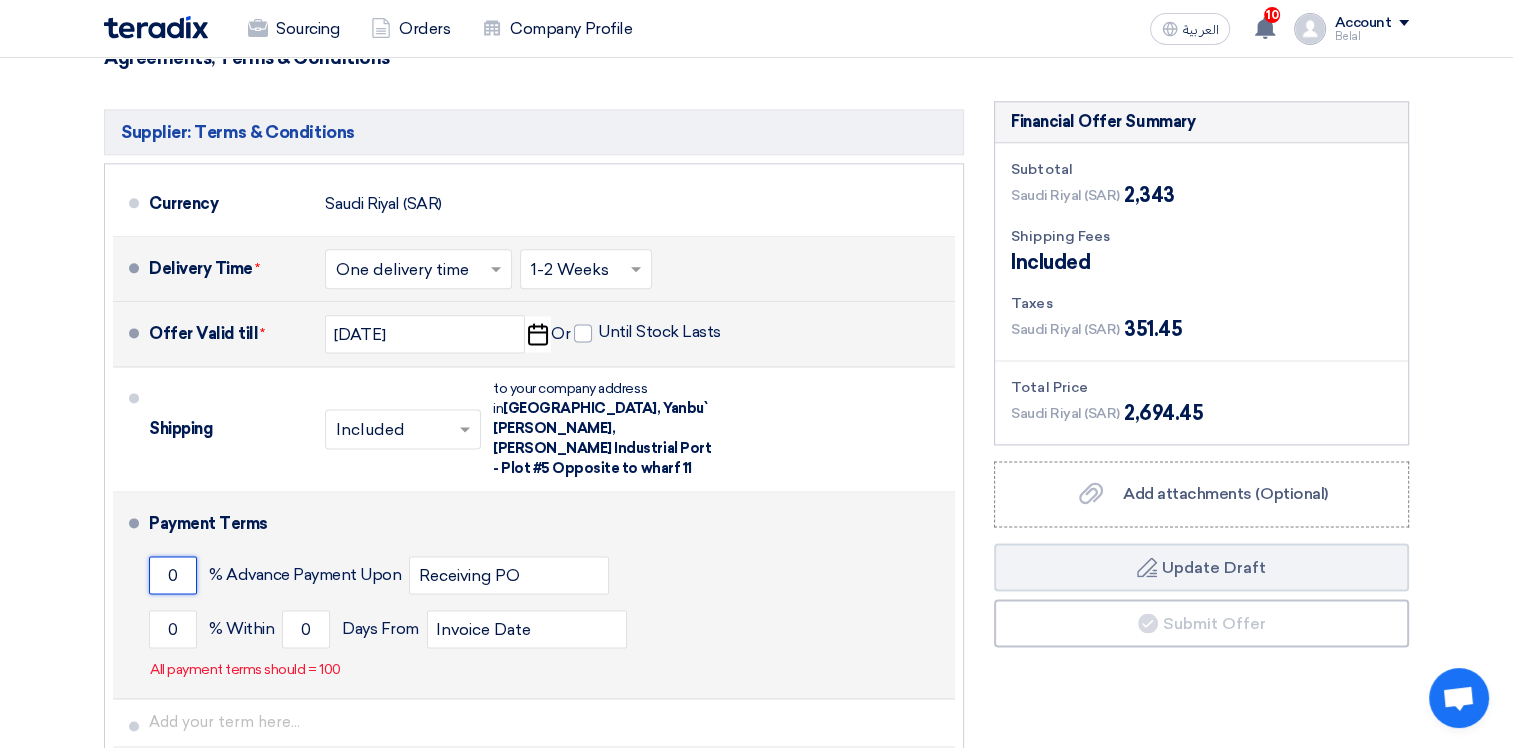 click on "0" 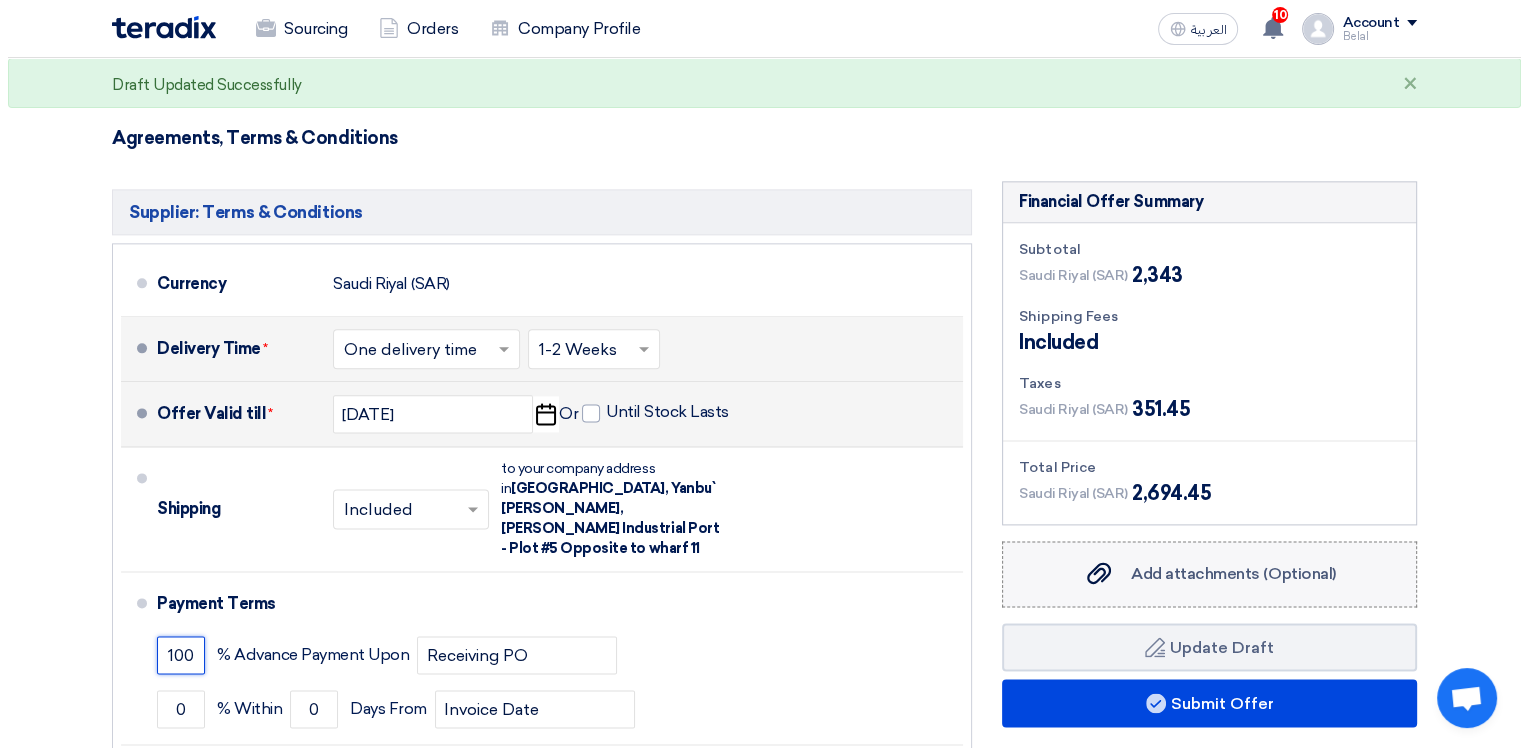 scroll, scrollTop: 2416, scrollLeft: 0, axis: vertical 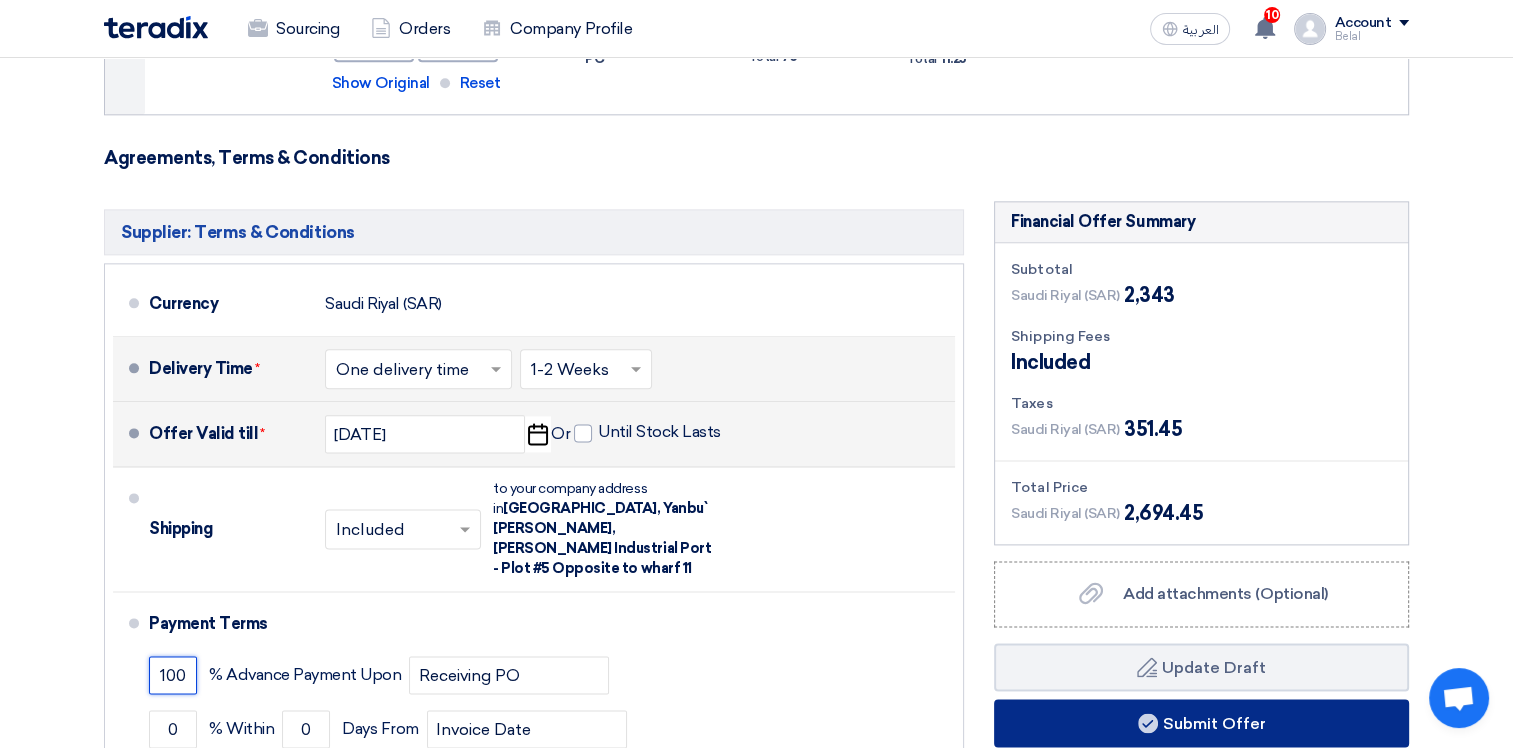 type on "100" 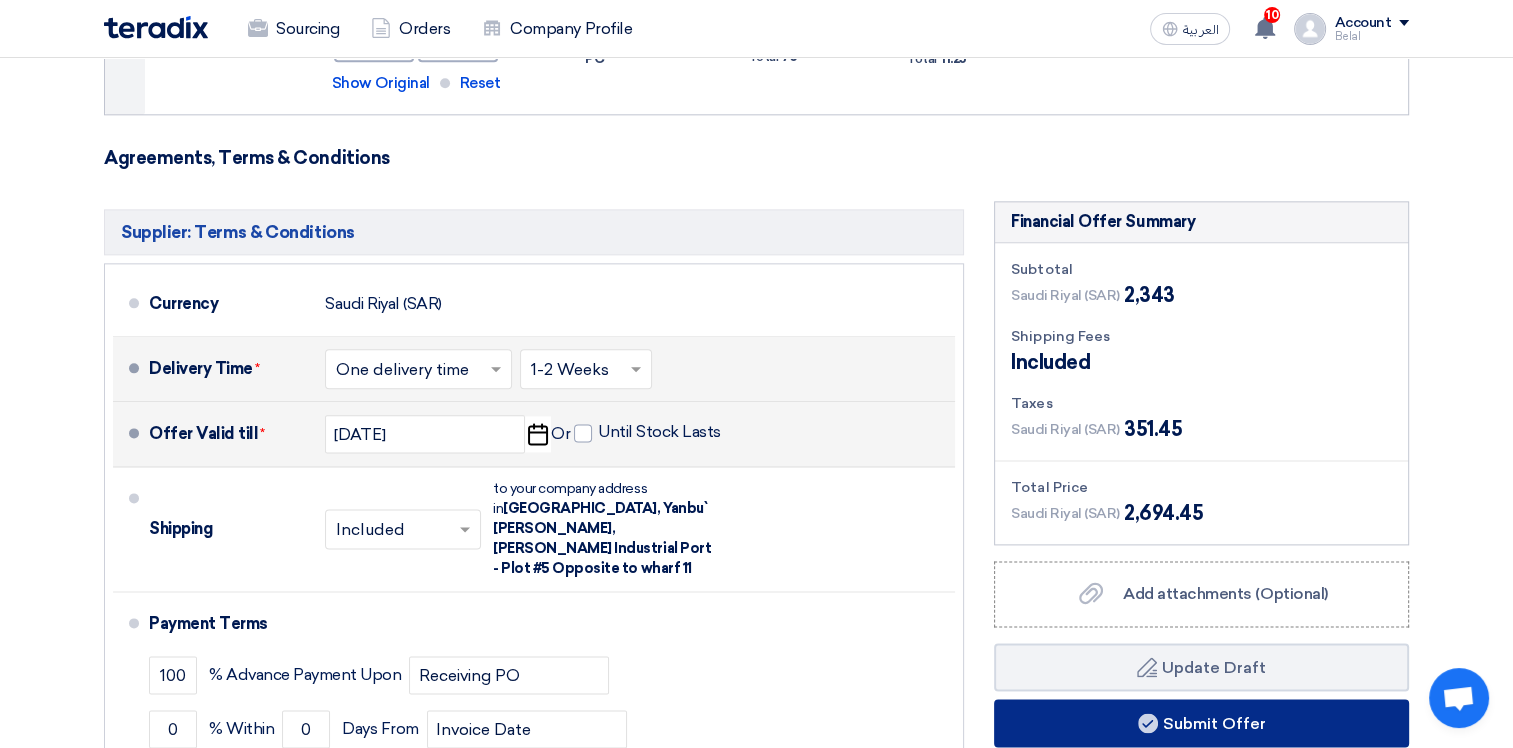 click on "Submit Offer" 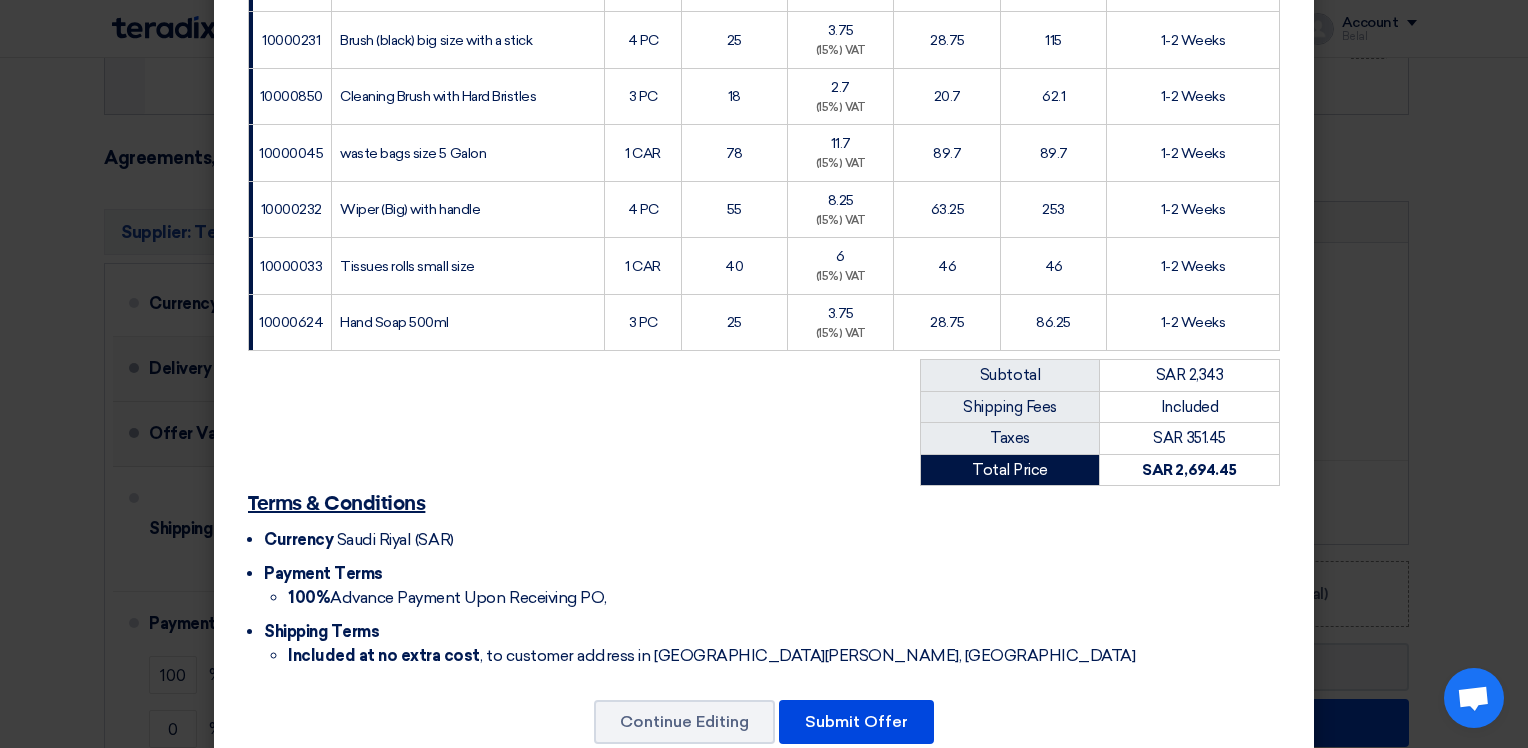 scroll, scrollTop: 868, scrollLeft: 0, axis: vertical 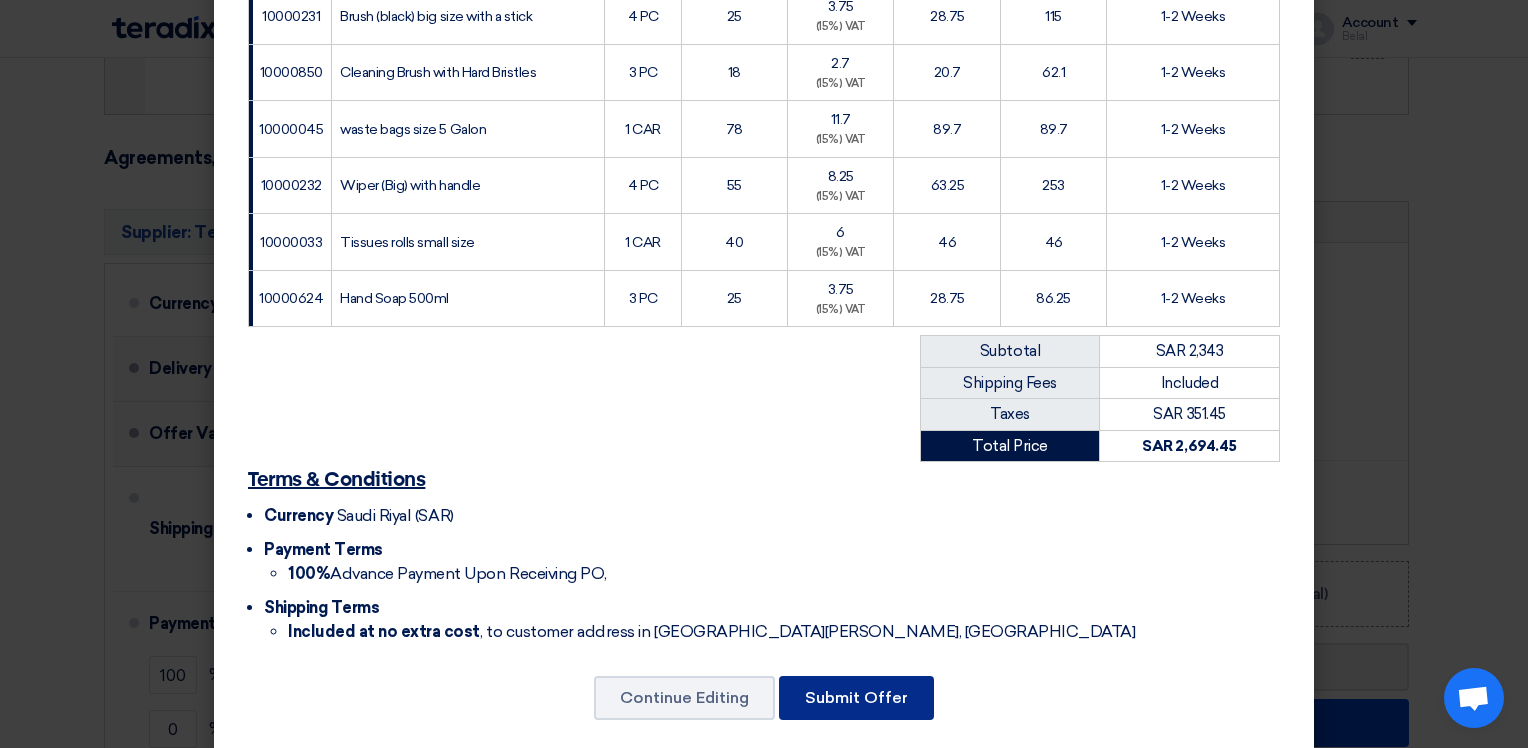 click on "Submit Offer" 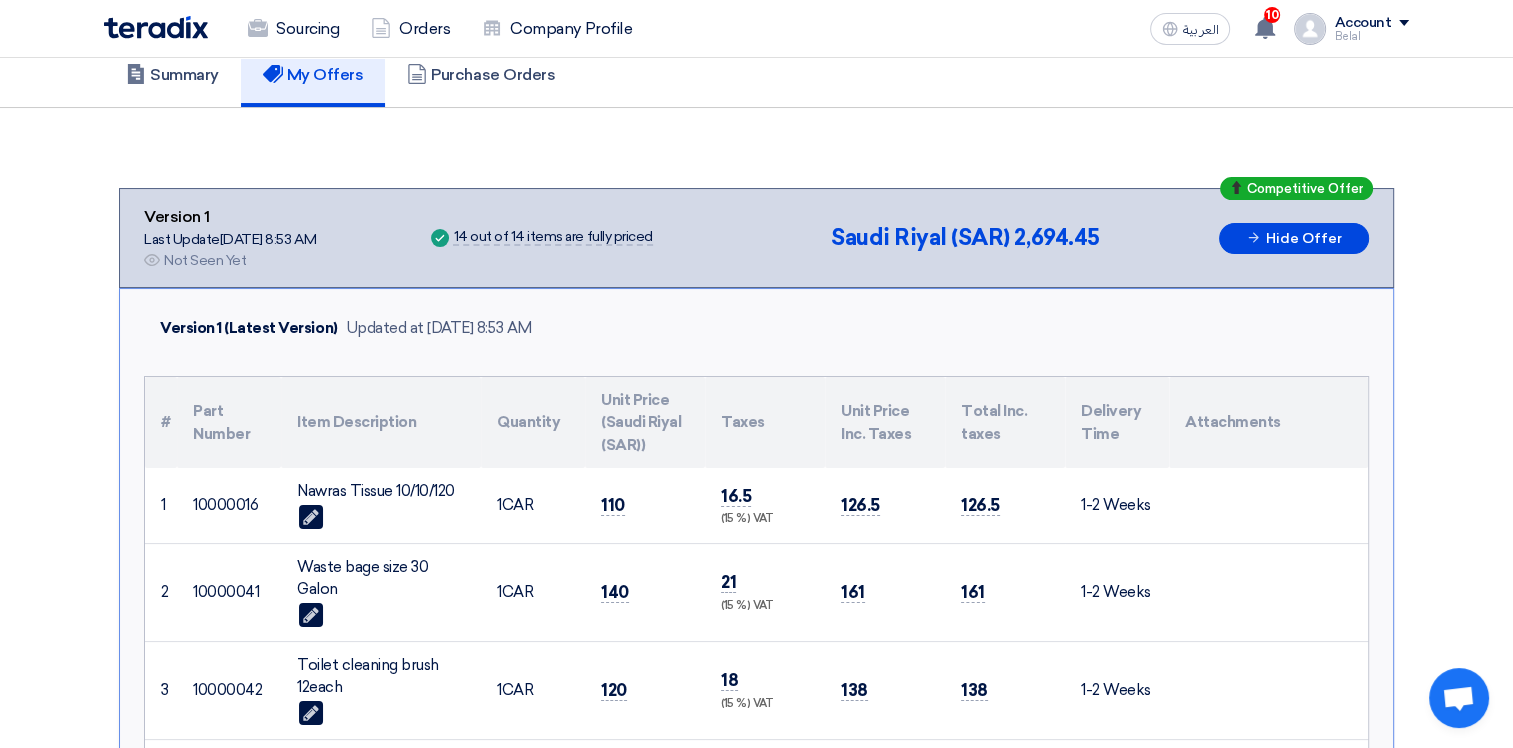 scroll, scrollTop: 2008, scrollLeft: 0, axis: vertical 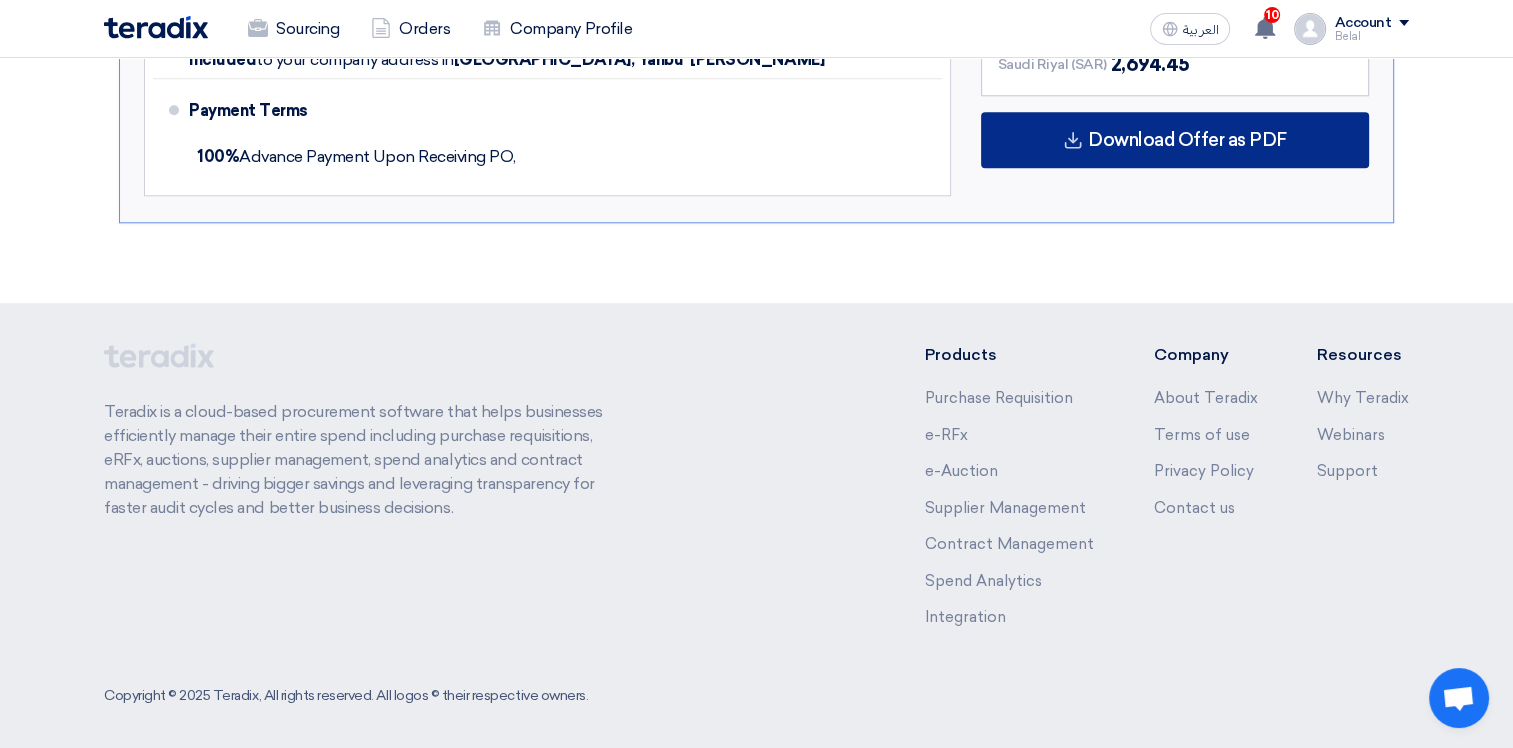 click on "Download Offer as PDF" at bounding box center (1187, 140) 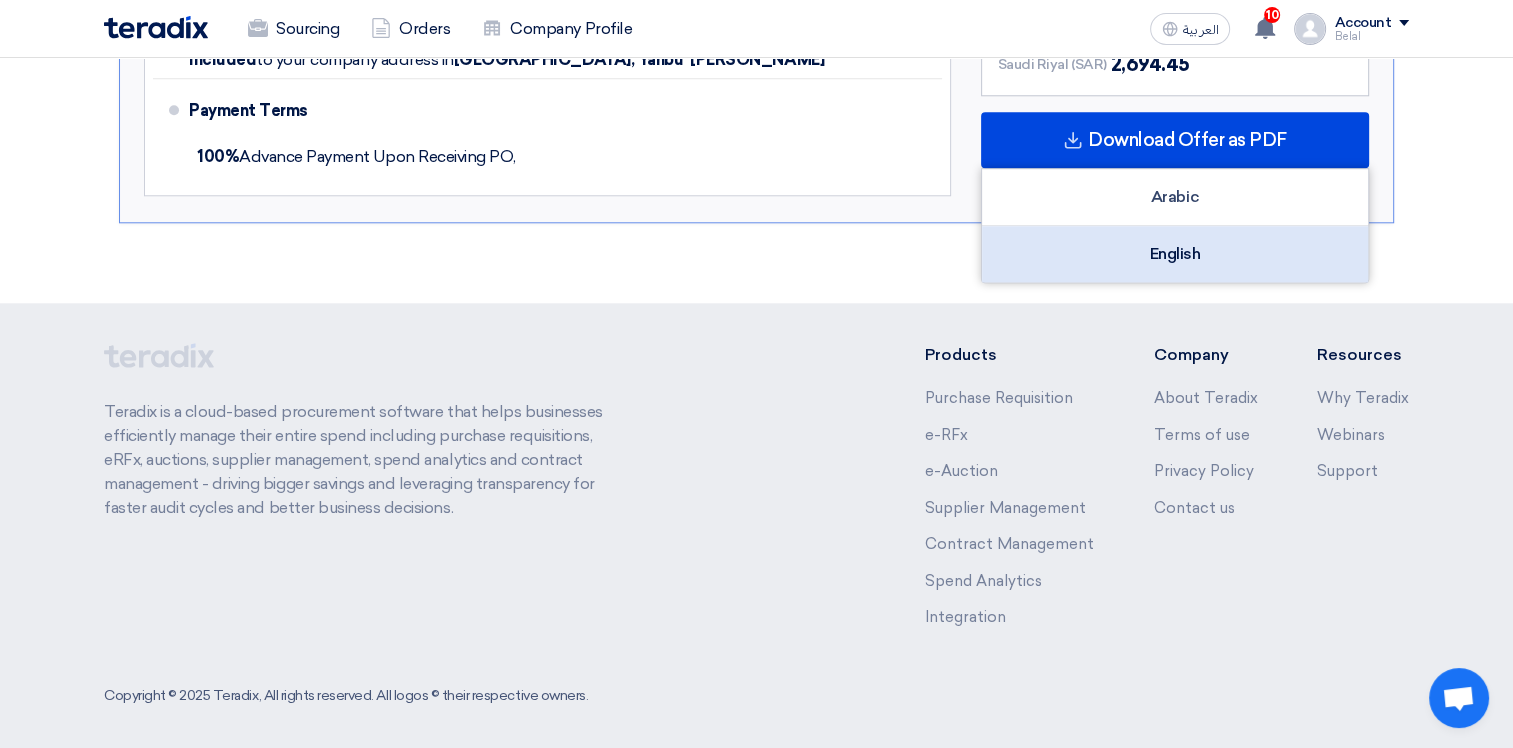 click on "English" at bounding box center [1175, 254] 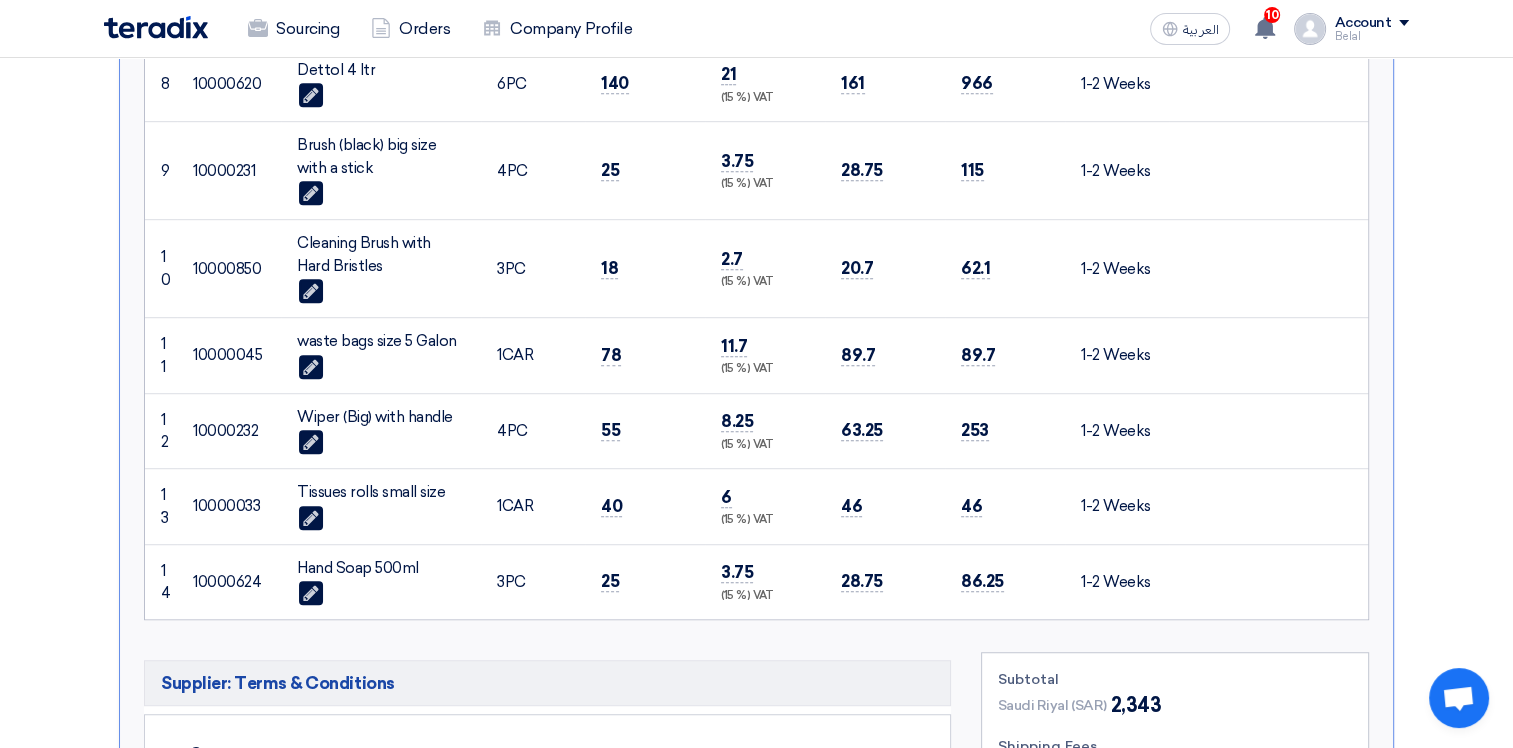 scroll, scrollTop: 1008, scrollLeft: 0, axis: vertical 